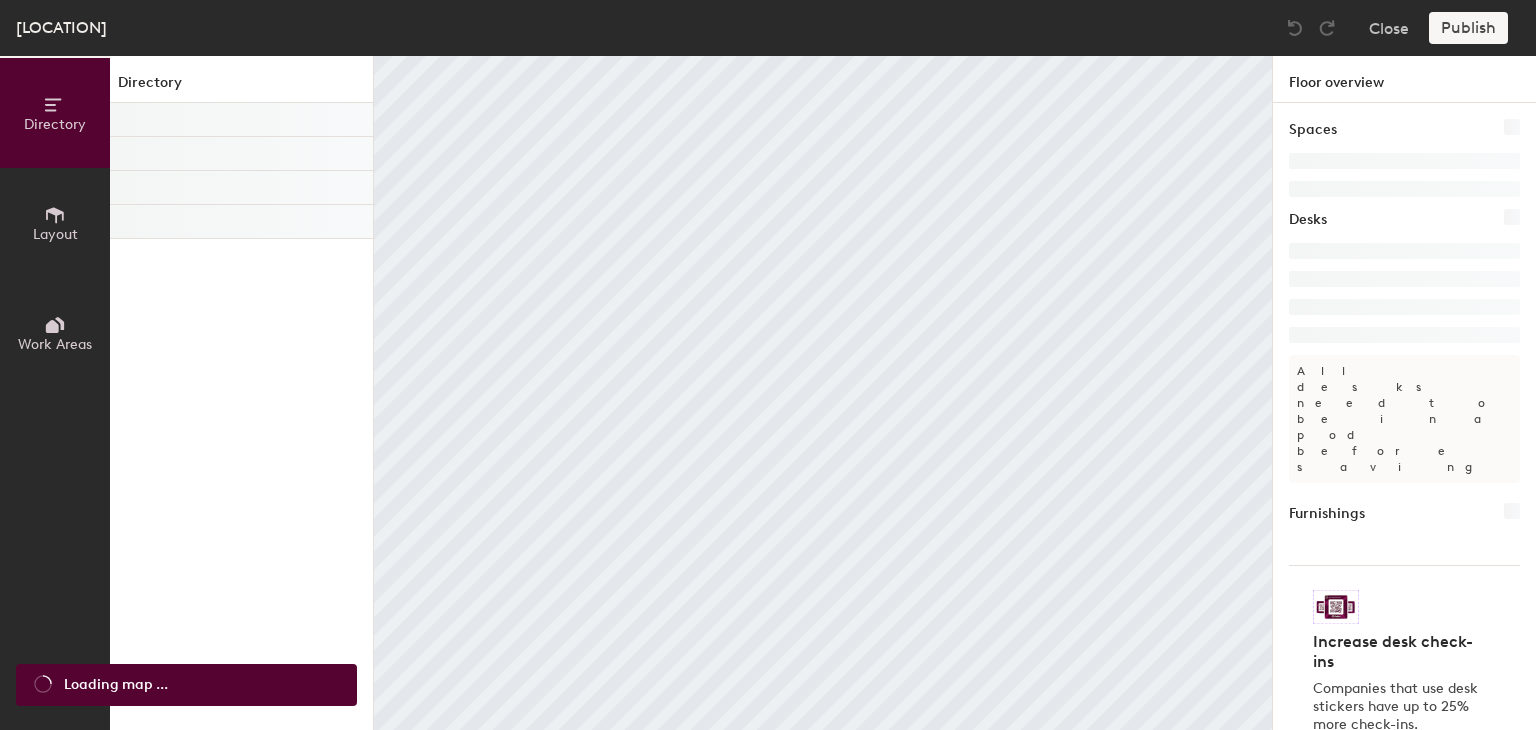 scroll, scrollTop: 0, scrollLeft: 0, axis: both 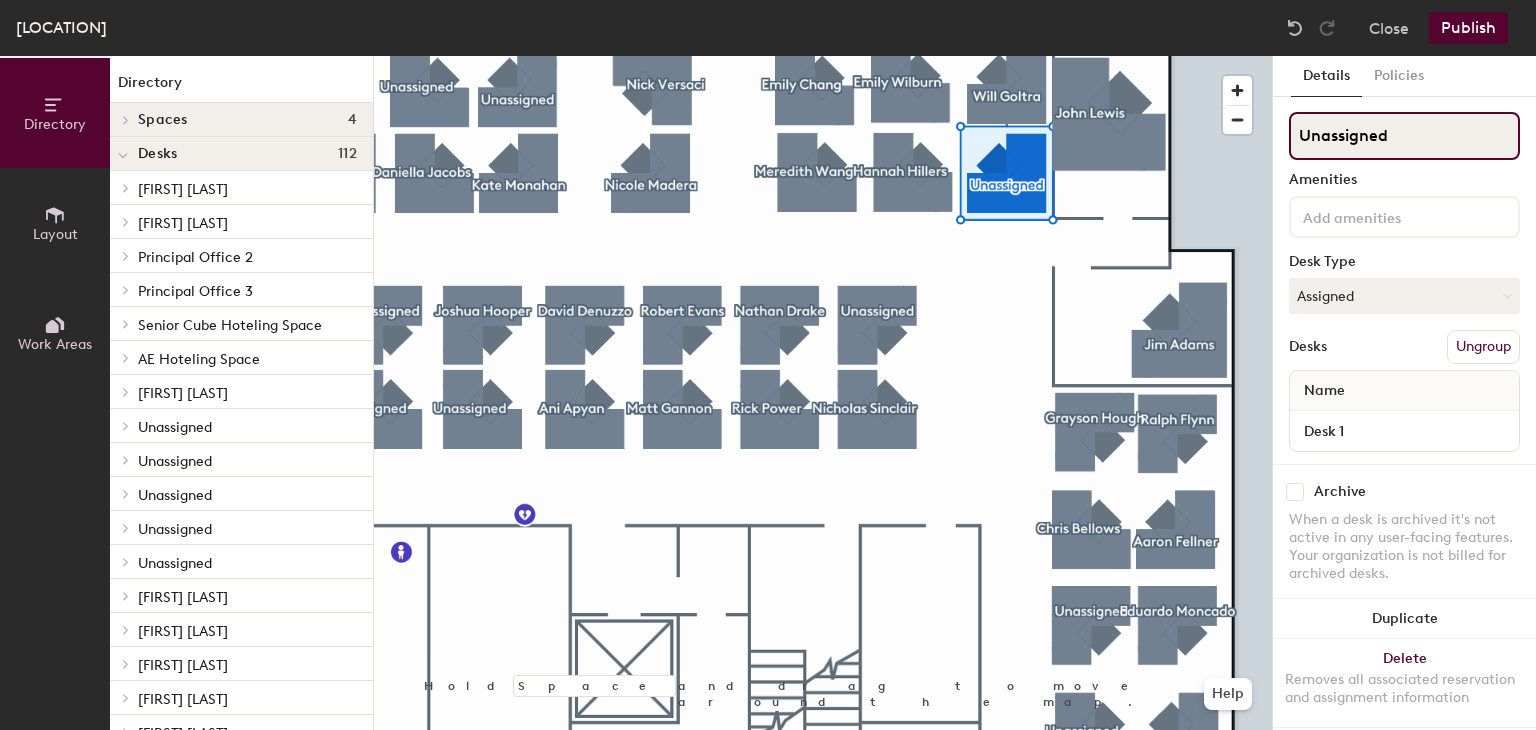 click on "Unassigned" at bounding box center [1404, 136] 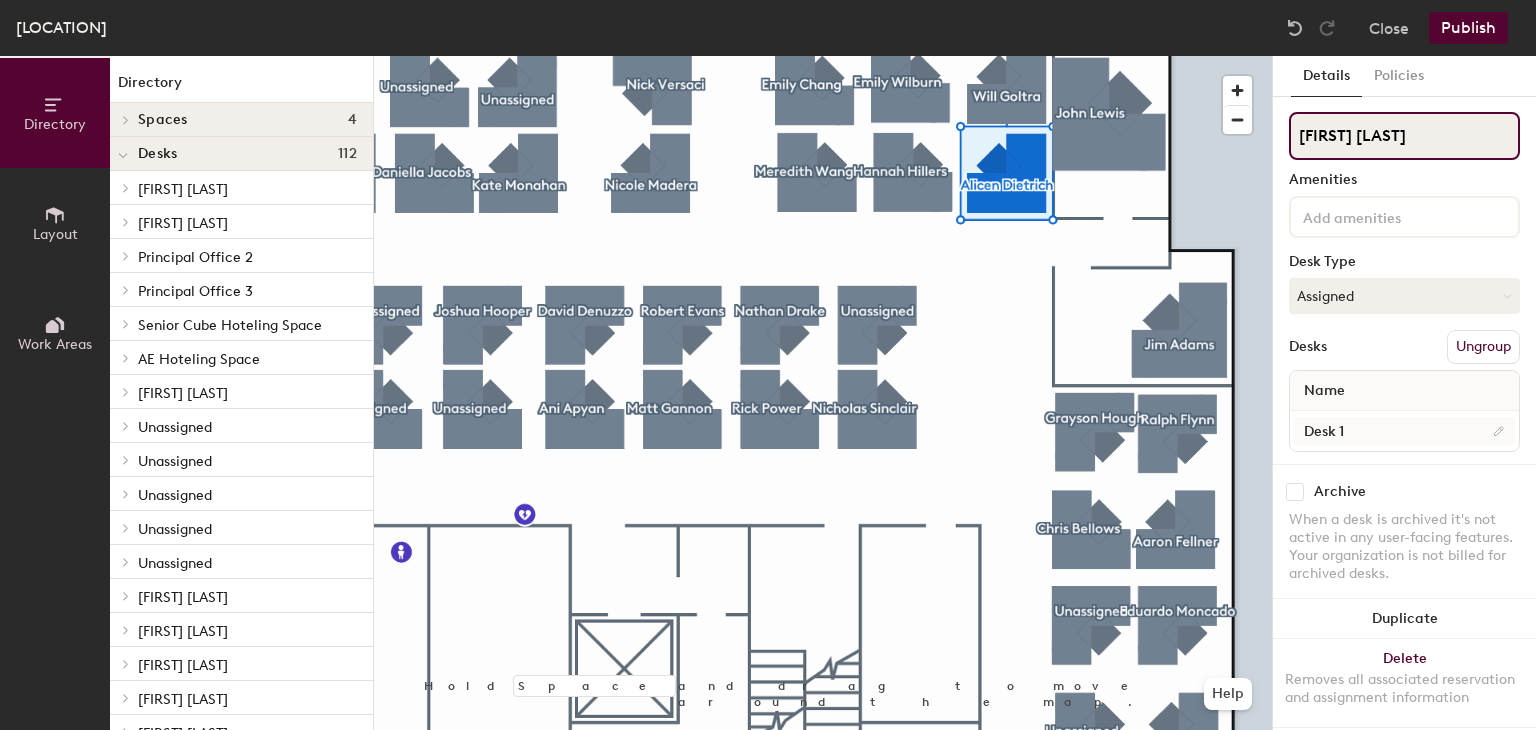 type on "[FIRST] [LAST]" 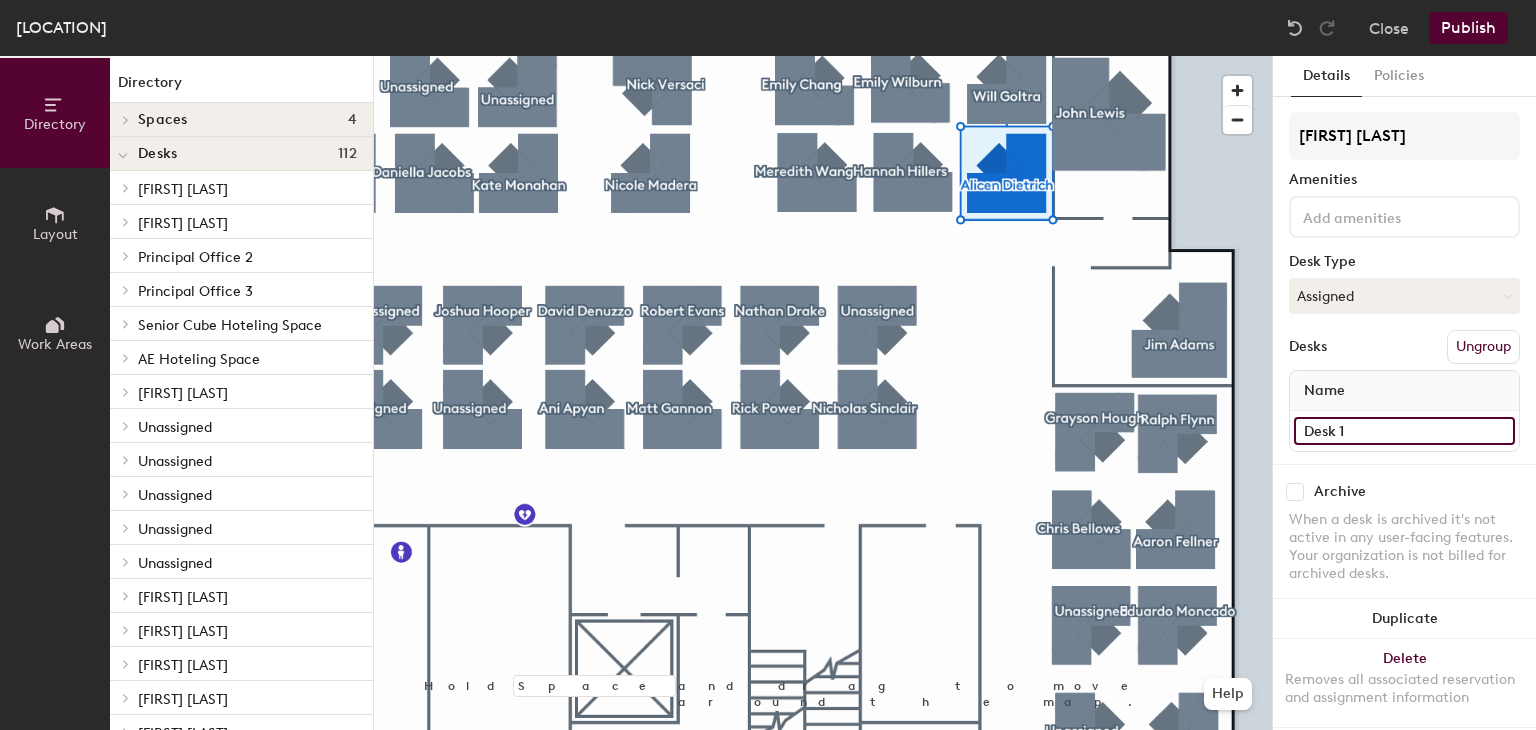 click on "Desk 1" at bounding box center [1404, 431] 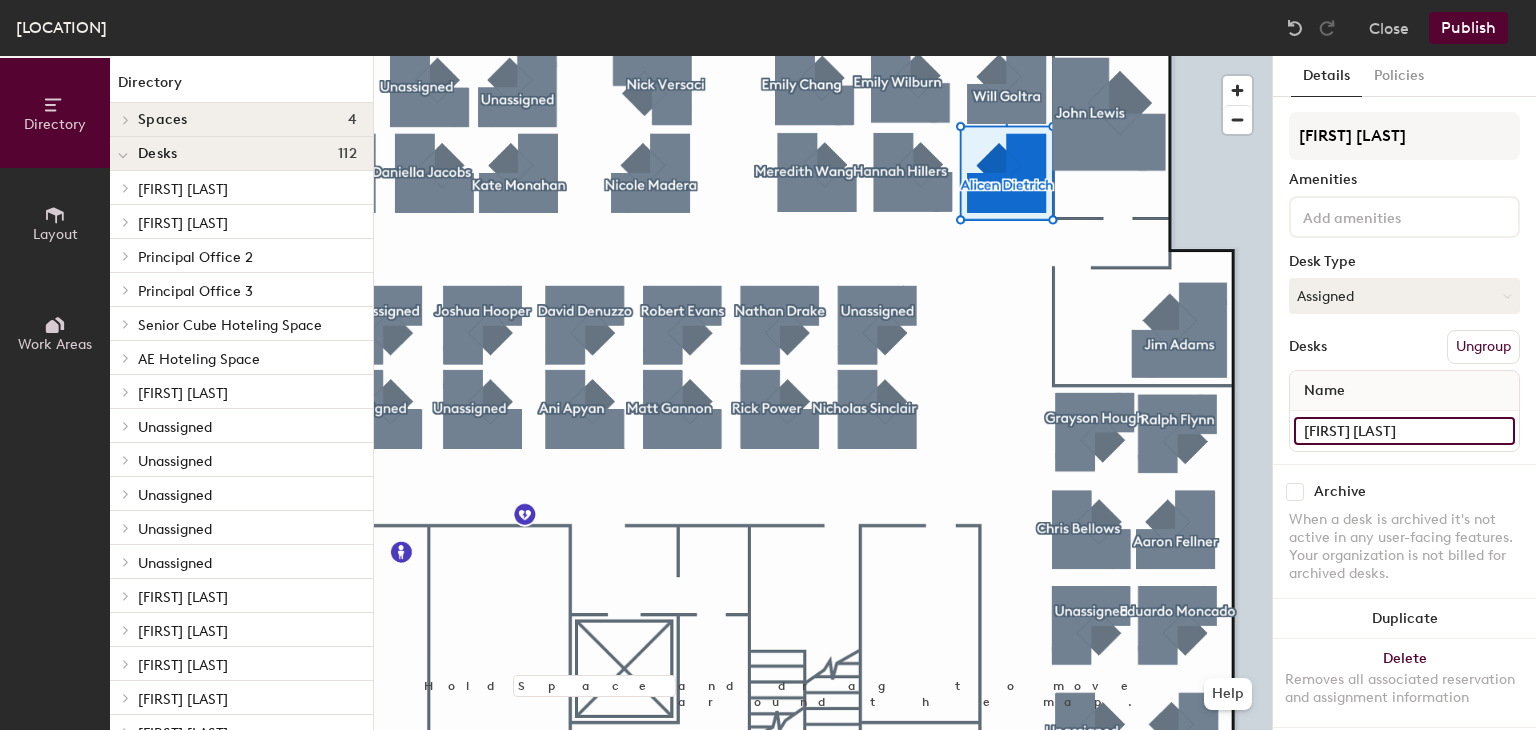 type on "[FIRST] [LAST]" 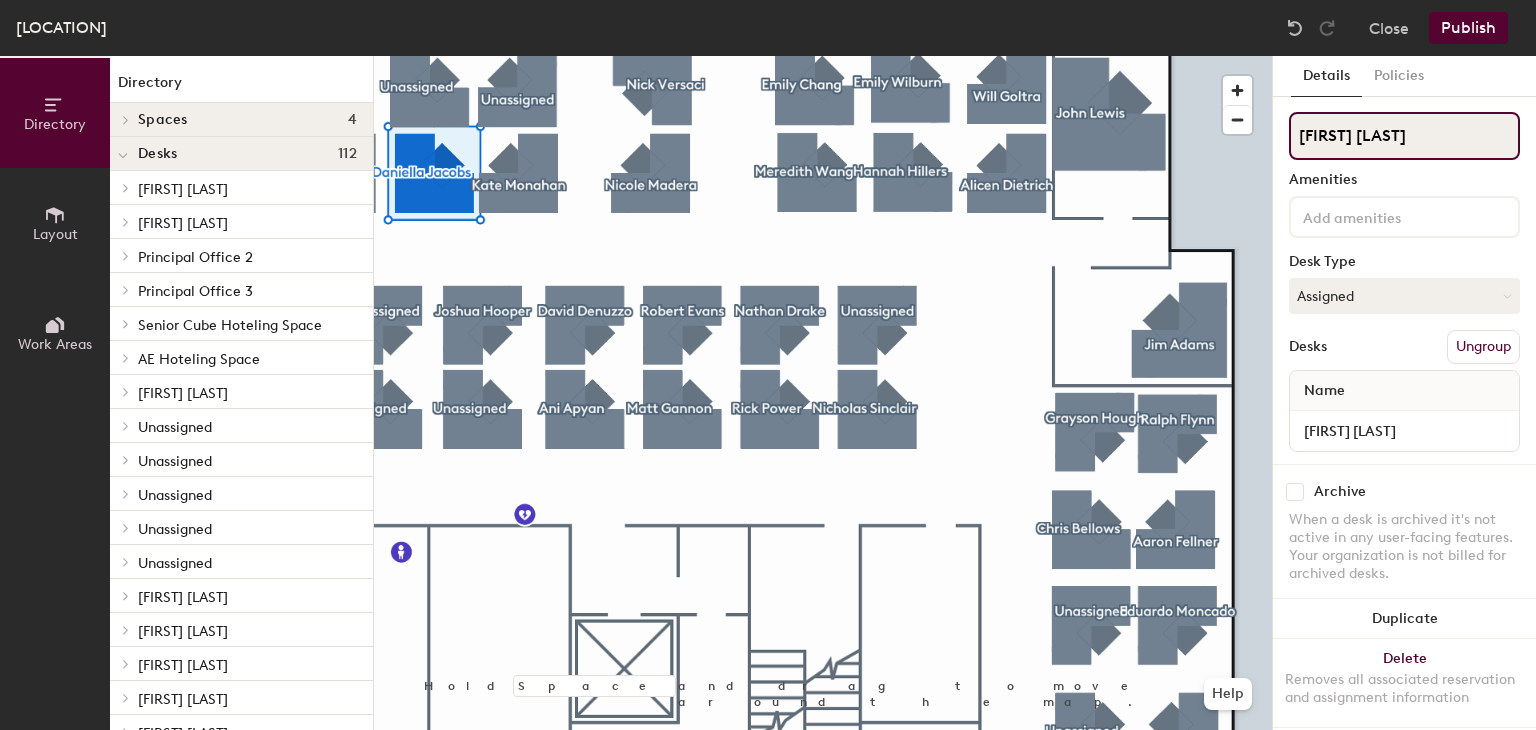 click on "Directory Layout Work Areas Directory Spaces 4 Conference Room 11-1 Conference Room 11-3 Team Room 11-A Team Room 11-B Desks 112 [FIRST] [LAST] [FIRST] [LAST] Principal Office 1 P1 Principal Office 2 P2 Principal Office 3 Principal Office 3 Senior Cube Hoteling Space S1 S2 S3 S4 S5 S6 S7 S8 AE Hoteling Space A1 A2 A3 A4 A5 A6 A7 A8 A9 A10 A11 A12 A13 A14 A15 A16 A17 A18 A19 A20 A21 A22 A23 A24 A25 A26 A27 A28 A29 A30 A31 A32 A33 A34 A35 [FIRST] [LAST] [FIRST] [LAST] Unassigned Desk 1 Unassigned Desk 1 Unassigned Desk 1 Unassigned Desk 1 Unassigned Unassigned [FIRST] [LAST] [FIRST] [LAST] [FIRST] [LAST] [FIRST] [LAST] [FIRST] [LAST] [FIRST] [LAST] [FIRST] [LAST] [FIRST] [LAST] [FIRST] [LAST] Unassigned Unassigned [FIRST] [LAST] [FIRST] [LAST] Unassigned Desk 1 Unassigned Desk 1 Unassigned Desk 1 Unassigned Desk 1 Unassigned Desk 1 Unassigned Desk 1 Unassigned Desk 1 Unassigned Desk 1" at bounding box center (768, 393) 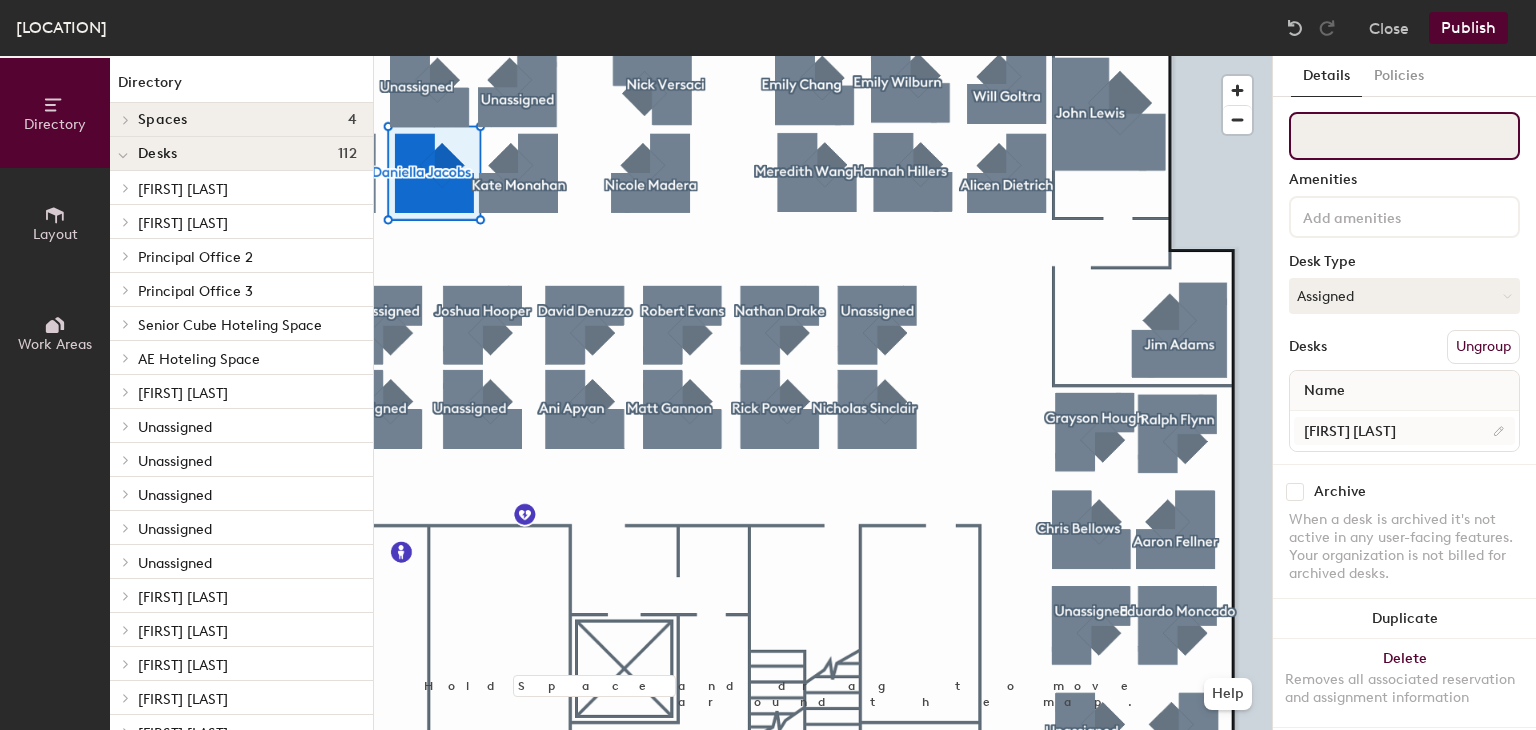 type 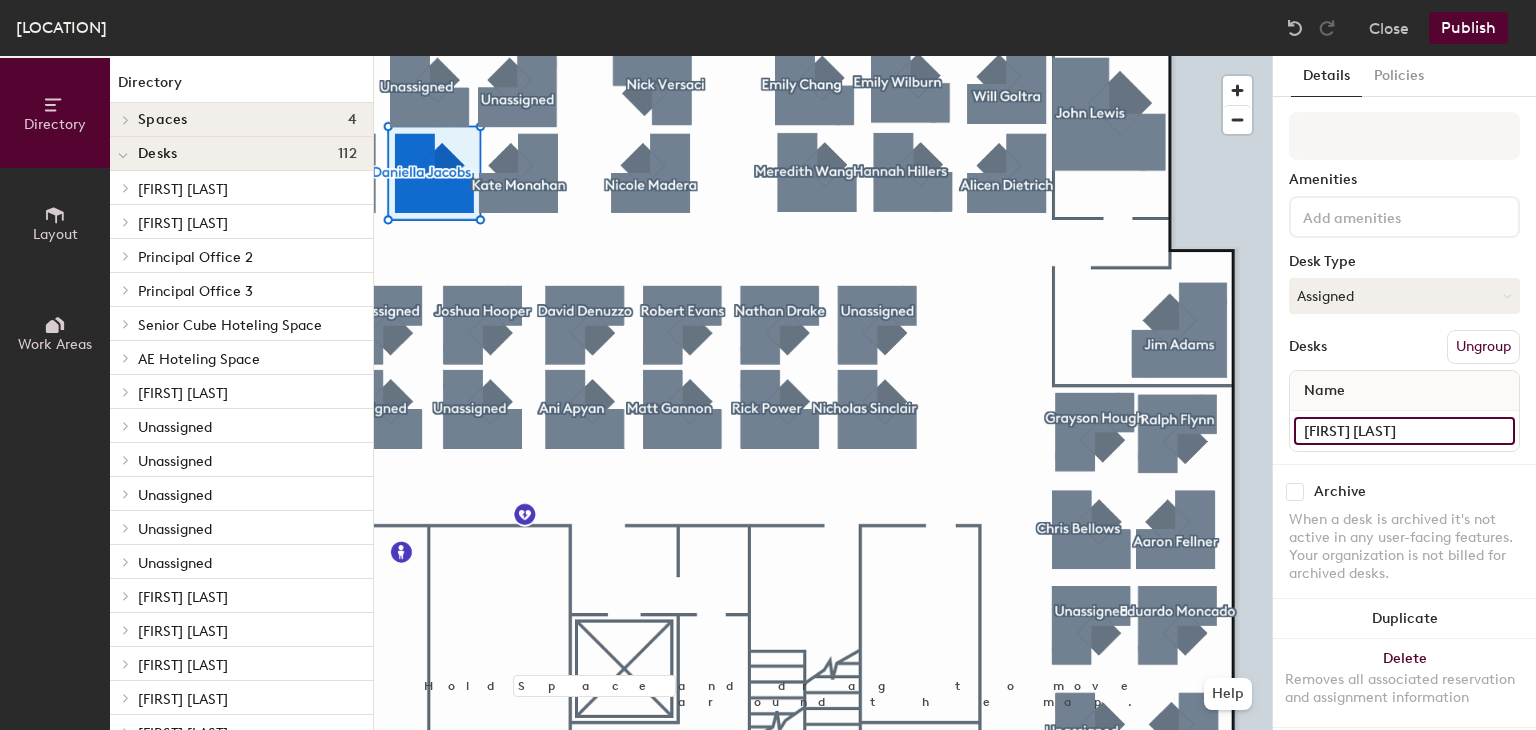 click on "[FIRST] [LAST]" at bounding box center (1404, 431) 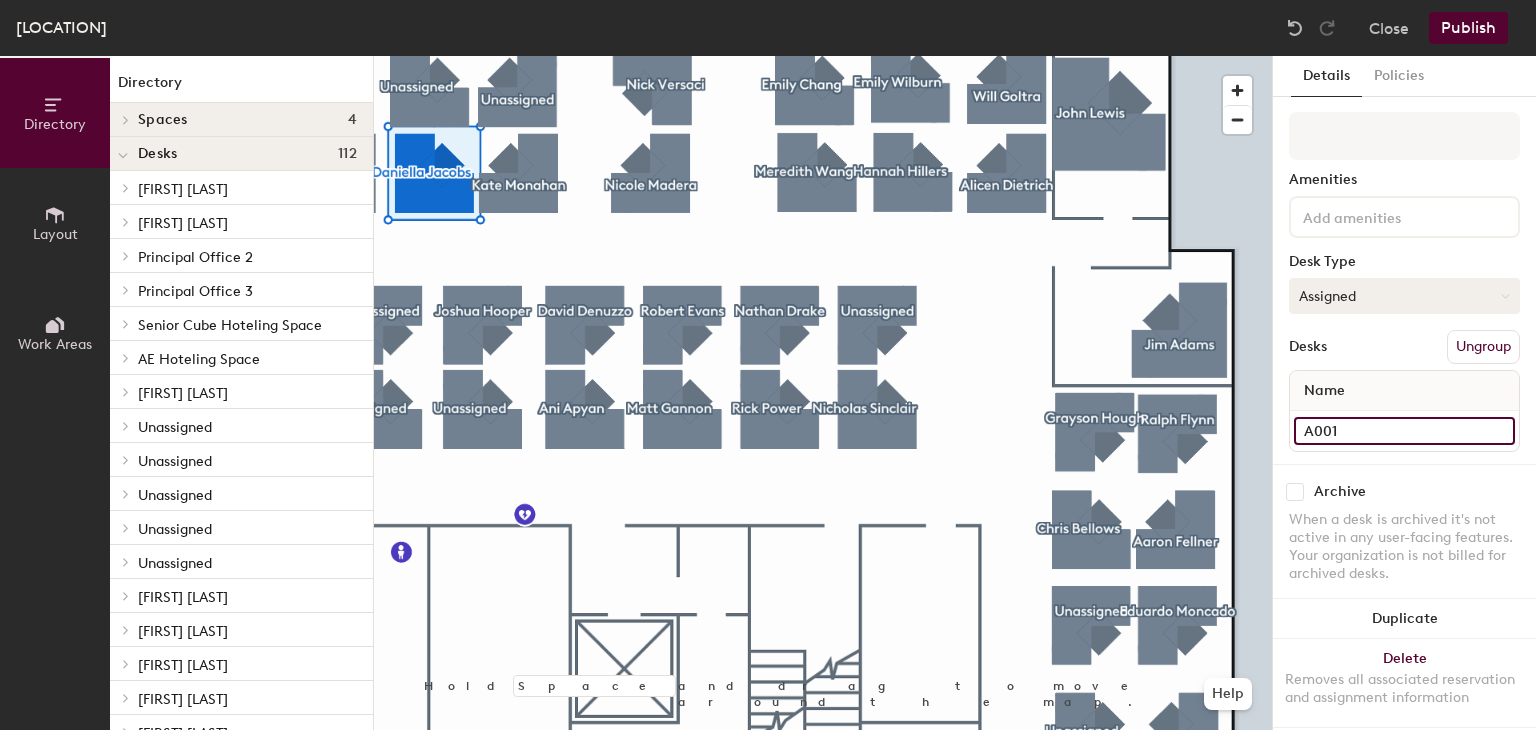 type on "A001" 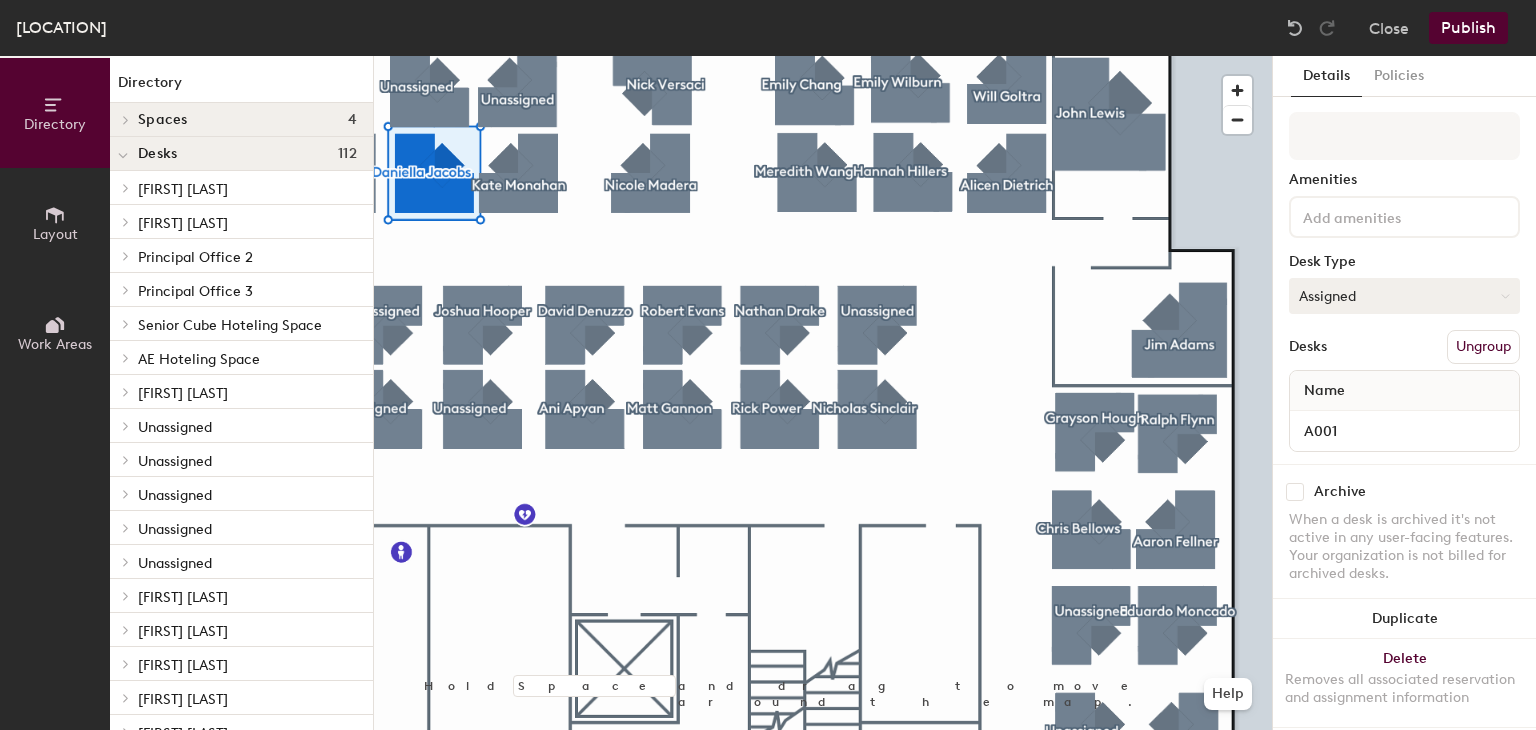 click on "Assigned" at bounding box center [1404, 296] 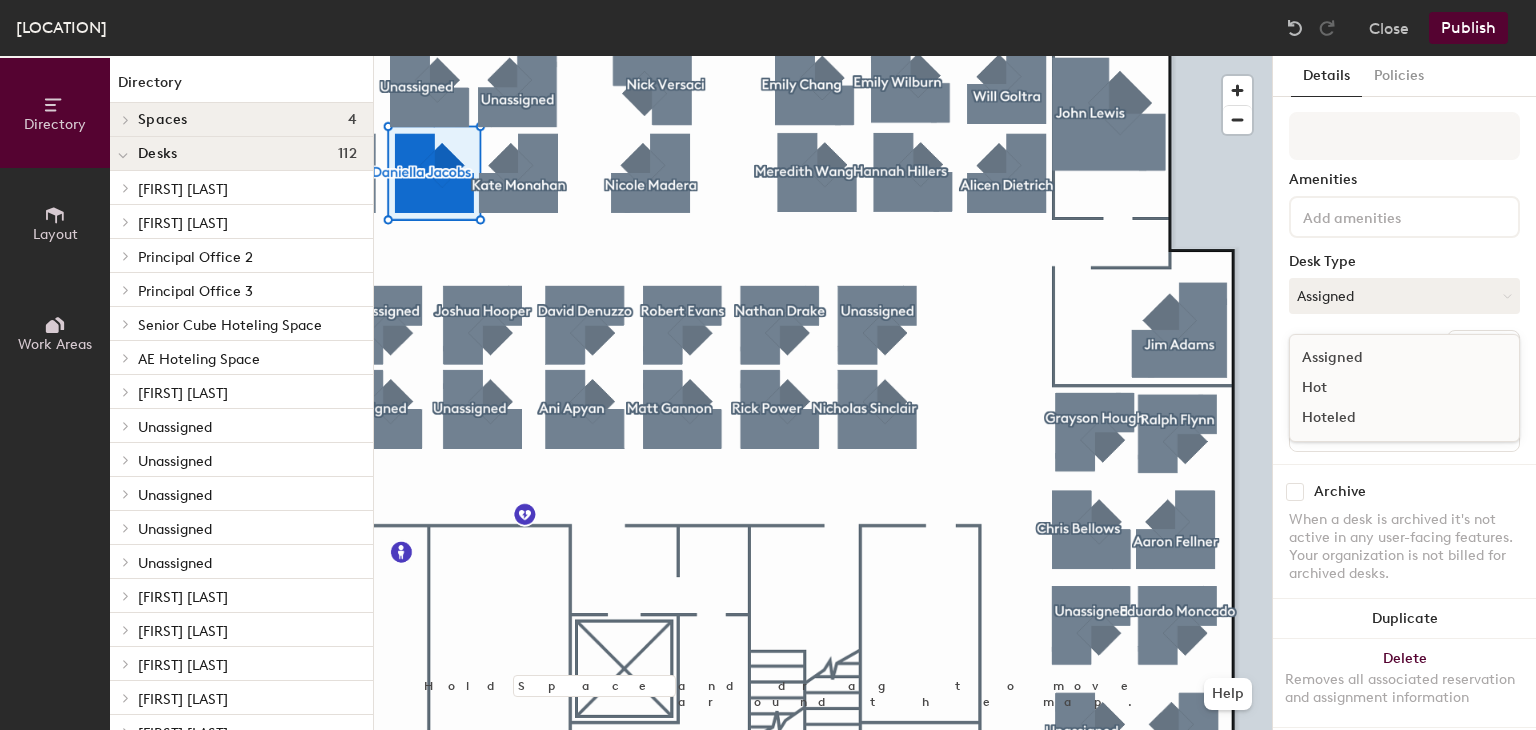 click on "Hoteled" at bounding box center [1390, 418] 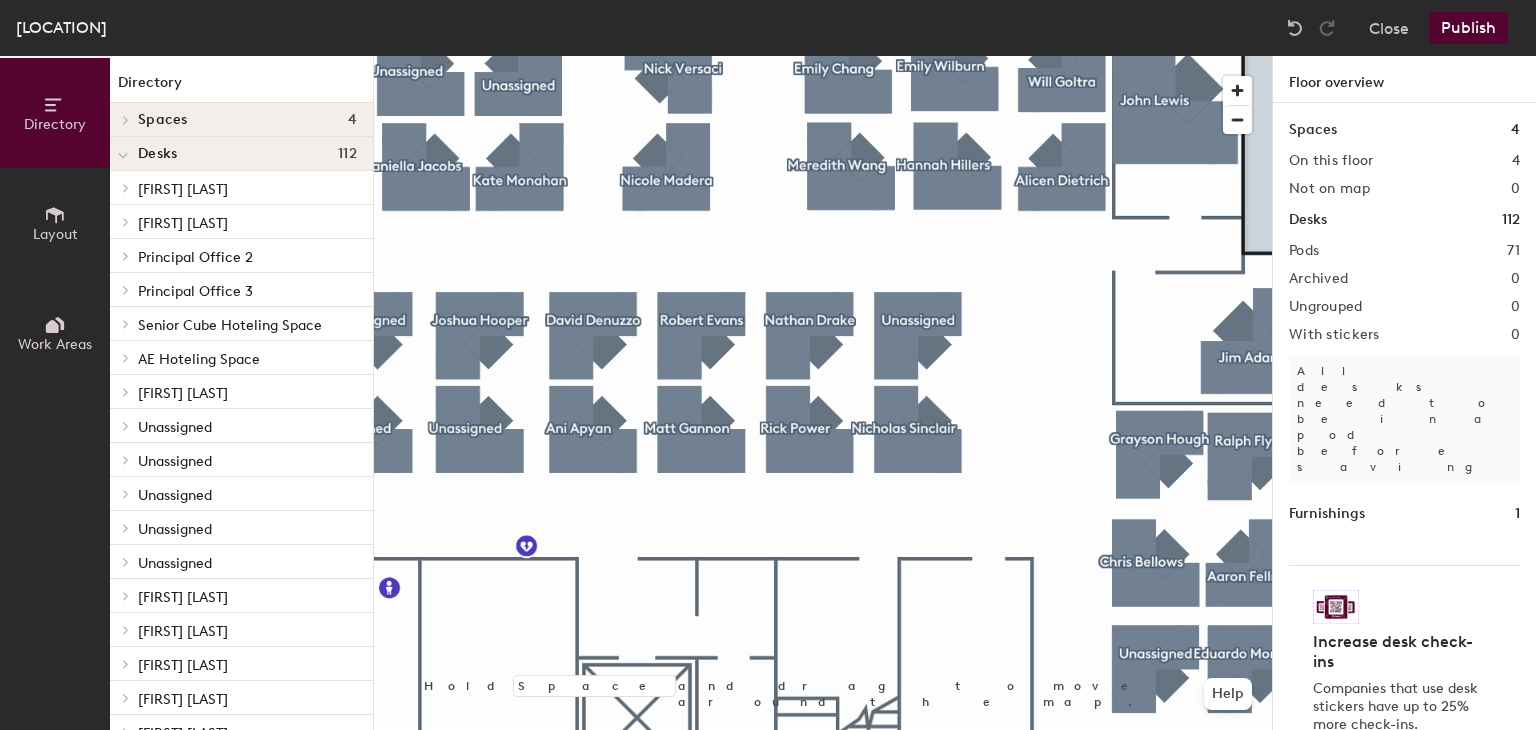 click at bounding box center [823, 56] 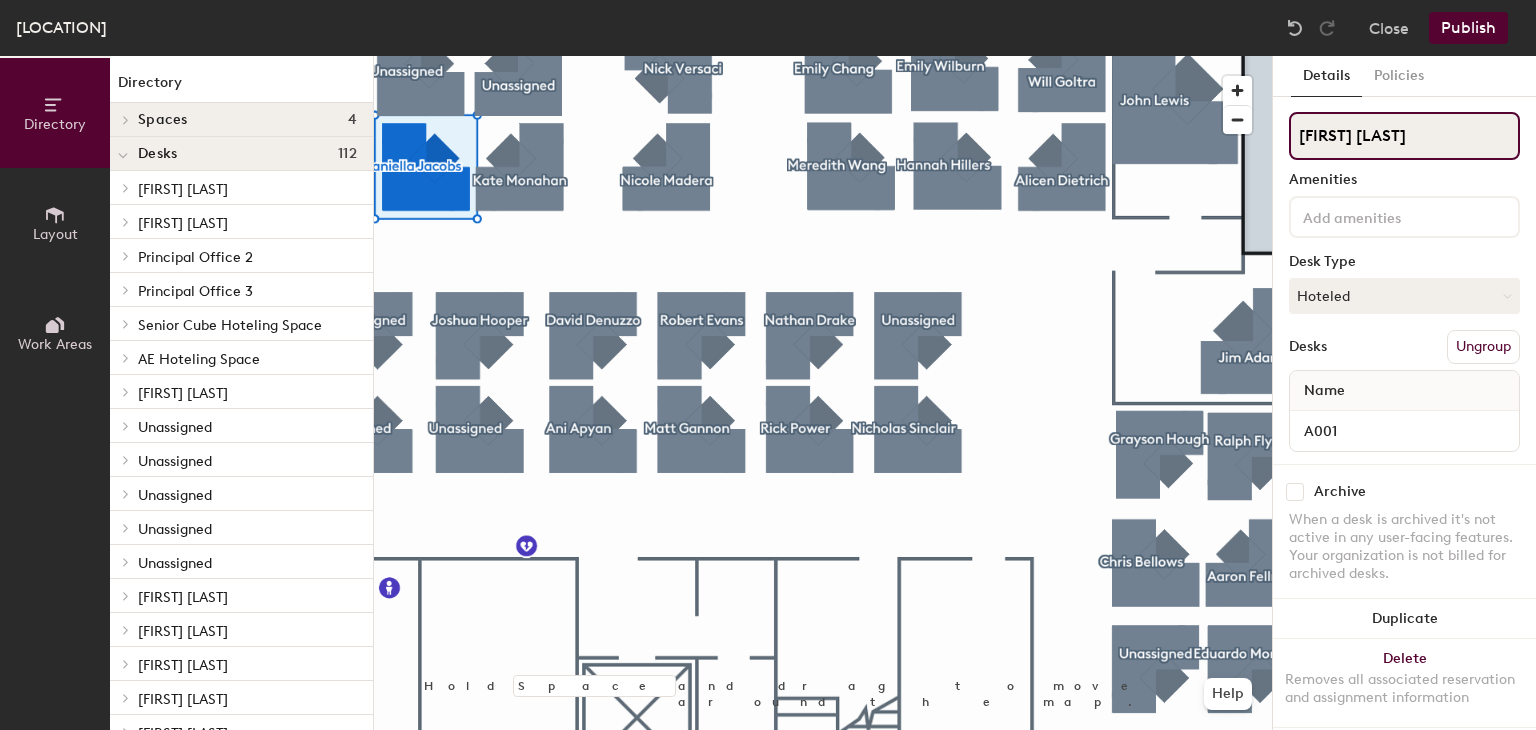 click on "[FIRST] [LAST]" at bounding box center [1404, 136] 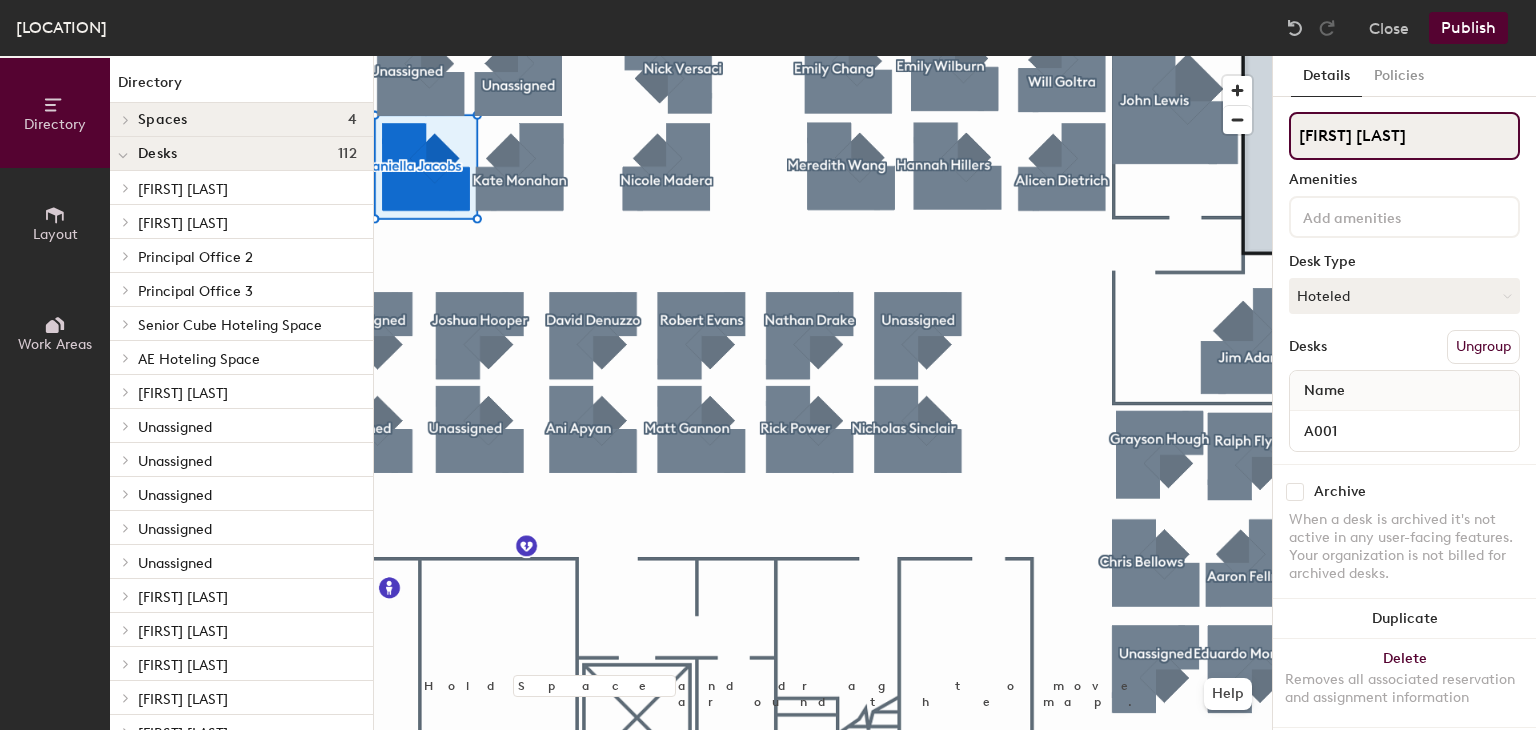 click on "Directory Layout Work Areas Directory Spaces 4 Conference Room 11-1 Conference Room 11-3 Team Room 11-A Team Room 11-B Desks 112 [FIRST] [LAST] [FIRST] [LAST] Principal Office 1 P1 Principal Office 2 P2 Principal Office 3 Principal Office 3 Senior Cube Hoteling Space S1 S2 S3 S4 S5 S6 S7 S8 AE Hoteling Space A1 A2 A3 A4 A5 A6 A7 A8 A9 A10 A11 A12 A13 A14 A15 A16 A17 A18 A19 A20 A21 A22 A23 A24 A25 A26 A27 A28 A29 A30 A31 A32 A33 A34 A35 [FIRST] [LAST] [FIRST] [LAST] Unassigned Desk 1 Unassigned Desk 1 Unassigned Desk 1 Unassigned Desk 1 Unassigned Unassigned [FIRST] [LAST] [FIRST] [LAST] [FIRST] [LAST] [FIRST] [LAST] [FIRST] [LAST] [FIRST] [LAST] [FIRST] [LAST] [FIRST] [LAST] [FIRST] [LAST] Unassigned Unassigned [FIRST] [LAST] [FIRST] [LAST] Unassigned Desk 1 Unassigned Desk 1 Unassigned Desk 1 Unassigned Desk 1 Unassigned Desk 1 Unassigned Desk 1 Unassigned Desk 1 Unassigned Desk 1" at bounding box center [768, 393] 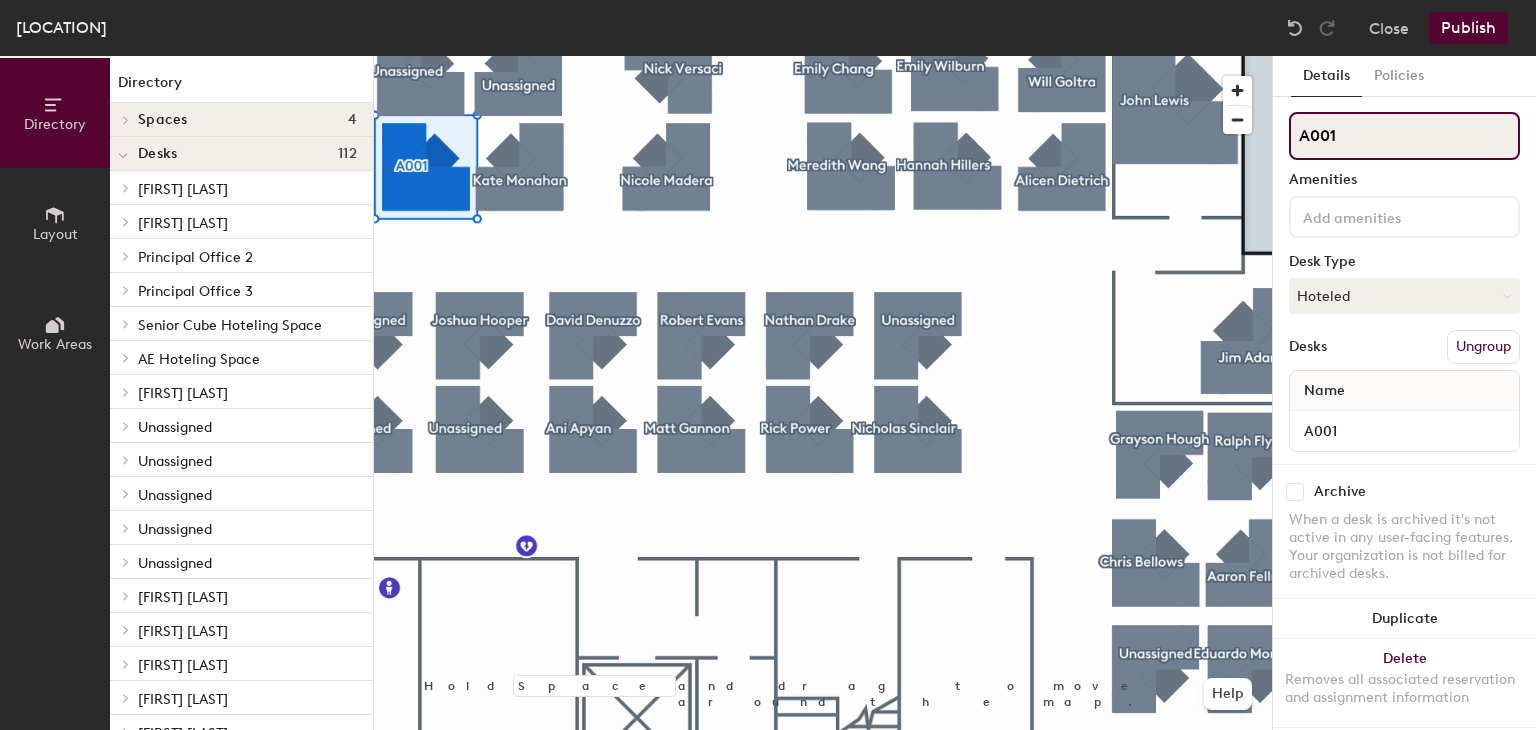 type on "A001" 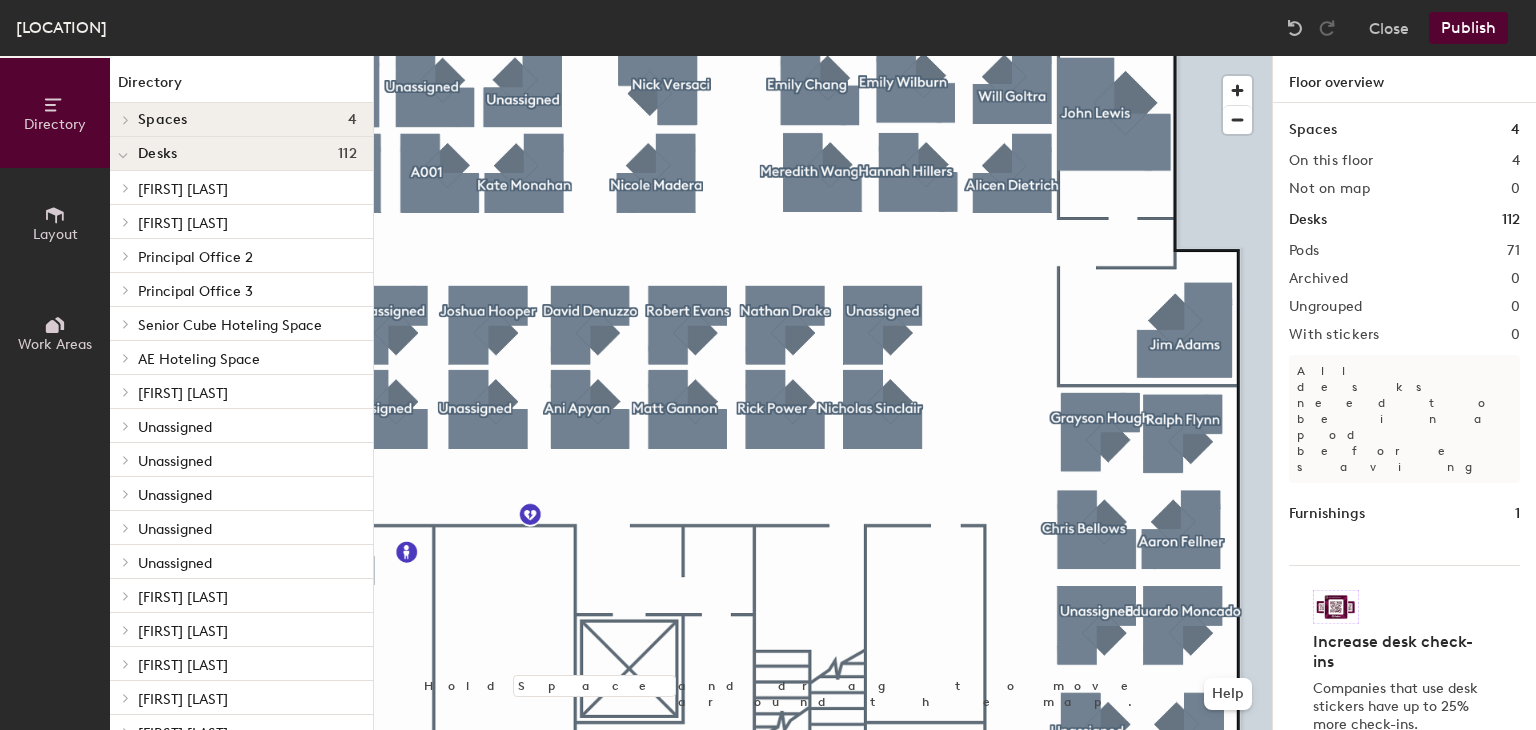 click at bounding box center (823, 56) 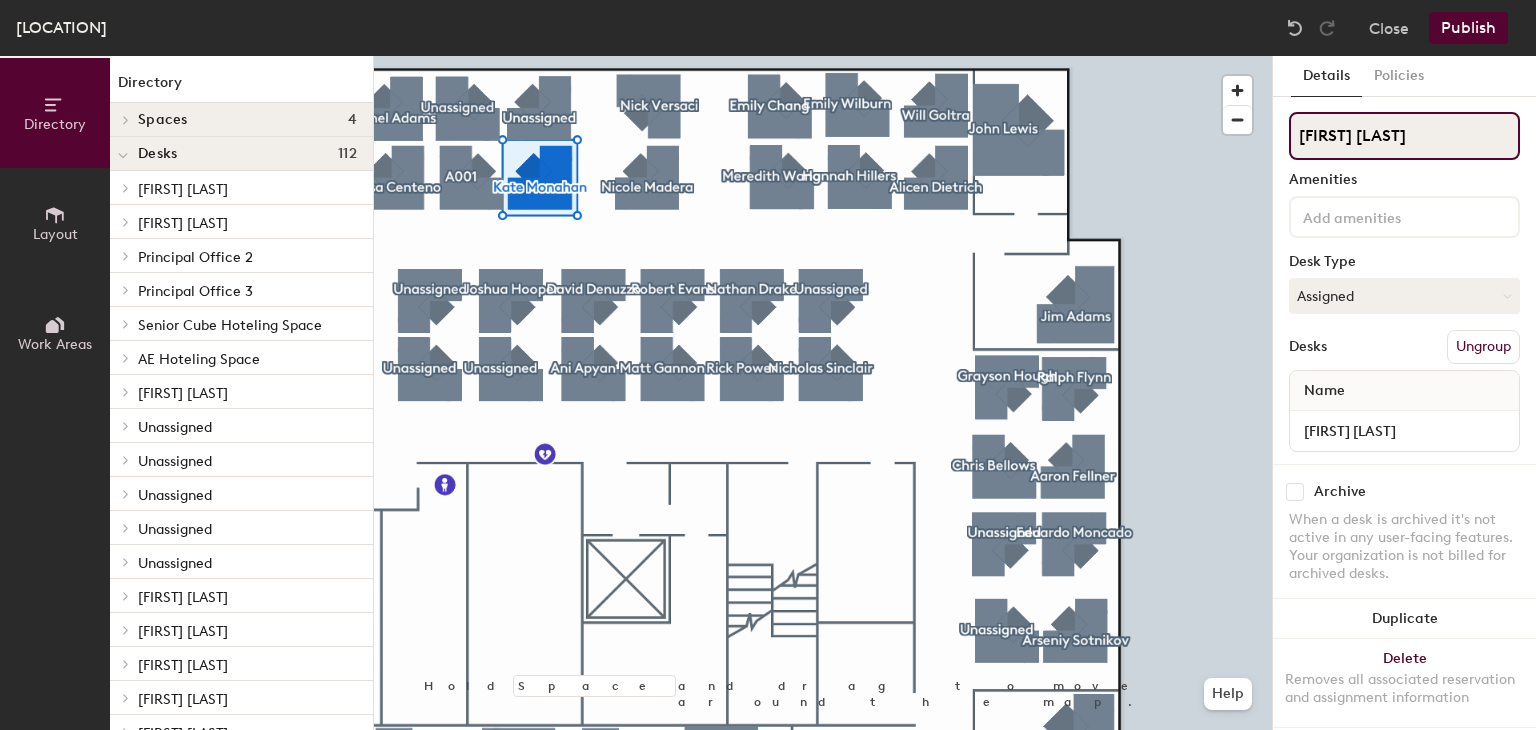 click on "Directory Layout Work Areas Directory Spaces 4 Conference Room 11-1 Conference Room 11-3 Team Room 11-A Team Room 11-B Desks 112 [FIRST] [LAST] [FIRST] [LAST] Principal Office 1 P1 Principal Office 2 P2 Principal Office 3 Principal Office 3 Senior Cube Hoteling Space S1 S2 S3 S4 S5 S6 S7 S8 AE Hoteling Space A1 A2 A3 A4 A5 A6 A7 A8 A9 A10 A11 A12 A13 A14 A15 A16 A17 A18 A19 A20 A21 A22 A23 A24 A25 A26 A27 A28 A29 A30 A31 A32 A33 A34 A35 [FIRST] [LAST] [FIRST] [LAST] Unassigned Desk 1 Unassigned Desk 1 Unassigned Desk 1 Unassigned Desk 1 Unassigned Unassigned [FIRST] [LAST] [FIRST] [LAST] [FIRST] [LAST] [FIRST] [LAST] [FIRST] [LAST] [FIRST] [LAST] [FIRST] [LAST] [FIRST] [LAST] [FIRST] [LAST] Unassigned Unassigned [FIRST] [LAST] [FIRST] [LAST] Unassigned Desk 1 Unassigned Desk 1 Unassigned Desk 1 Unassigned Desk 1 Unassigned Desk 1 Unassigned Desk 1 Unassigned Desk 1 Unassigned Desk 1" at bounding box center [768, 393] 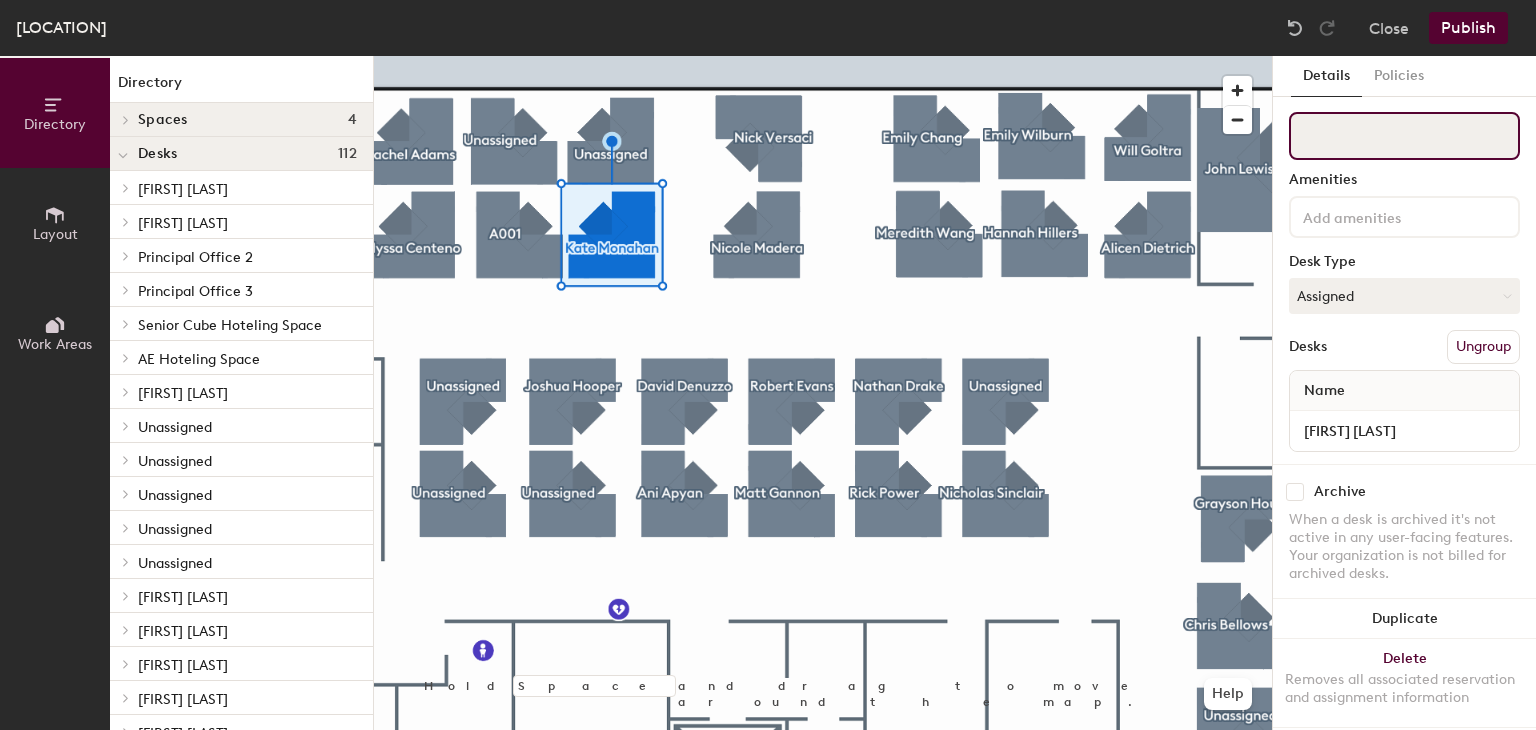 click at bounding box center (1404, 136) 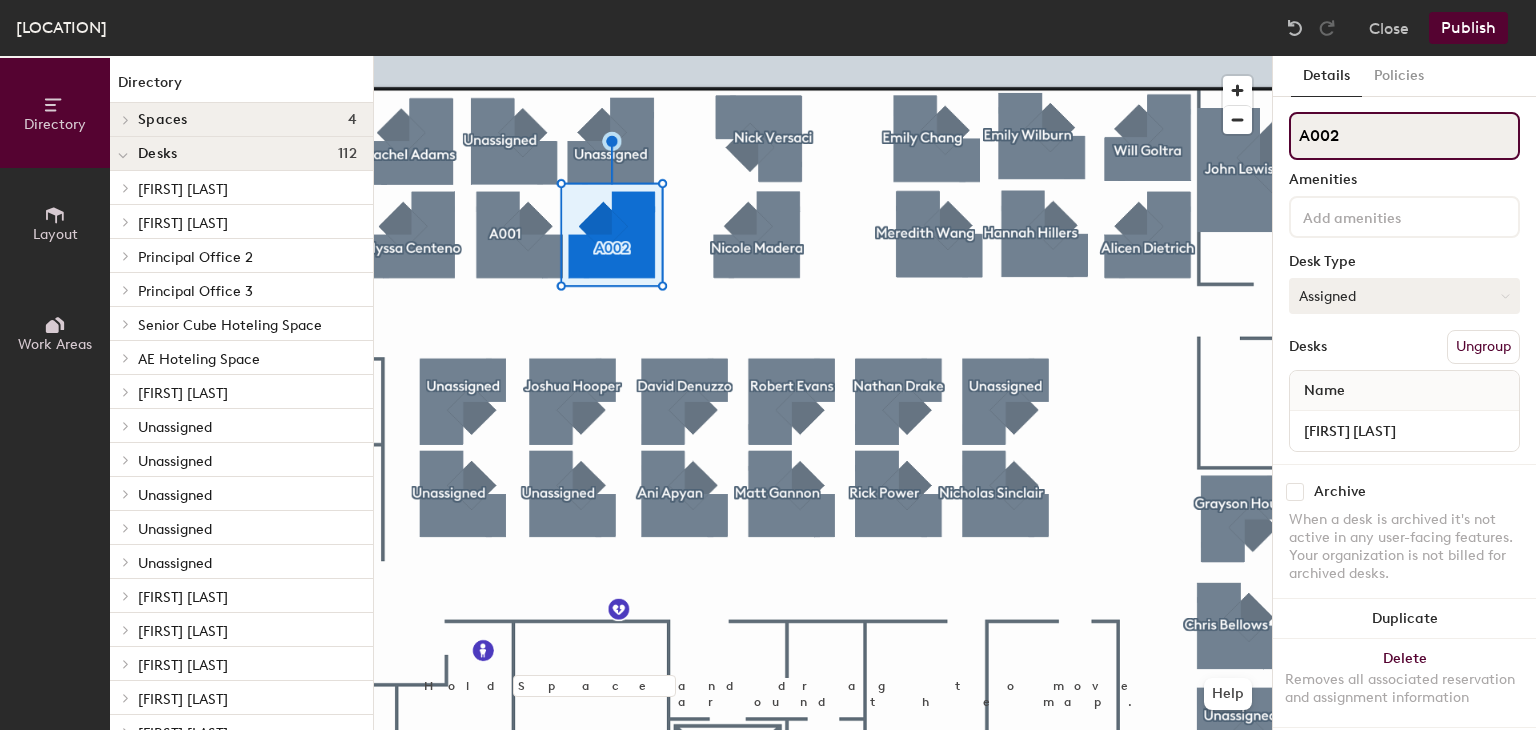 type on "A002" 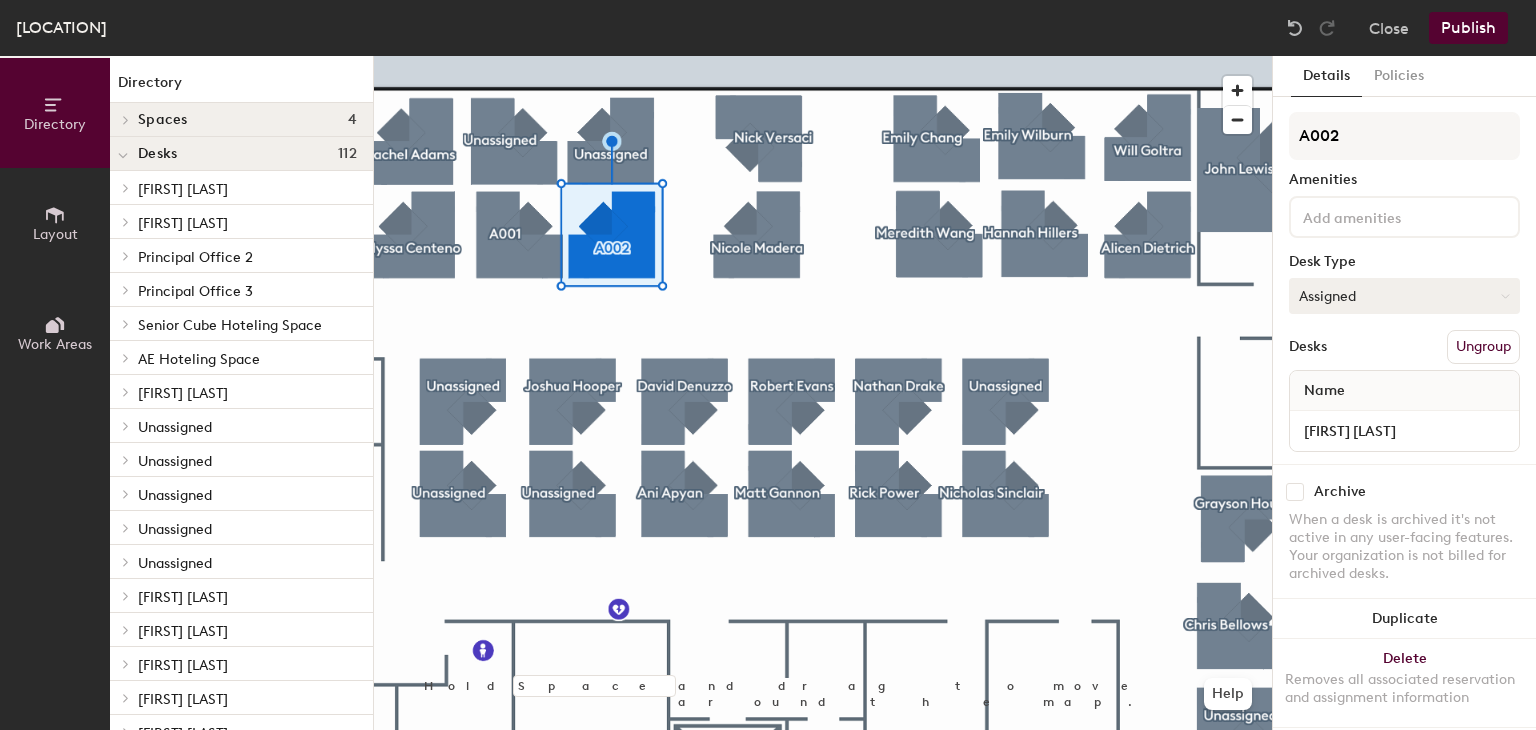 click on "Assigned" at bounding box center [1404, 296] 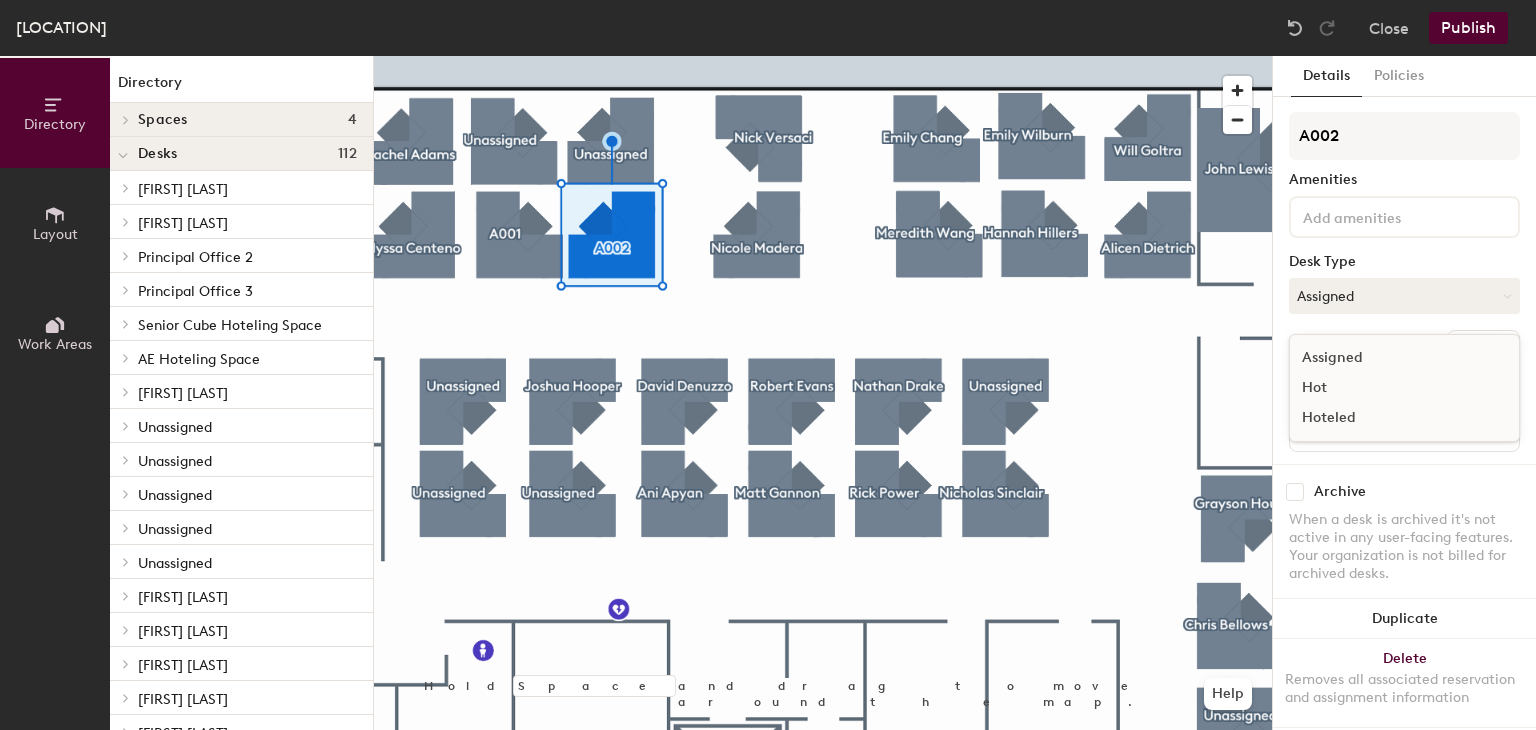 click on "Hoteled" at bounding box center [1390, 418] 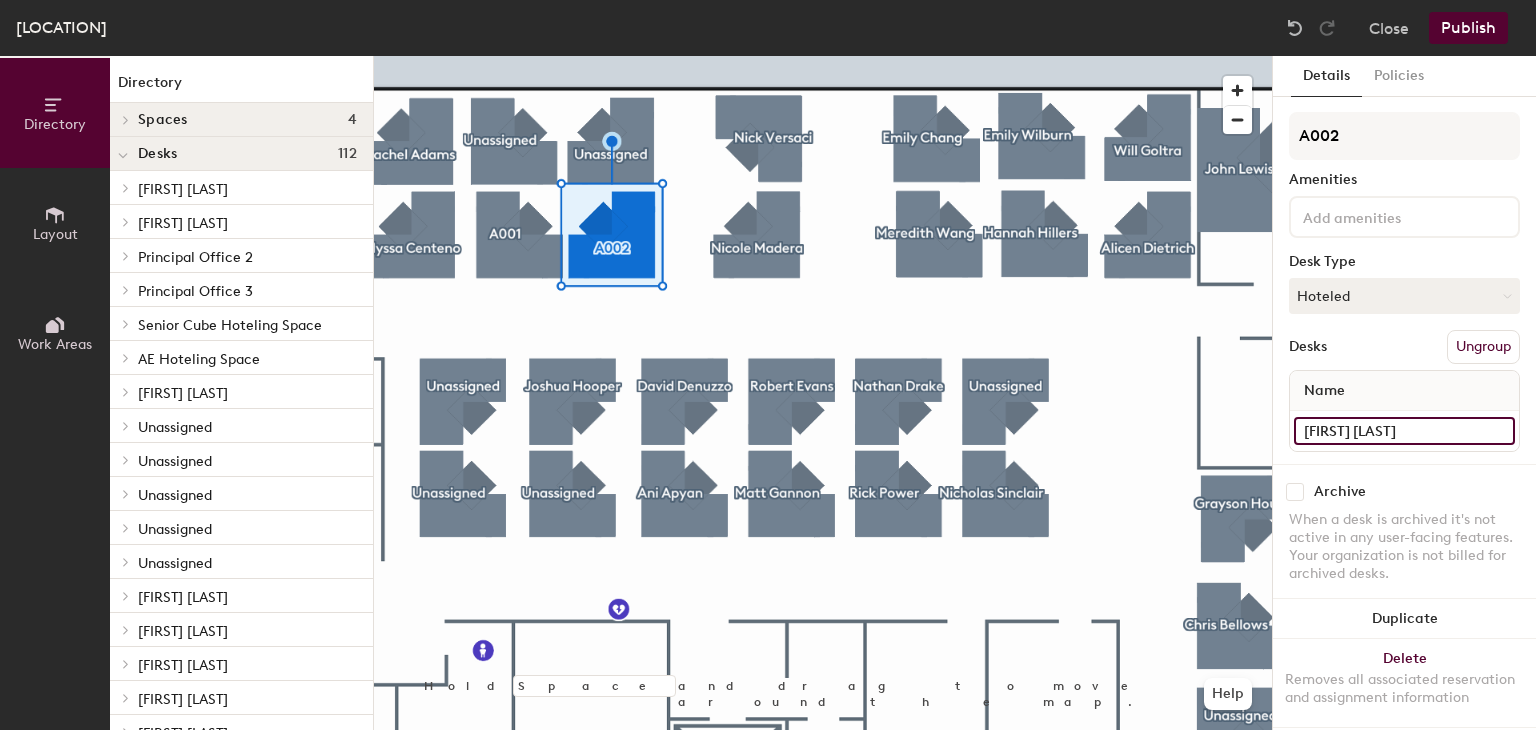 click on "[FIRST] [LAST]" at bounding box center (1404, 431) 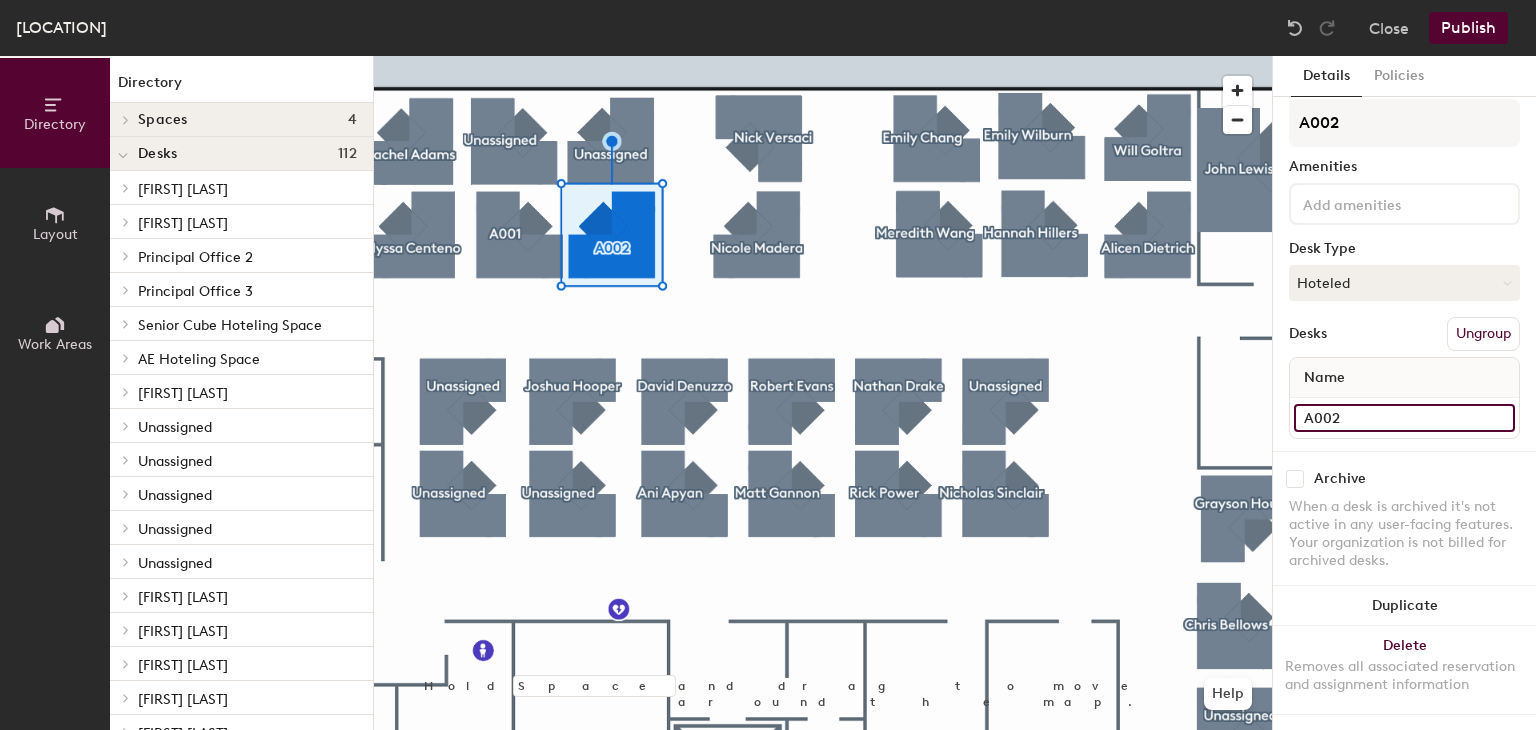 scroll, scrollTop: 28, scrollLeft: 0, axis: vertical 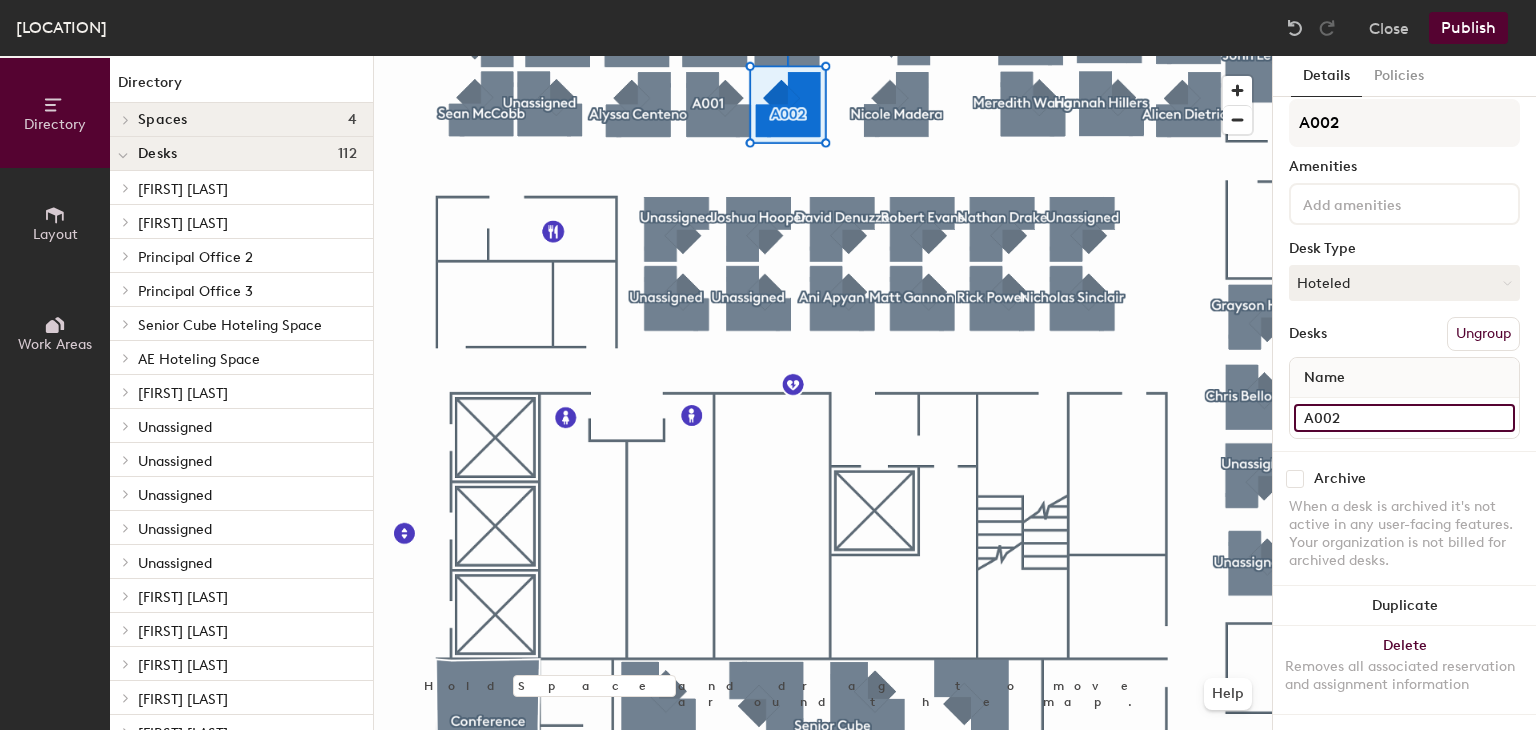 type on "A002" 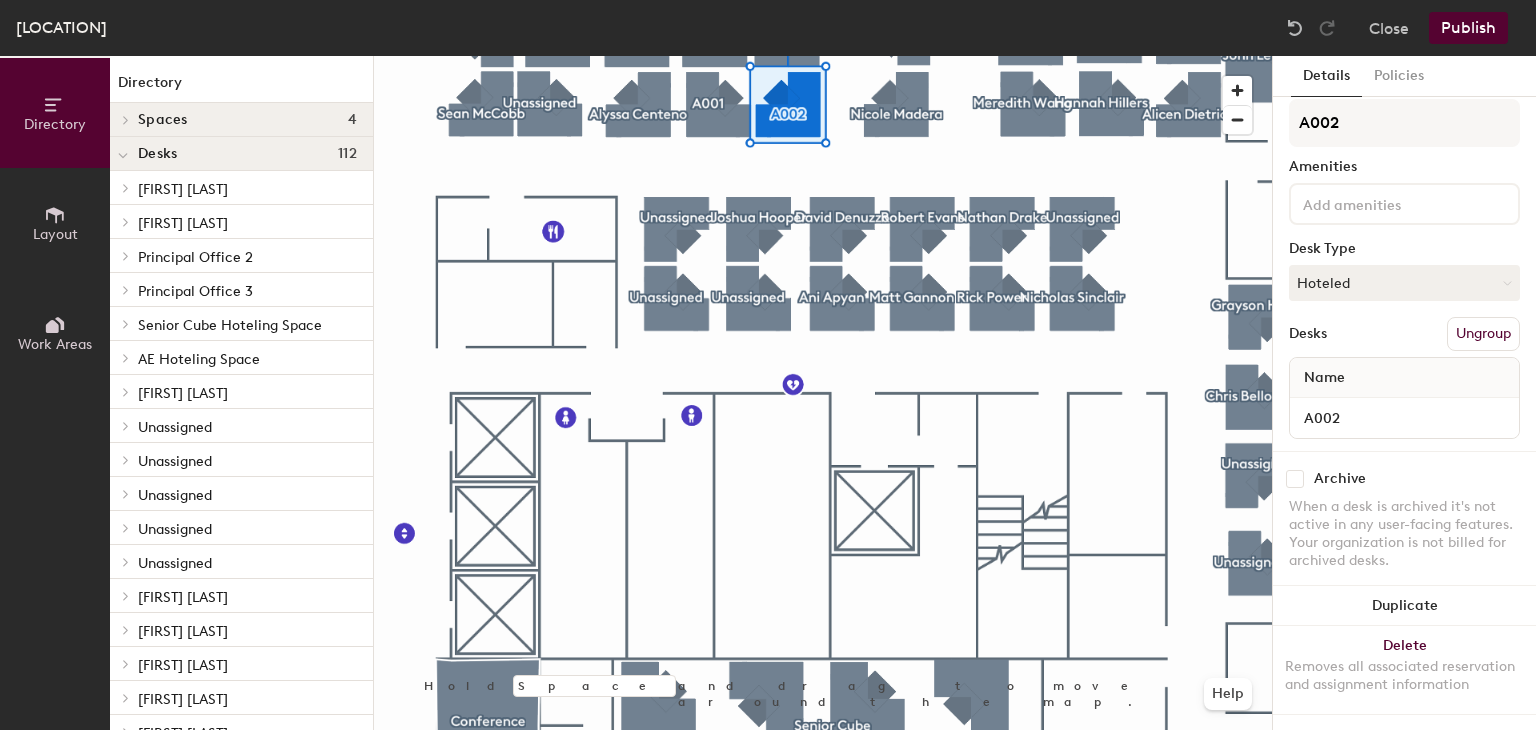 click on "Desks Ungroup" at bounding box center [1404, 334] 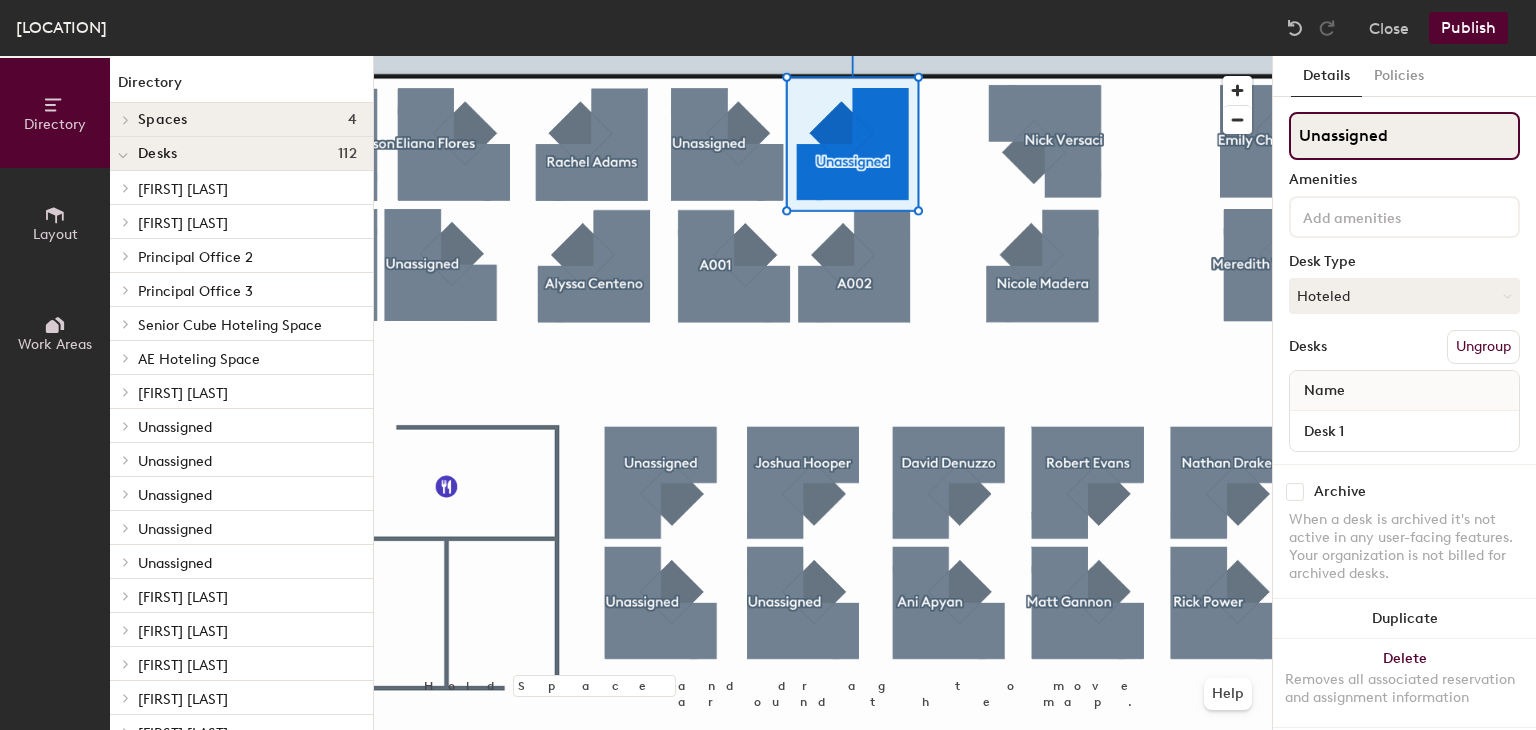 click on "Unassigned" at bounding box center (1404, 136) 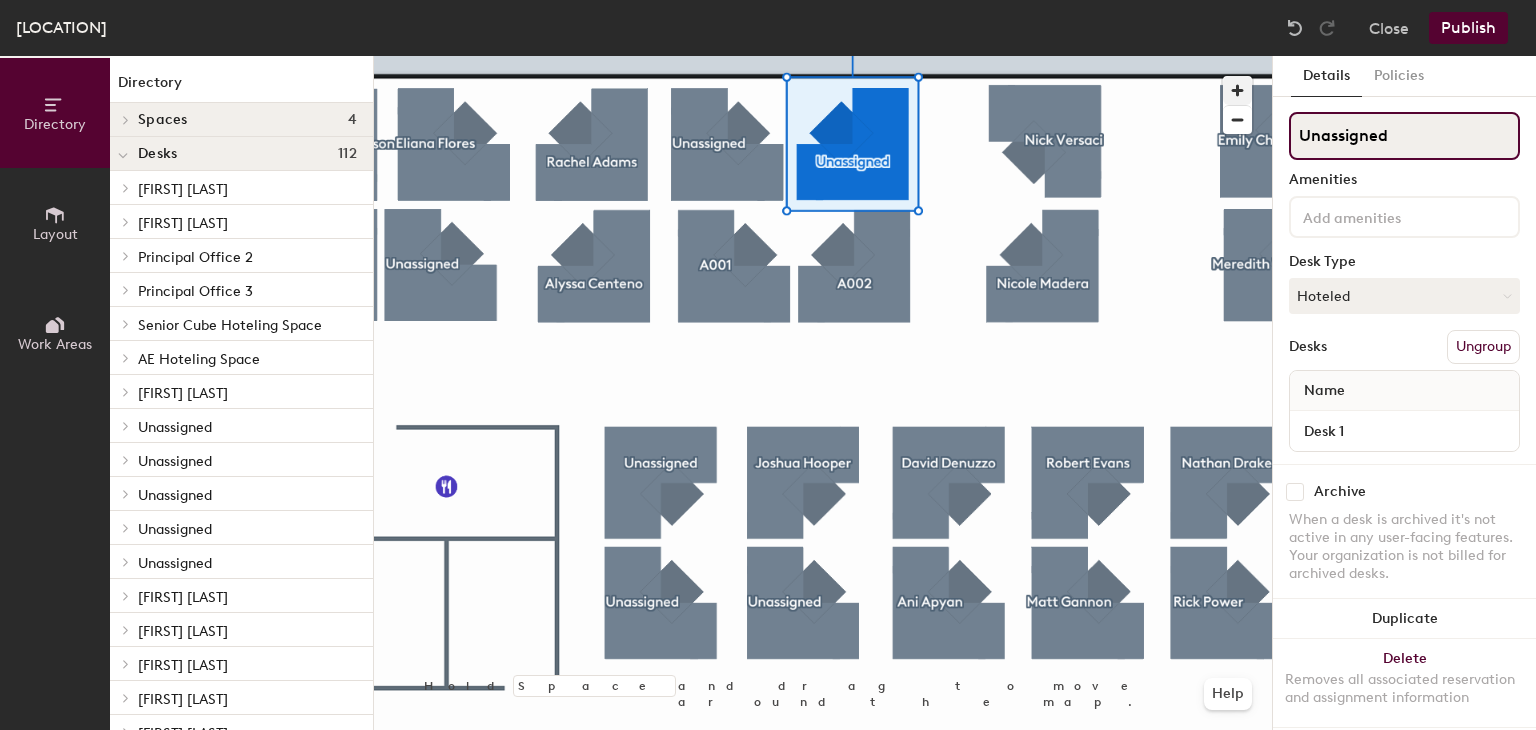 click on "Directory Layout Work Areas Directory Spaces 4 Conference Room 11-1 Conference Room 11-3 Team Room 11-A Team Room 11-B Desks 112 [FIRST] [LAST] [FIRST] [LAST] Principal Office 1 P1 Principal Office 2 P2 Principal Office 3 Principal Office 3 Senior Cube Hoteling Space S1 S2 S3 S4 S5 S6 S7 S8 AE Hoteling Space A1 A2 A3 A4 A5 A6 A7 A8 A9 A10 A11 A12 A13 A14 A15 A16 A17 A18 A19 A20 A21 A22 A23 A24 A25 A26 A27 A28 A29 A30 A31 A32 A33 A34 A35 [FIRST] [LAST] [FIRST] [LAST] Unassigned Desk 1 Unassigned Desk 1 Unassigned Desk 1 Unassigned Desk 1 Unassigned Unassigned [FIRST] [LAST] [FIRST] [LAST] [FIRST] [LAST] [FIRST] [LAST] [FIRST] [LAST] [FIRST] [LAST] [FIRST] [LAST] [FIRST] [LAST] [FIRST] [LAST] Unassigned Unassigned [FIRST] [LAST] [FIRST] [LAST] Unassigned Desk 1 Unassigned Desk 1 Unassigned Desk 1 Unassigned Desk 1 Unassigned Desk 1 Unassigned Desk 1 Unassigned Desk 1 Unassigned Desk 1" at bounding box center [768, 393] 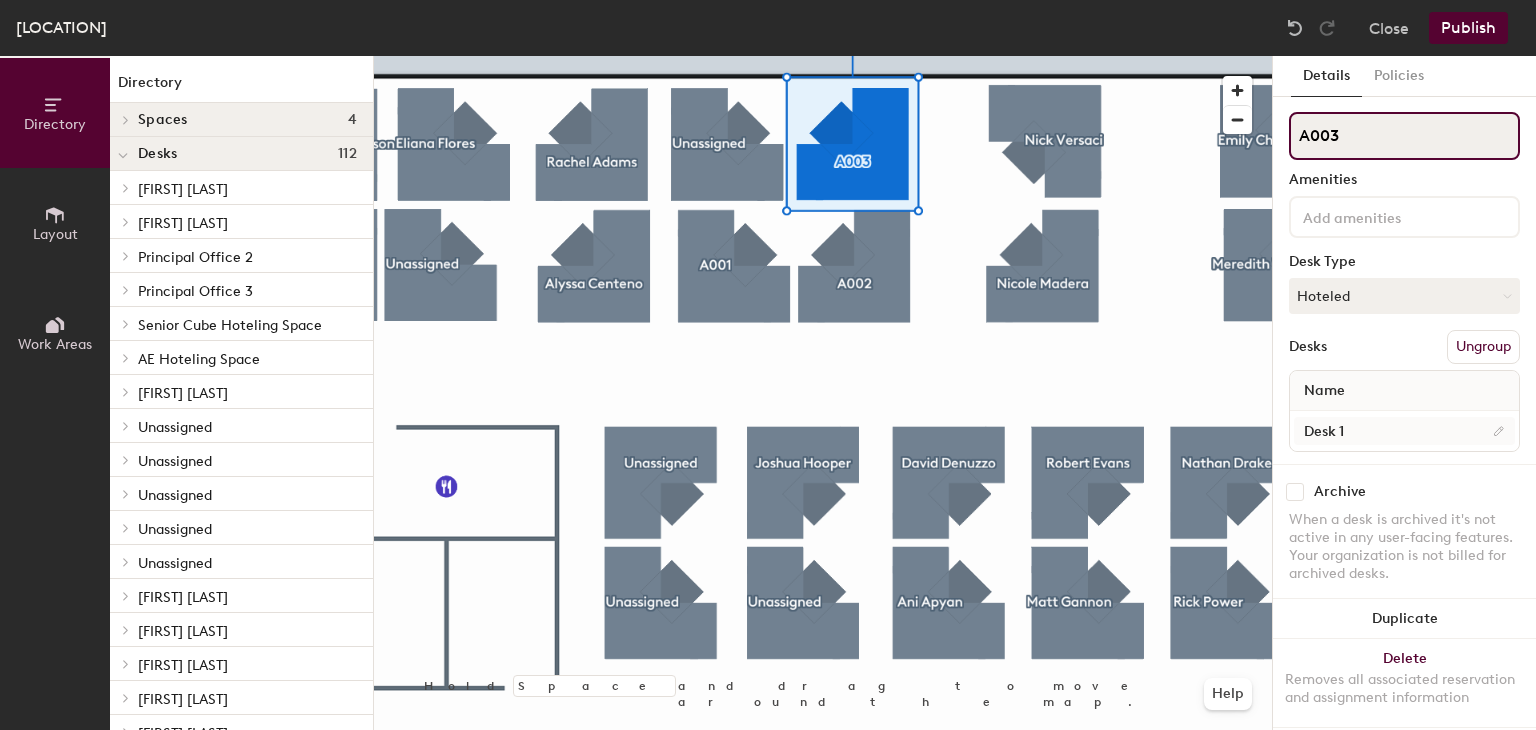 type on "A003" 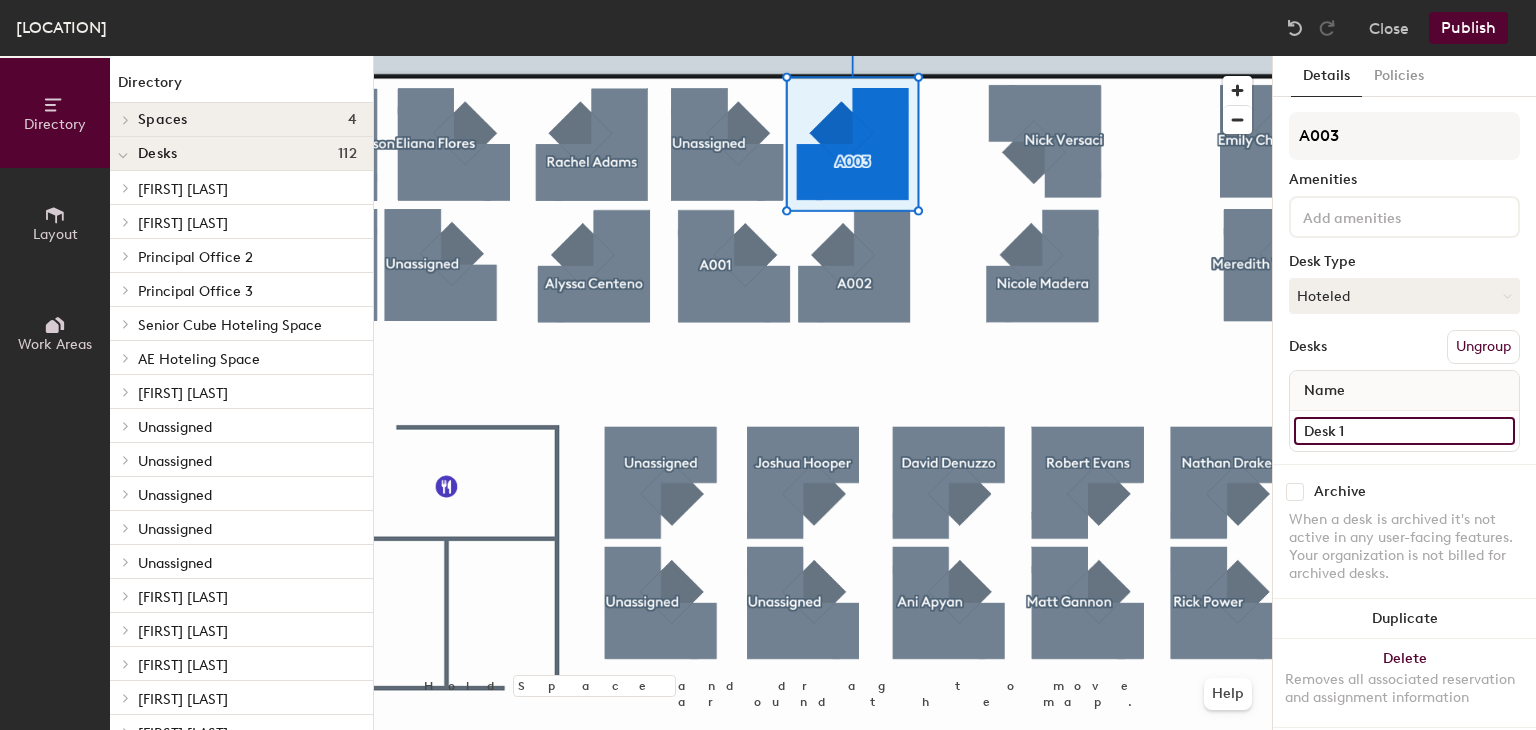 click on "Desk 1" at bounding box center [1404, 431] 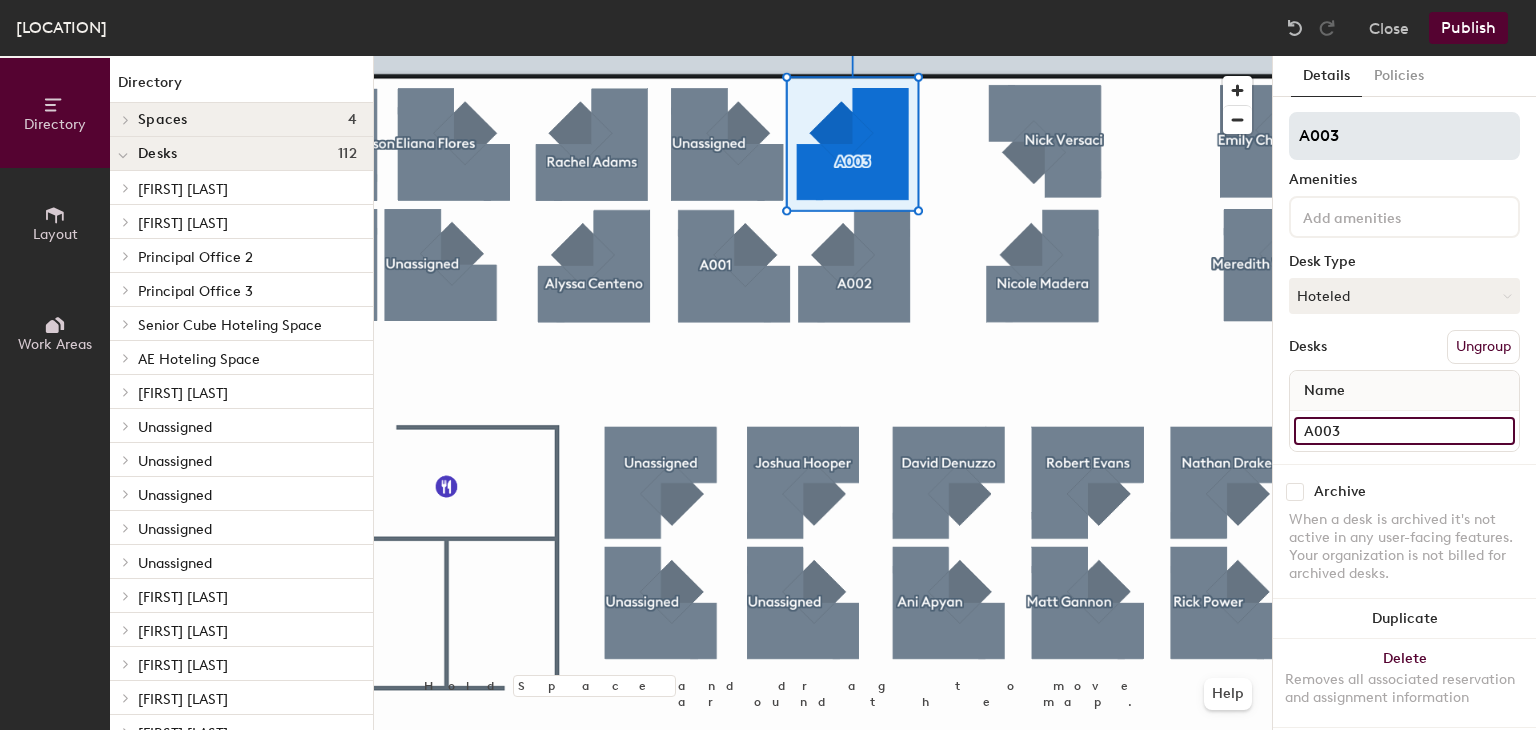 type on "A003" 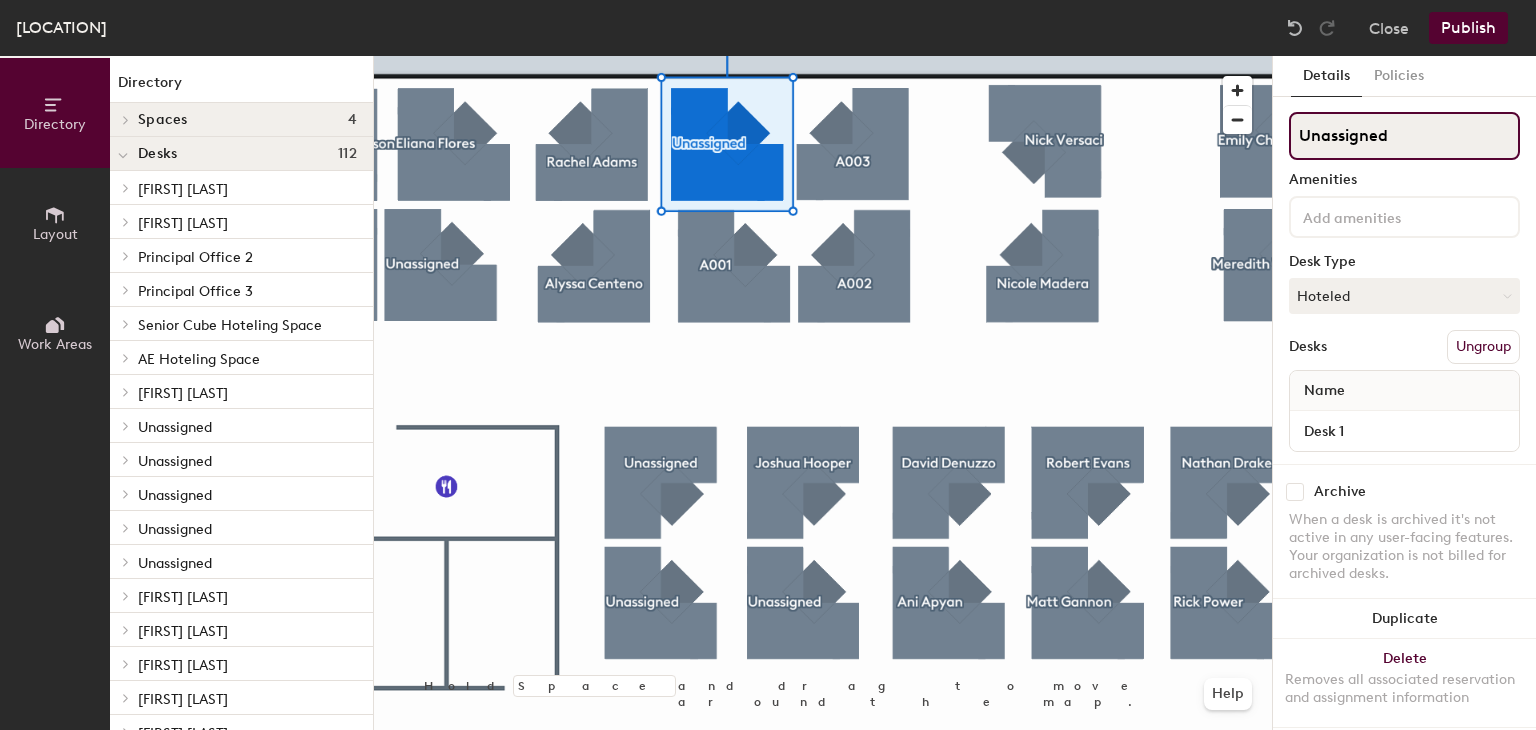 click on "Unassigned" at bounding box center [1404, 136] 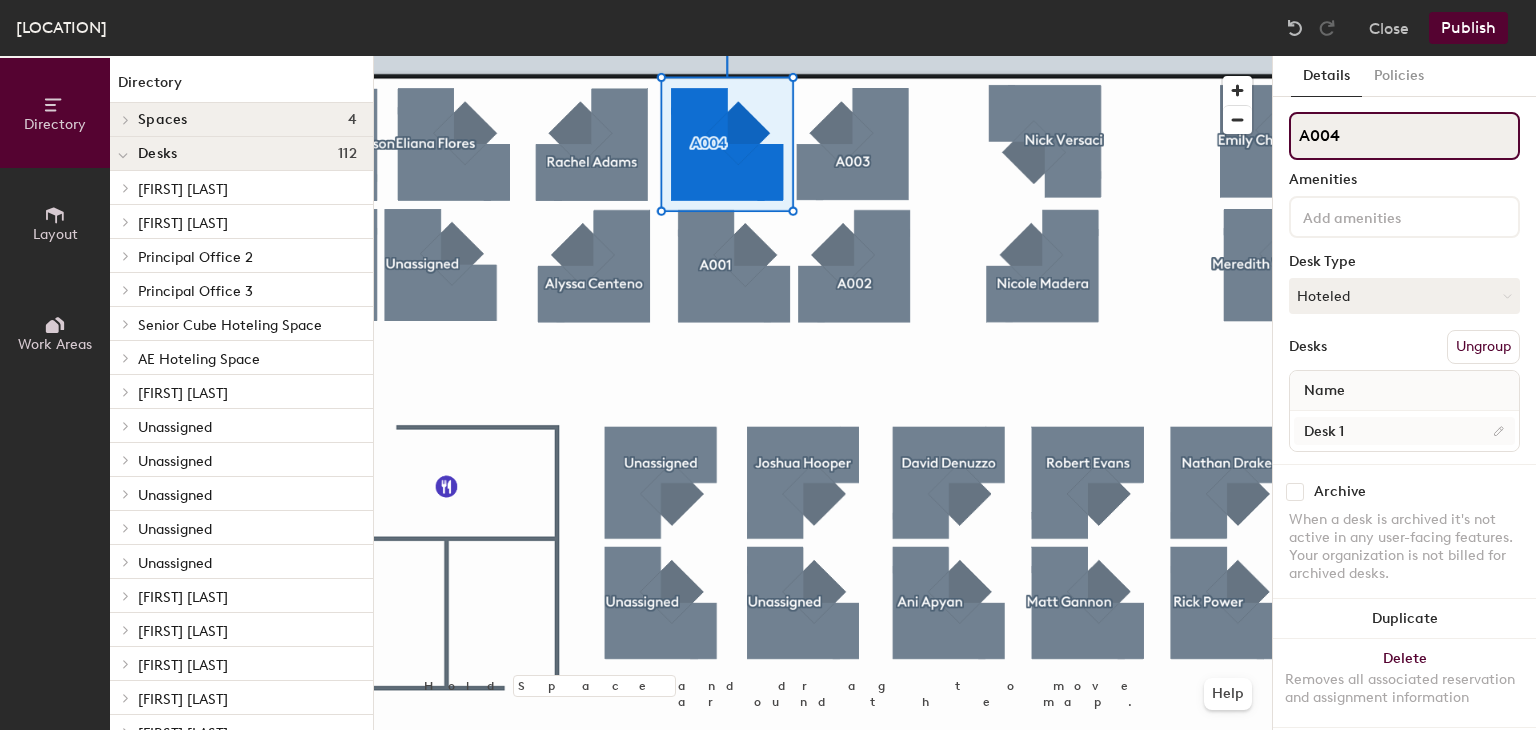 type on "A004" 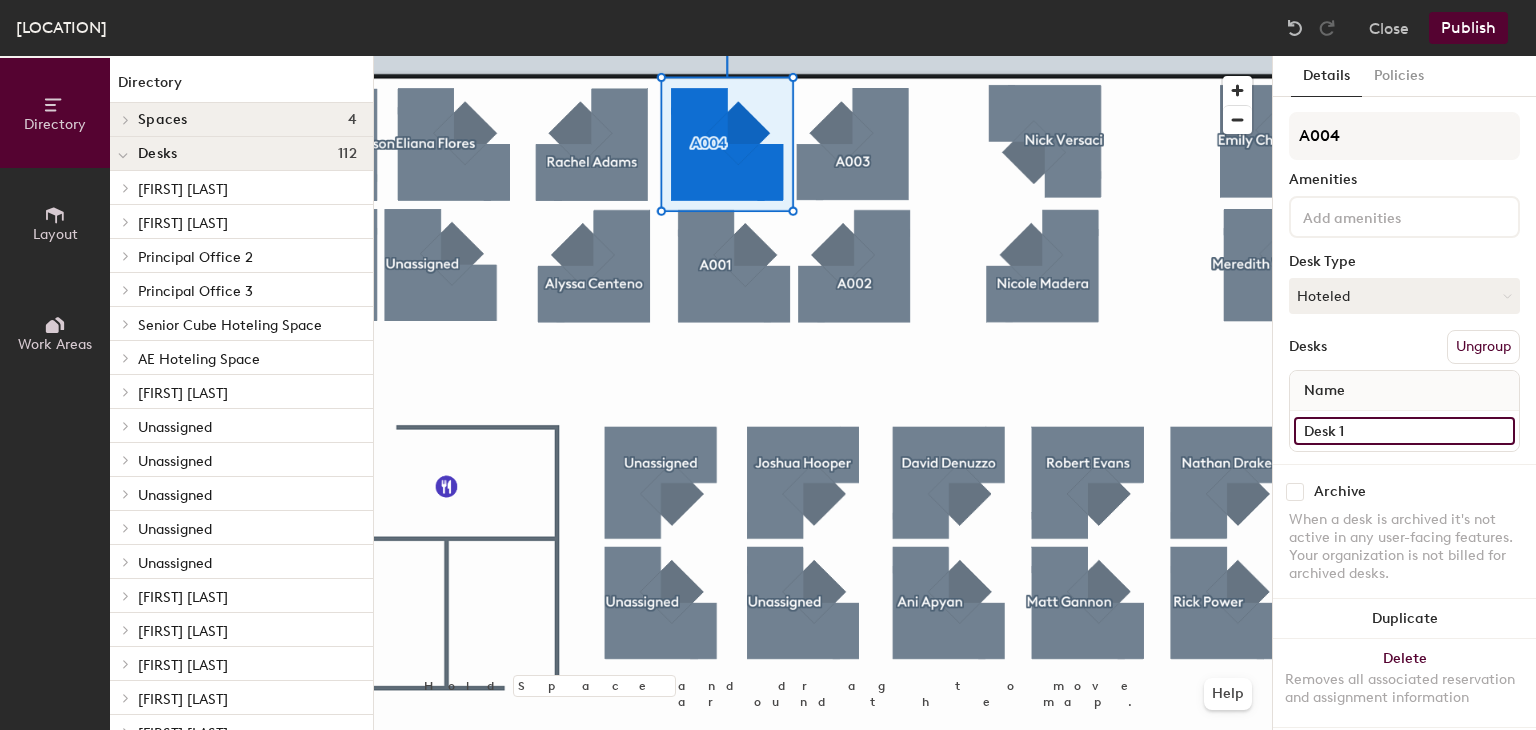 click on "Desk 1" at bounding box center (1404, 431) 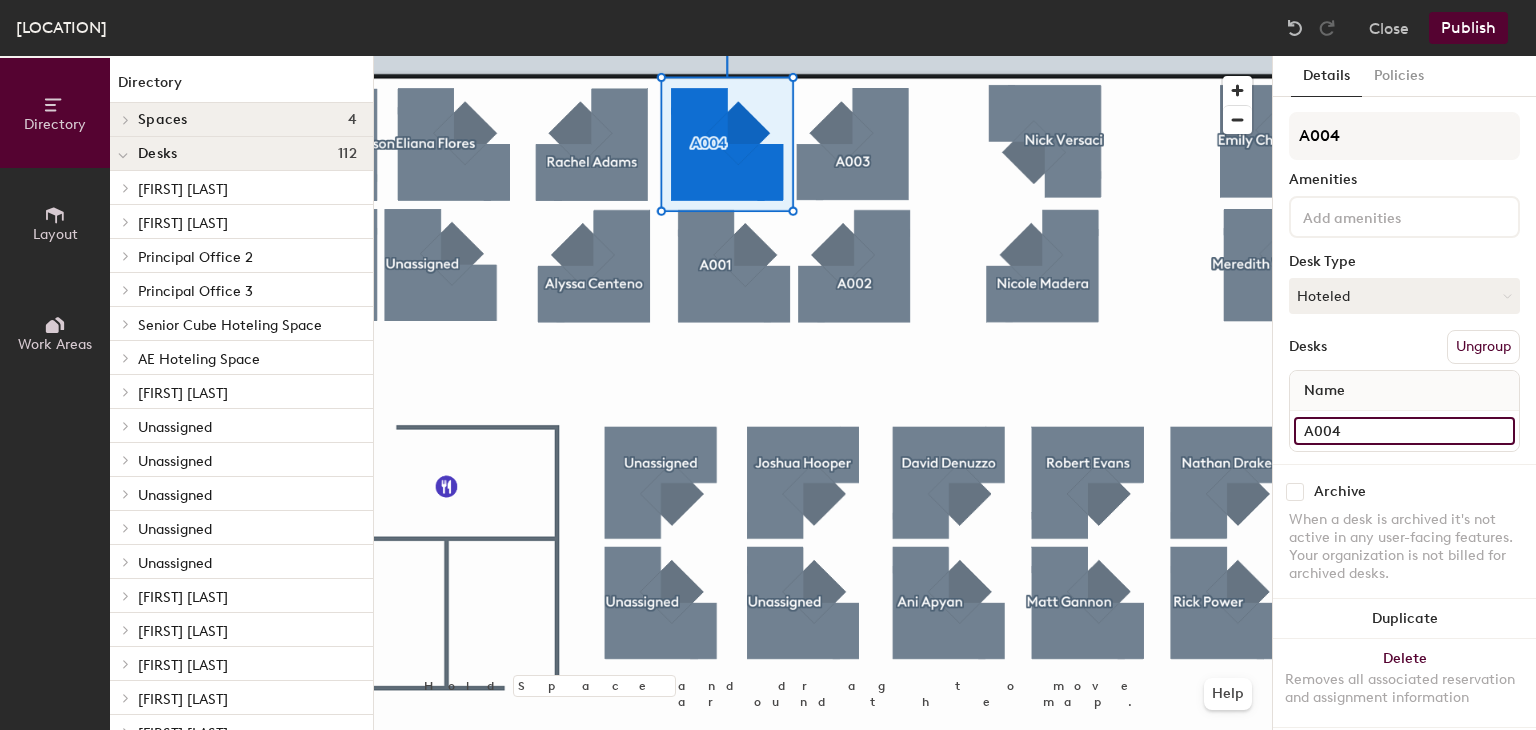 type on "A004" 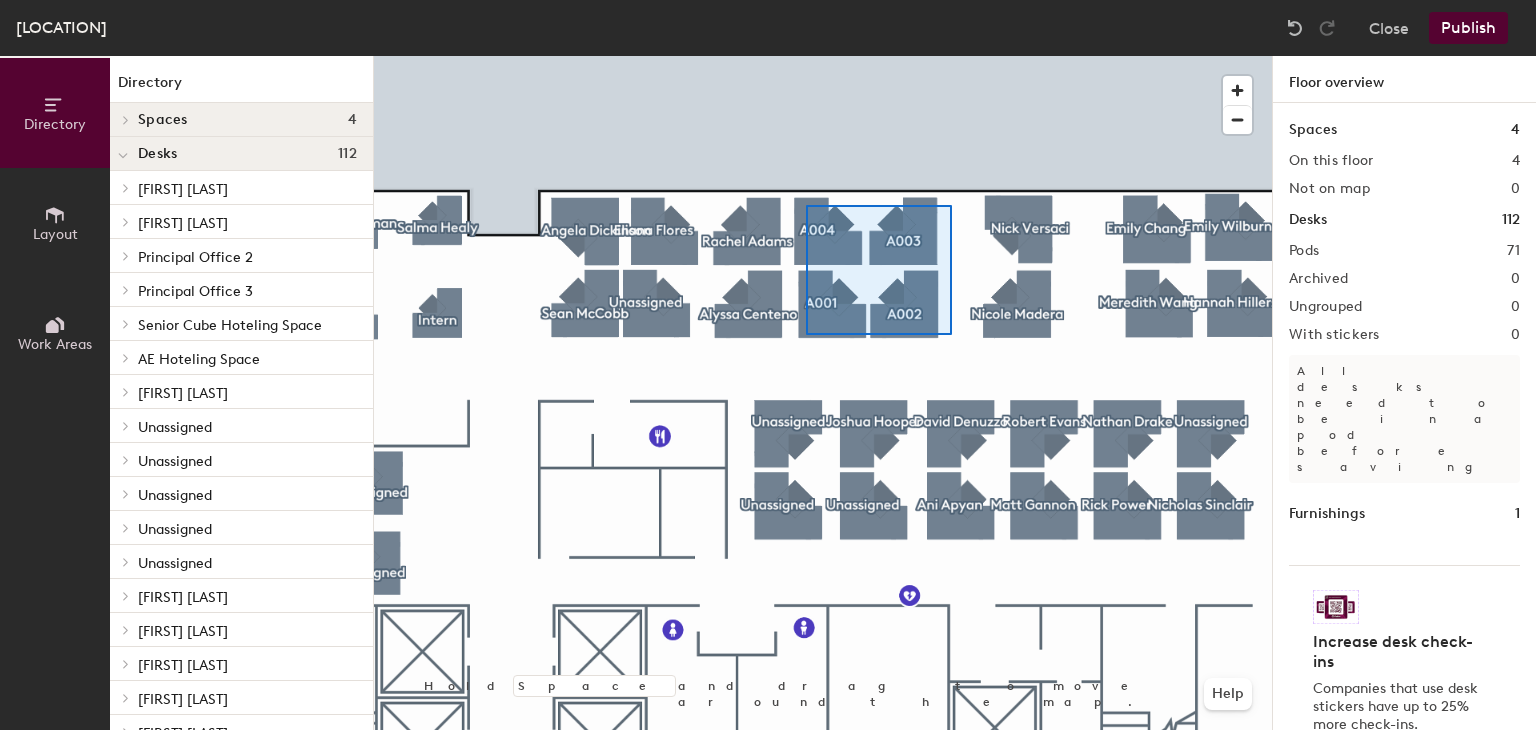 click at bounding box center (823, 56) 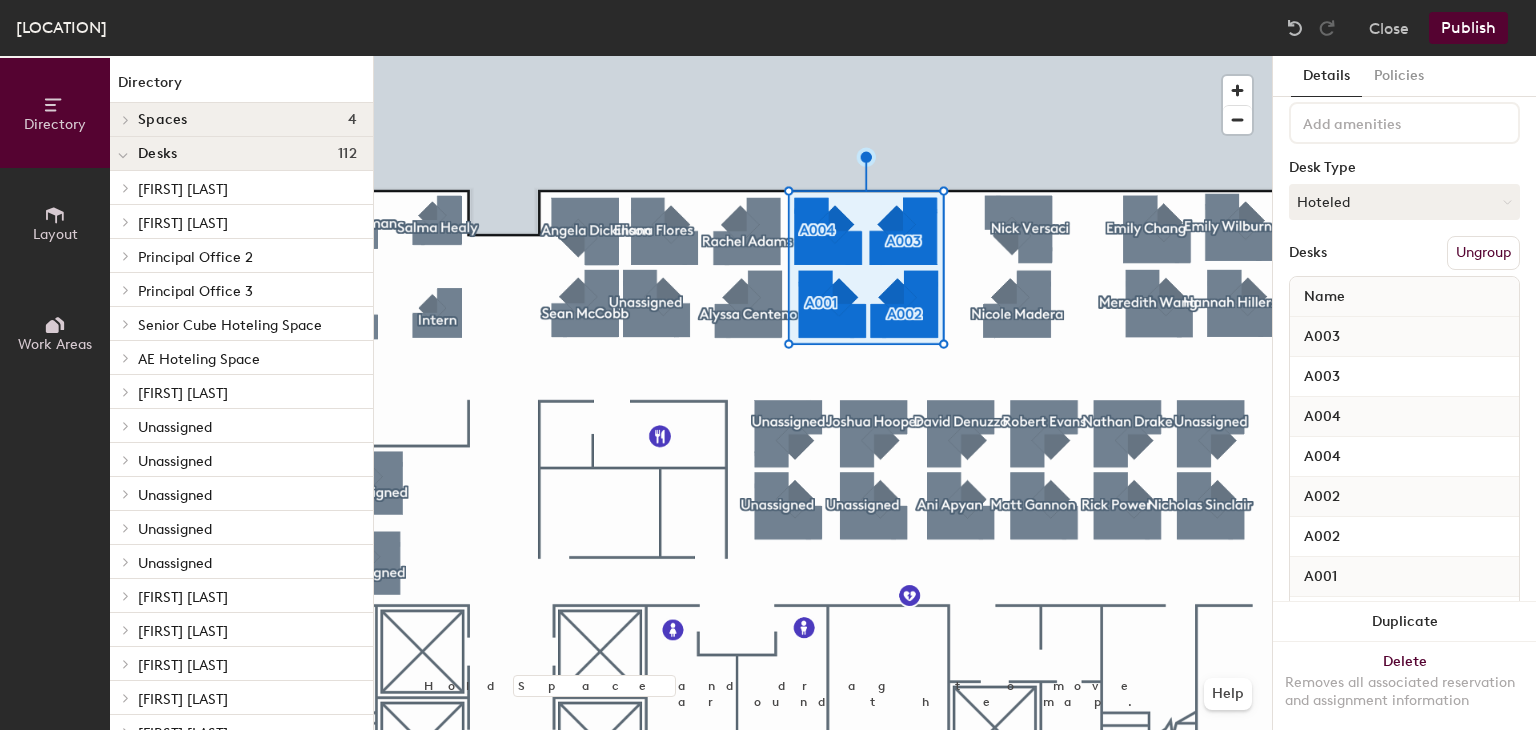 scroll, scrollTop: 0, scrollLeft: 0, axis: both 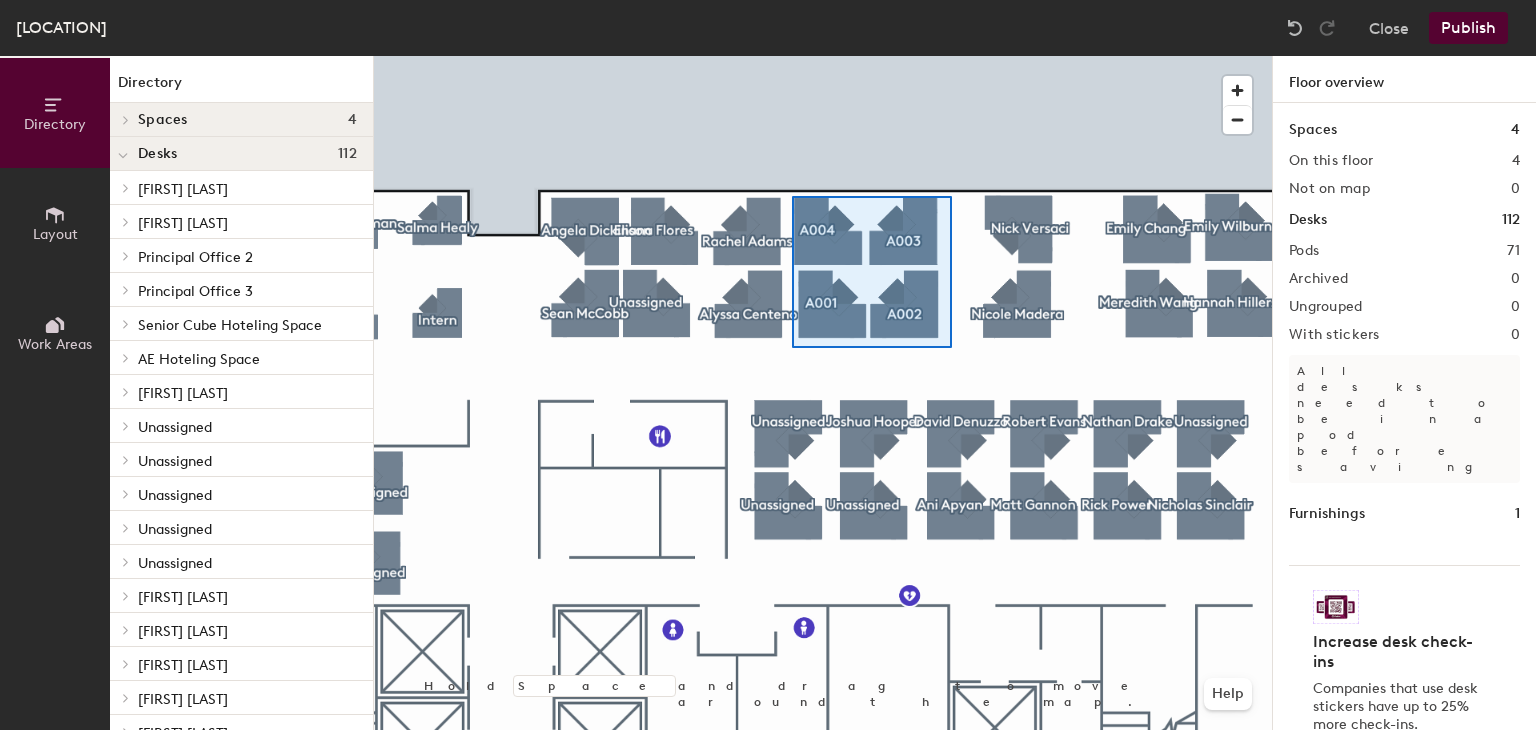 click at bounding box center [823, 56] 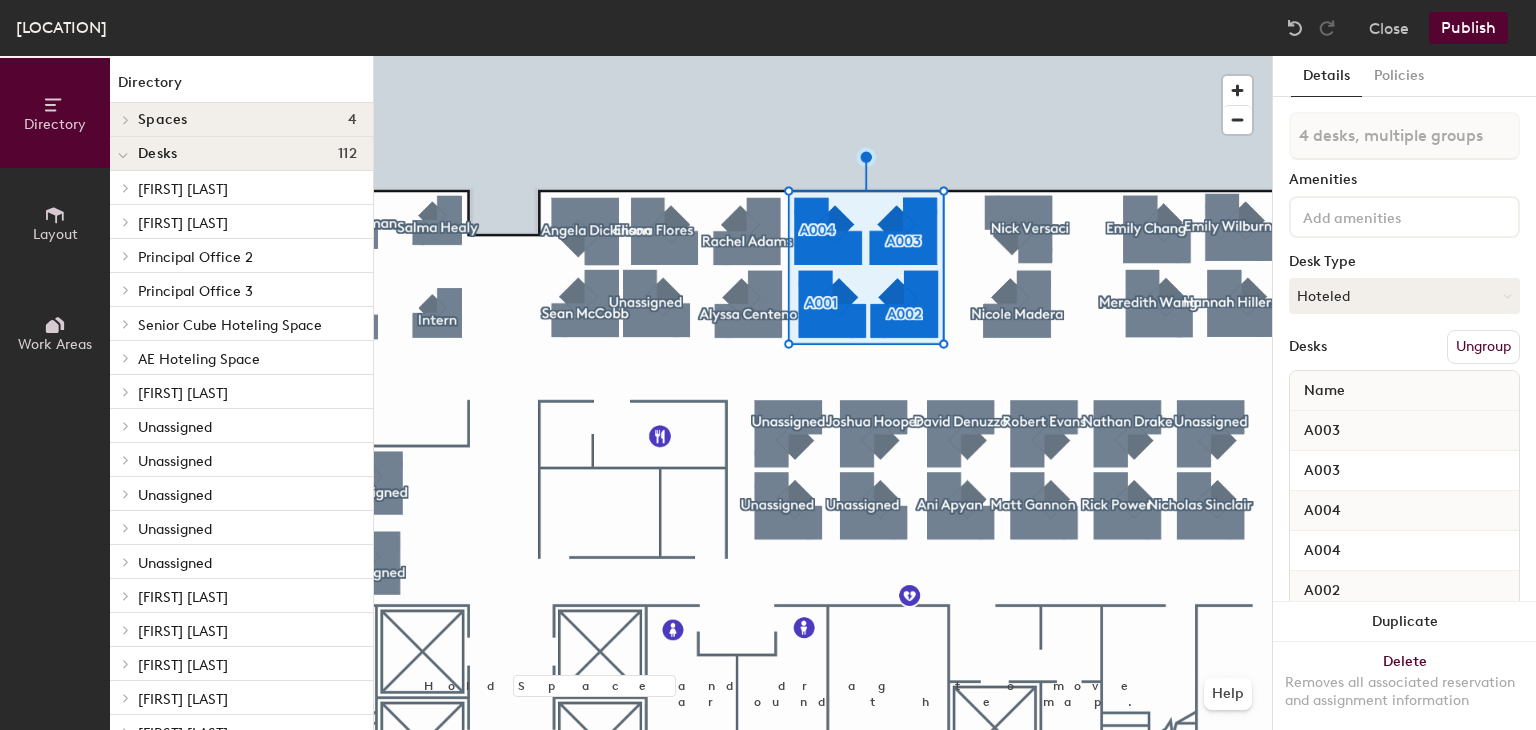 click at bounding box center [126, 120] 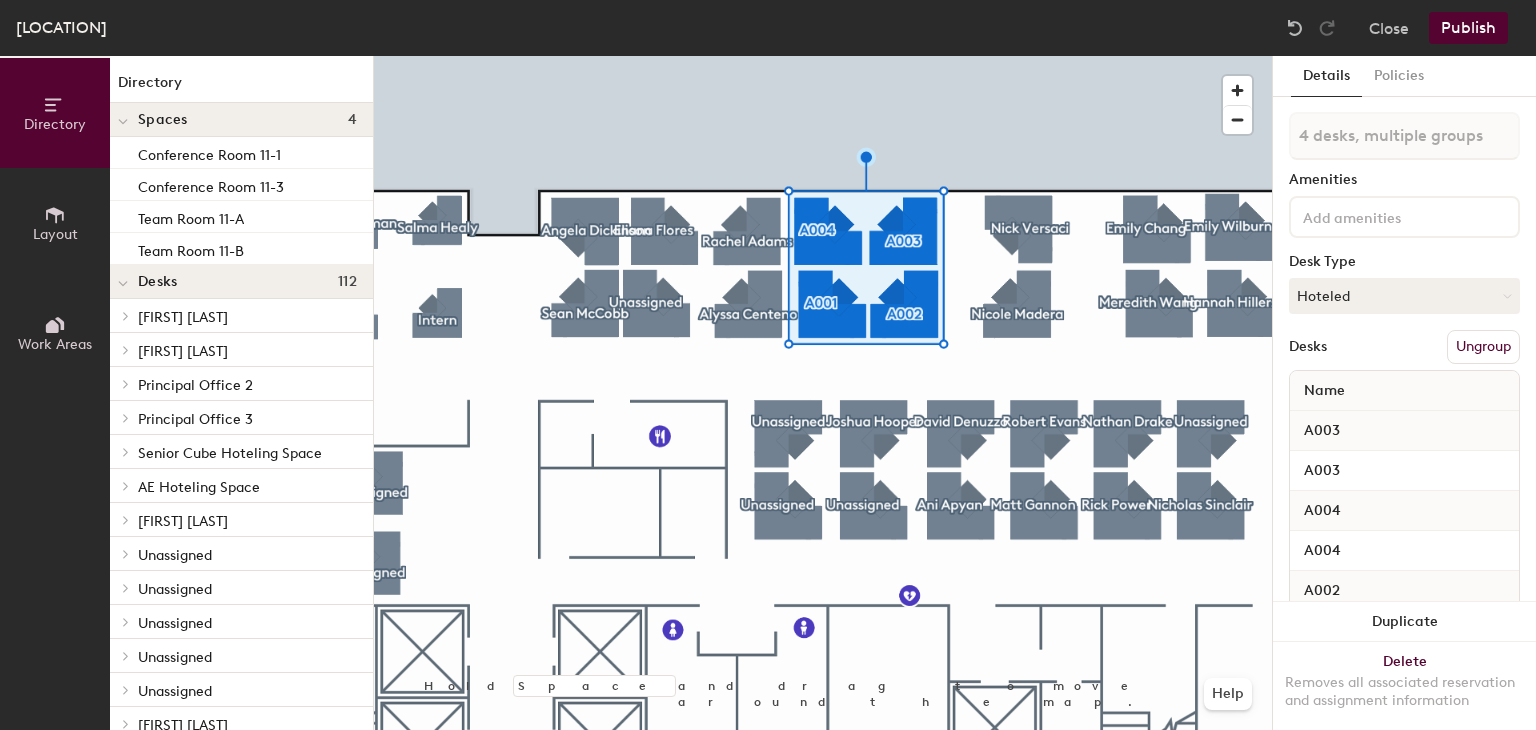 click at bounding box center (123, 119) 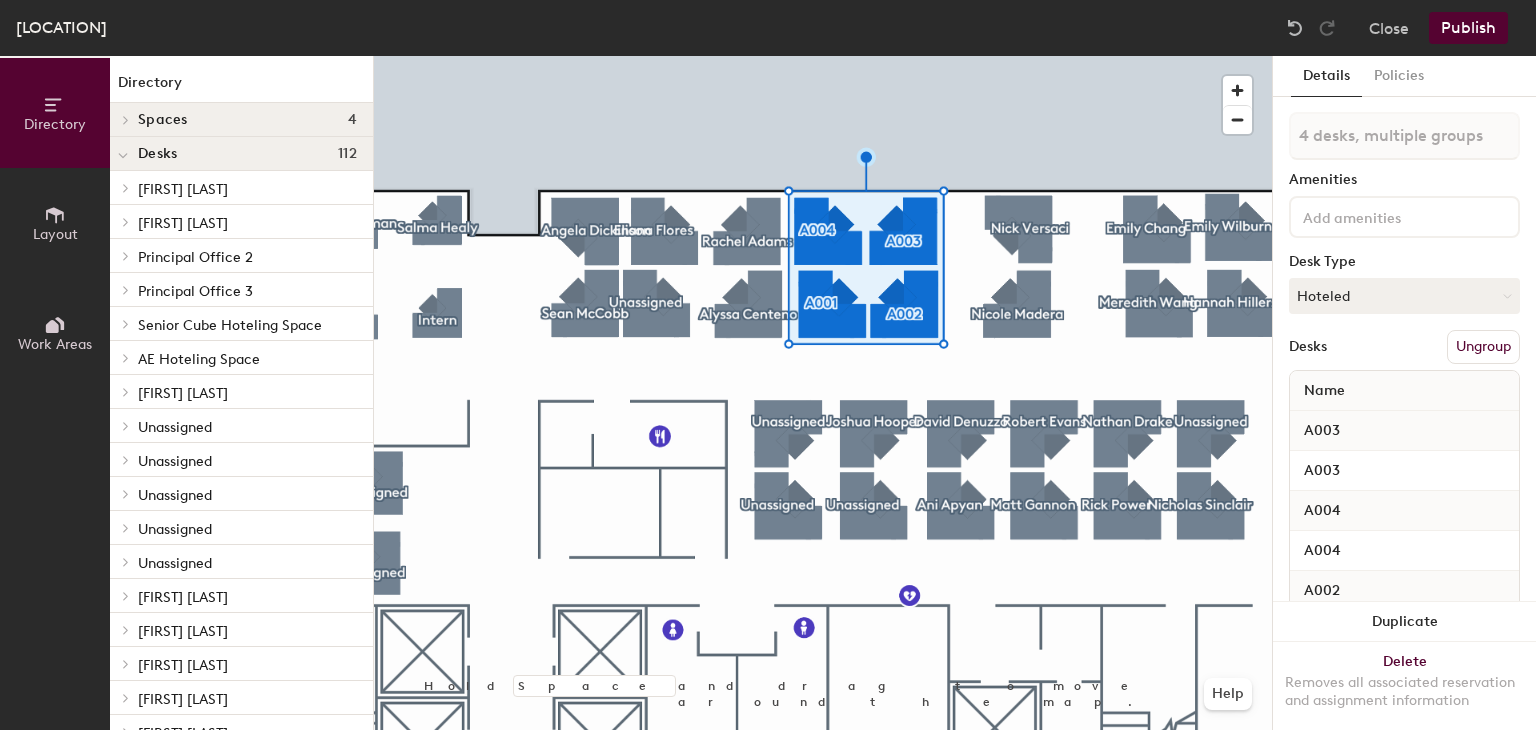 click at bounding box center [123, 155] 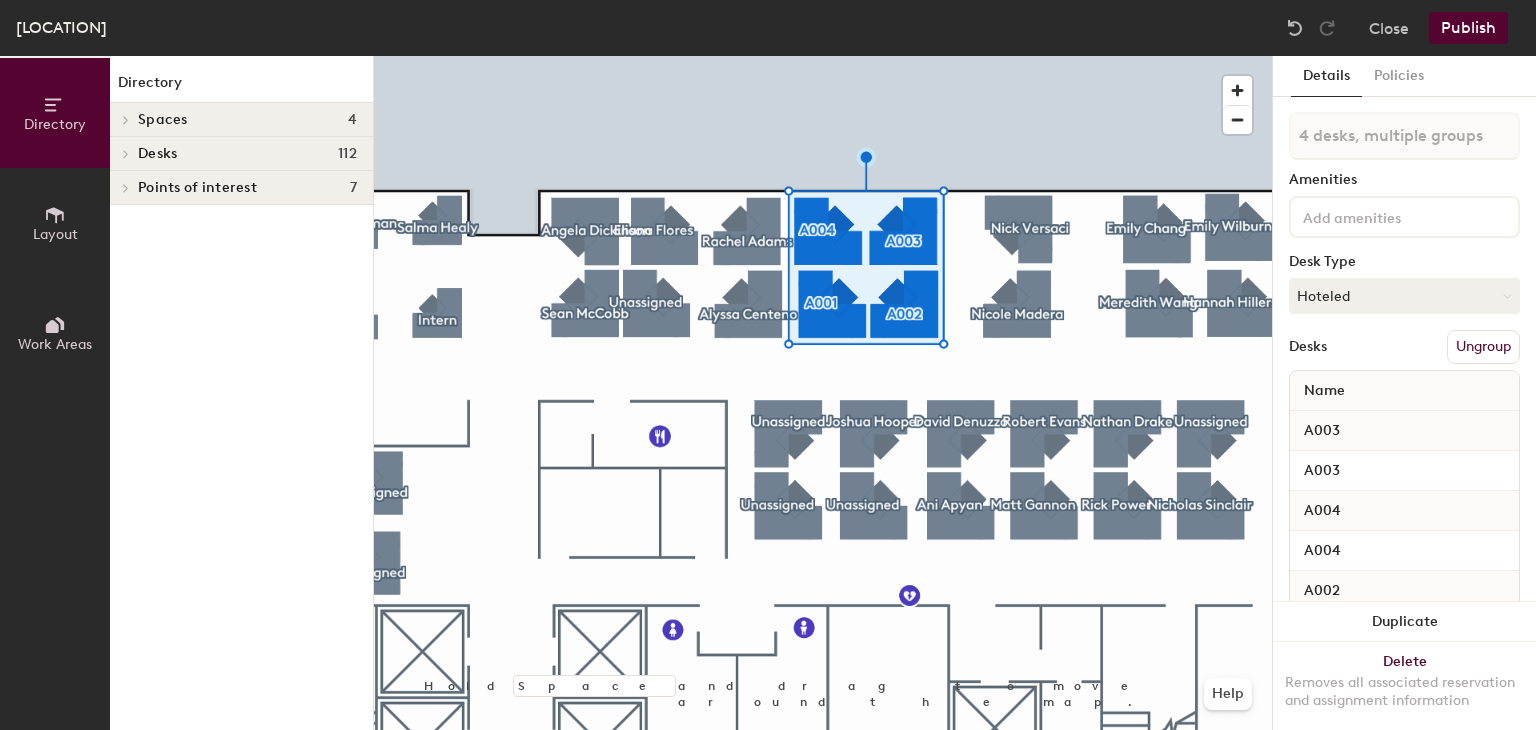 click at bounding box center (124, 120) 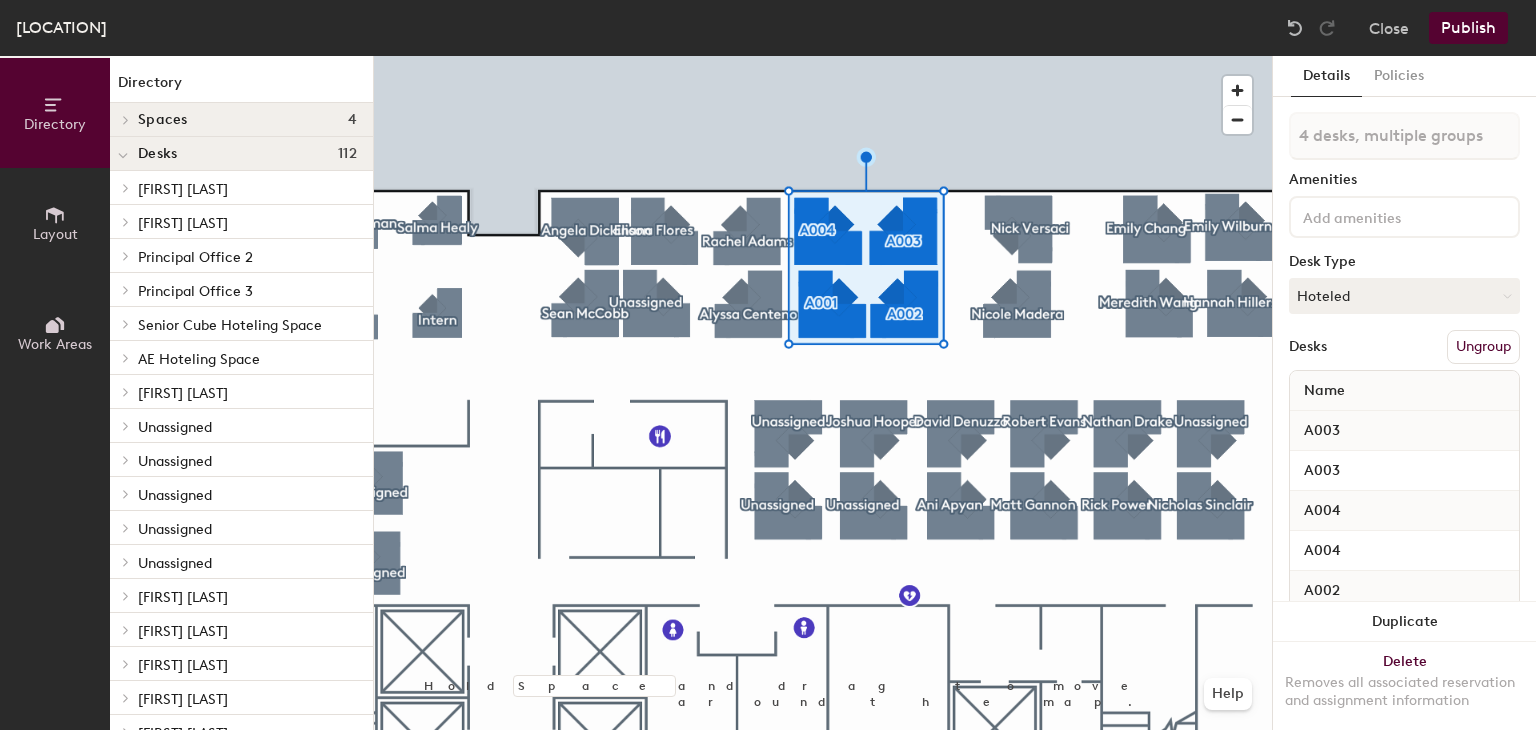 click on "Ungroup" at bounding box center (1483, 347) 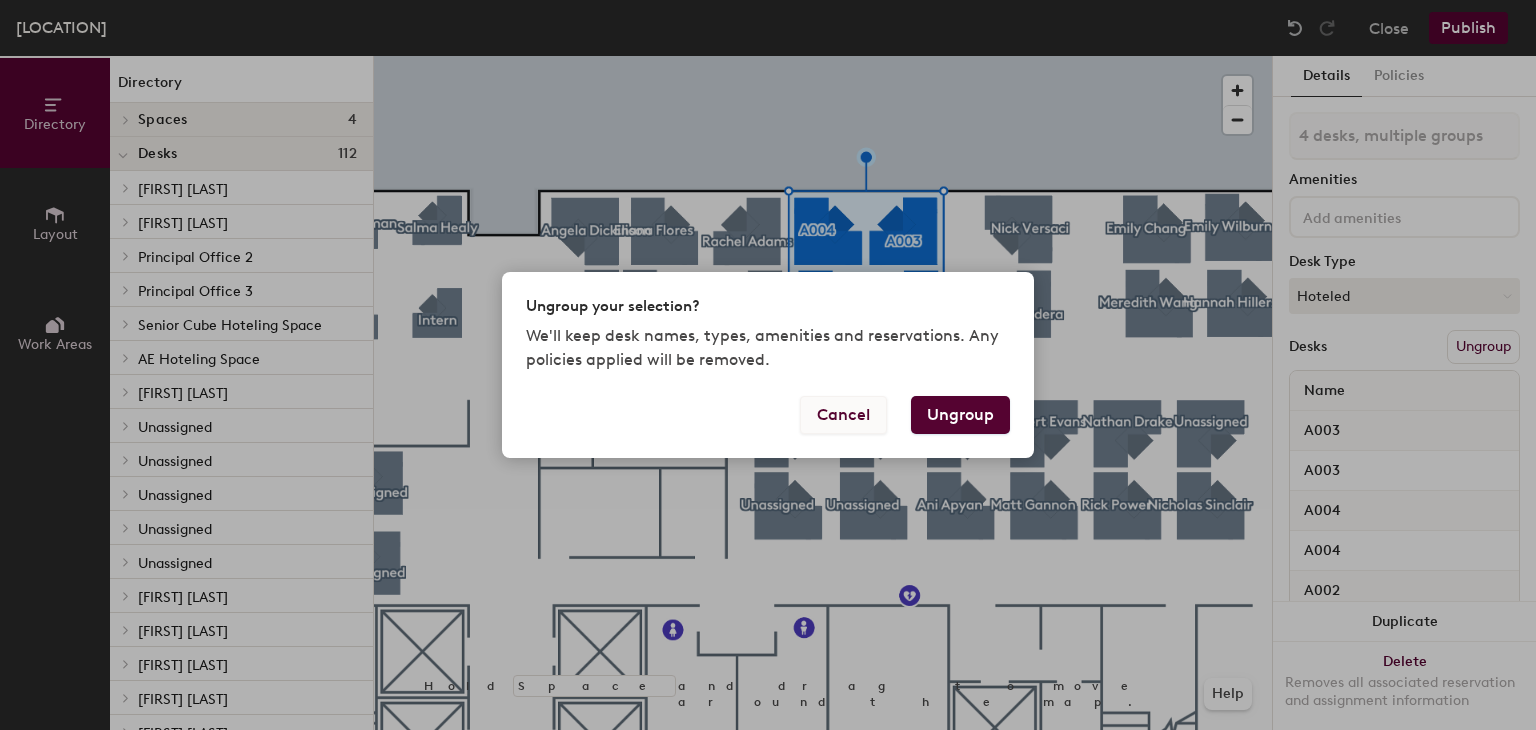 click on "Cancel" at bounding box center (843, 415) 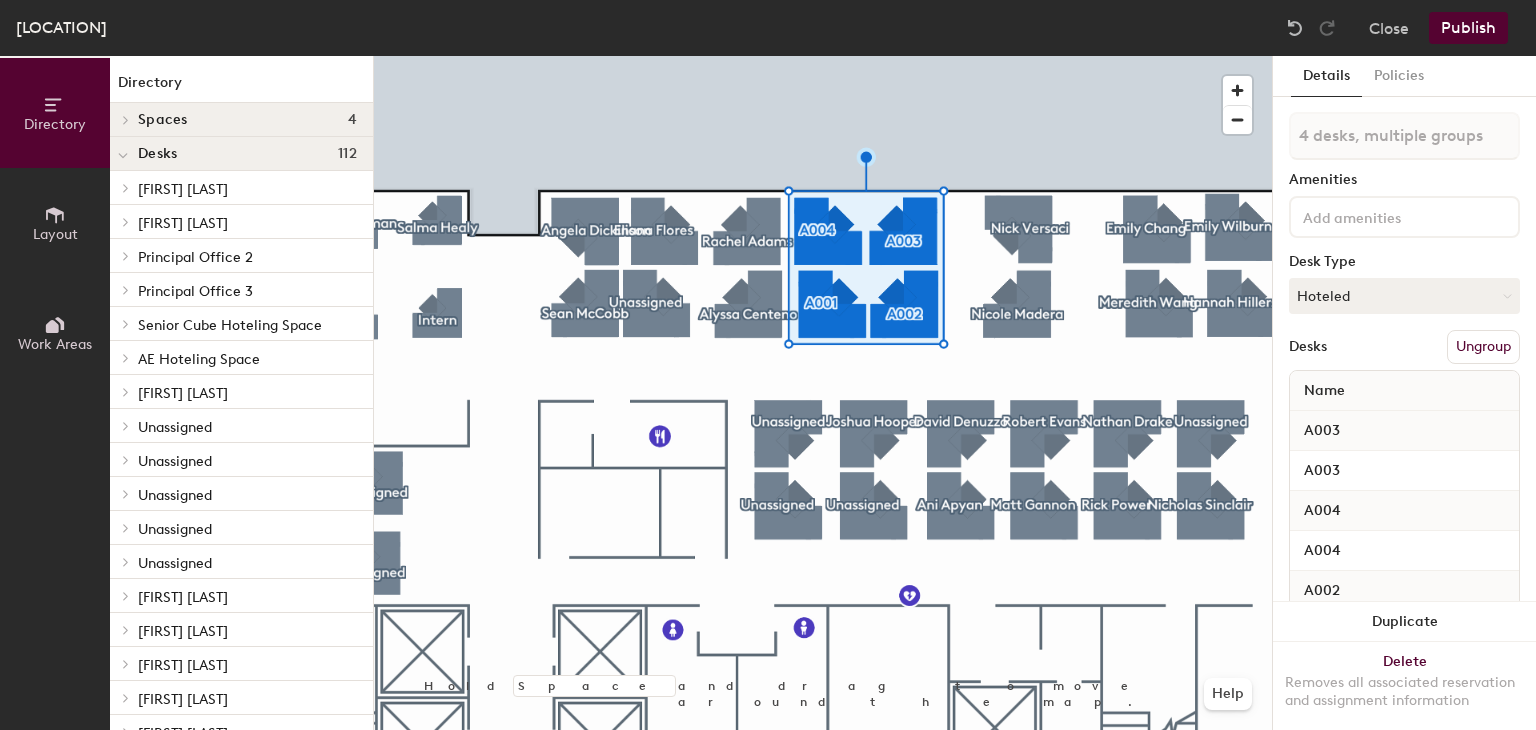 click at bounding box center [1389, 216] 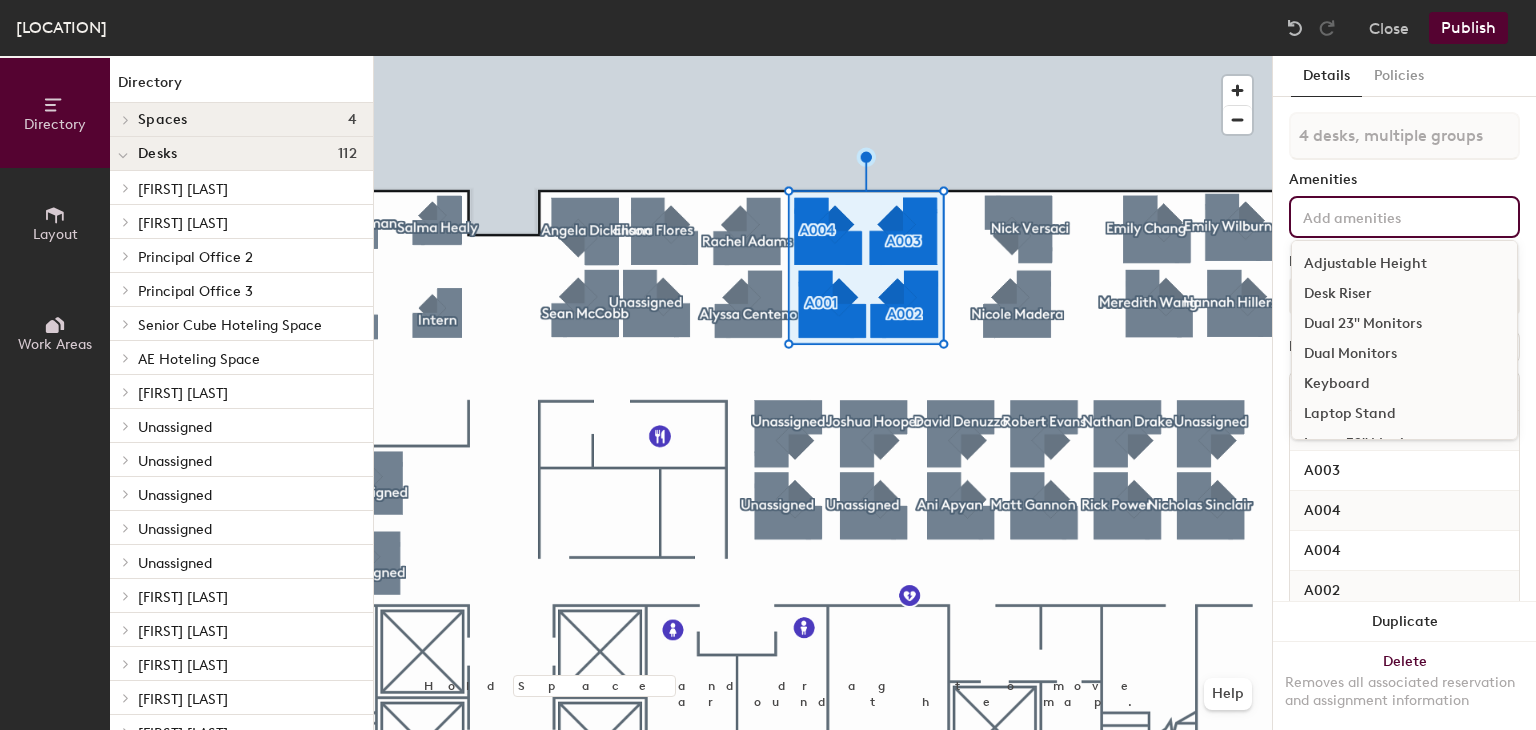 click at bounding box center (1389, 216) 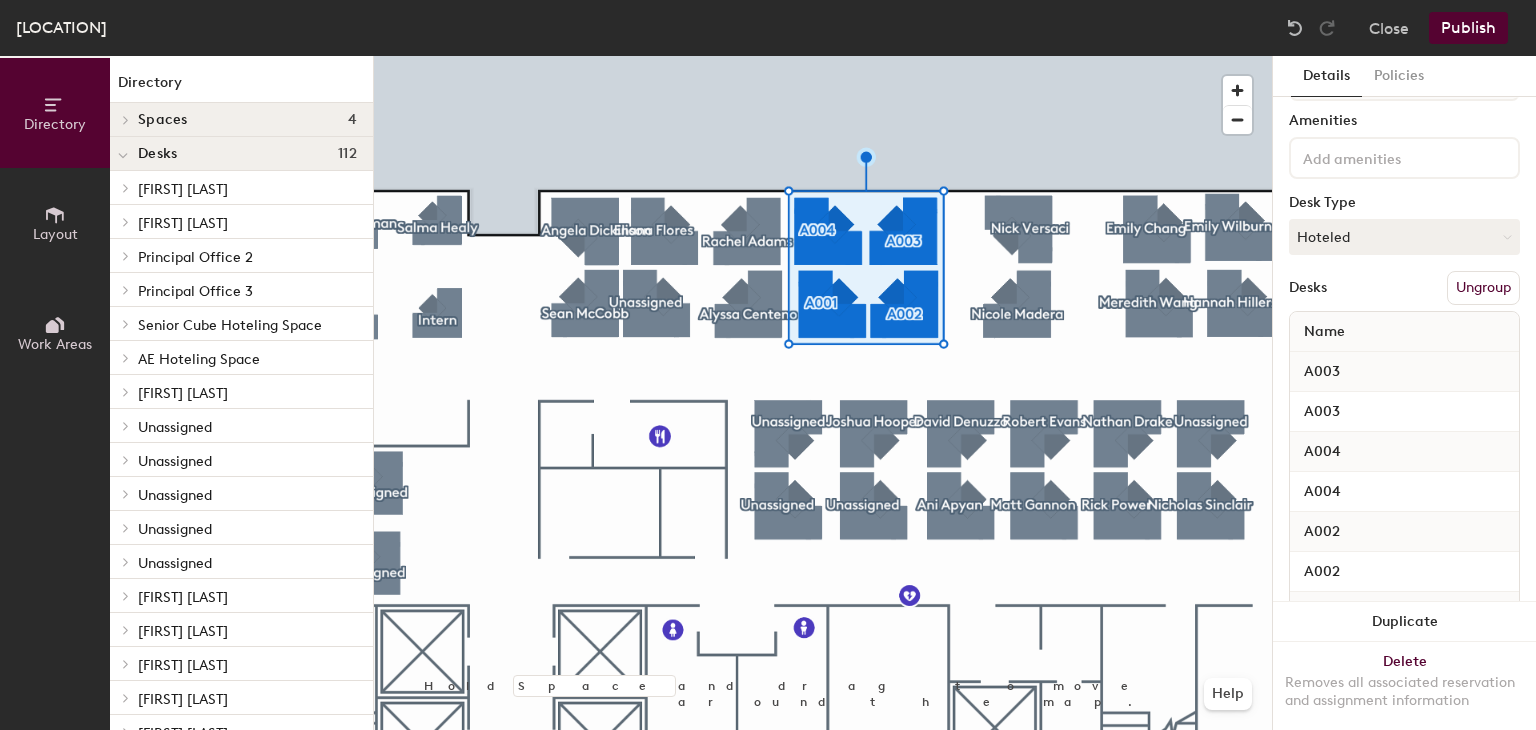 scroll, scrollTop: 0, scrollLeft: 0, axis: both 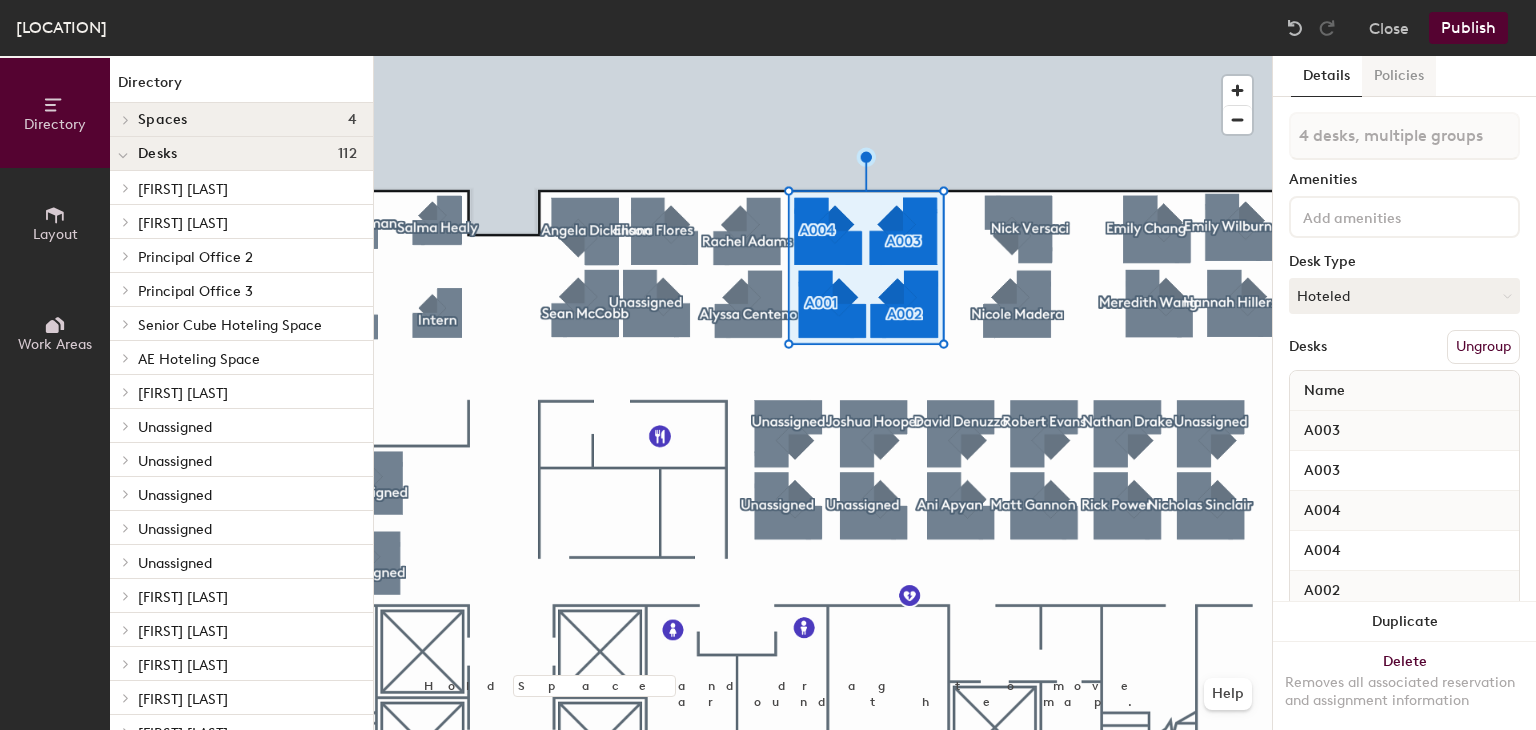 click on "Policies" at bounding box center (1399, 76) 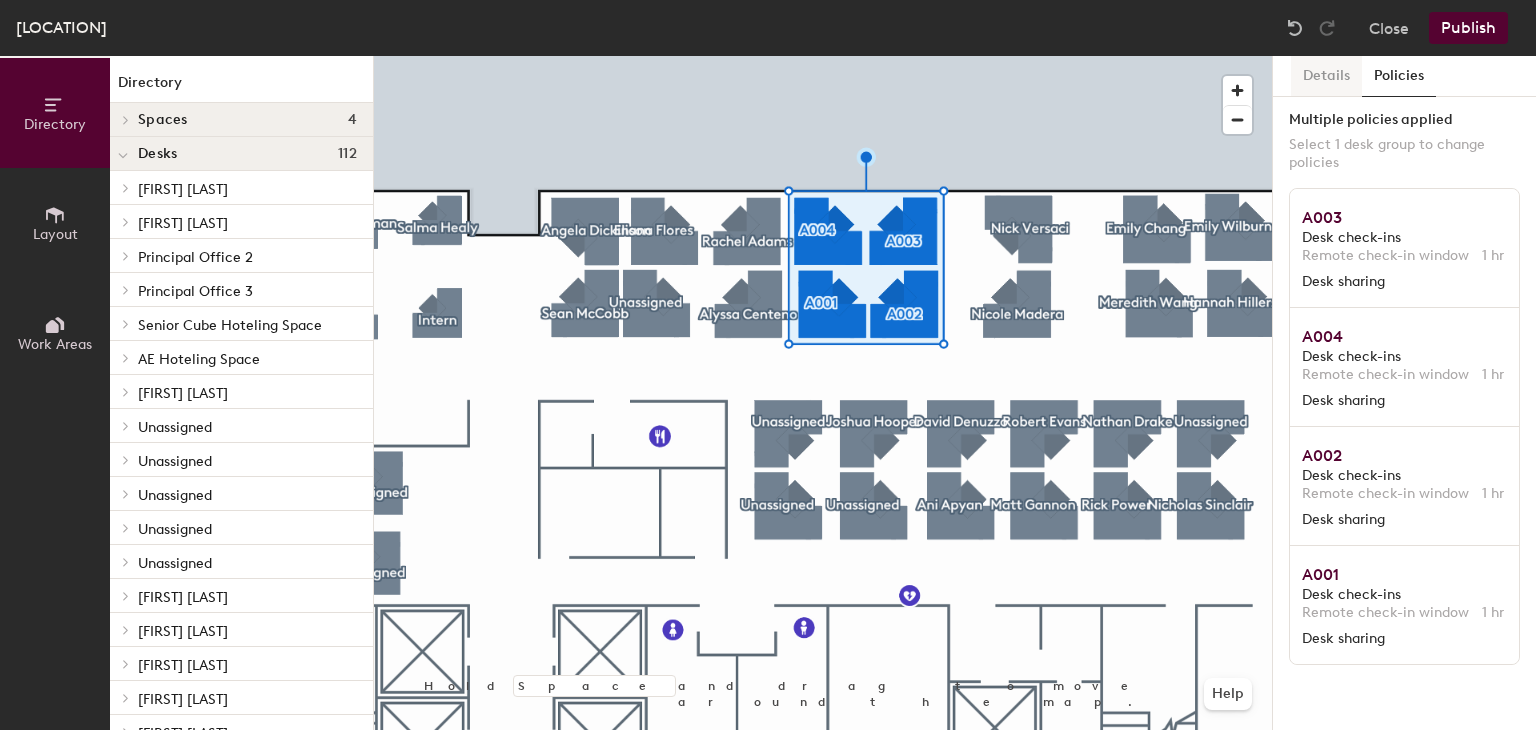 click on "Details" at bounding box center [1326, 76] 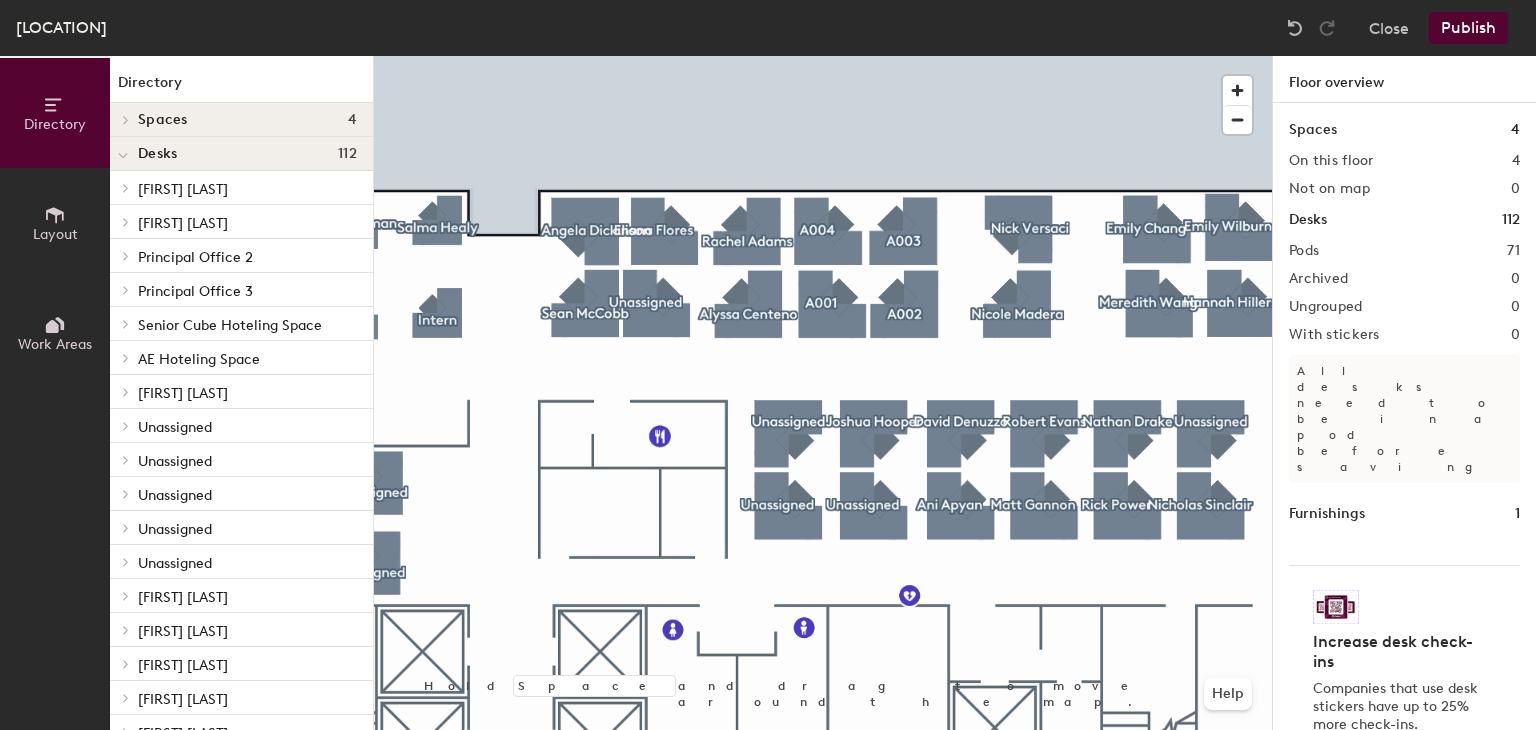click on "Work Areas" at bounding box center (55, 333) 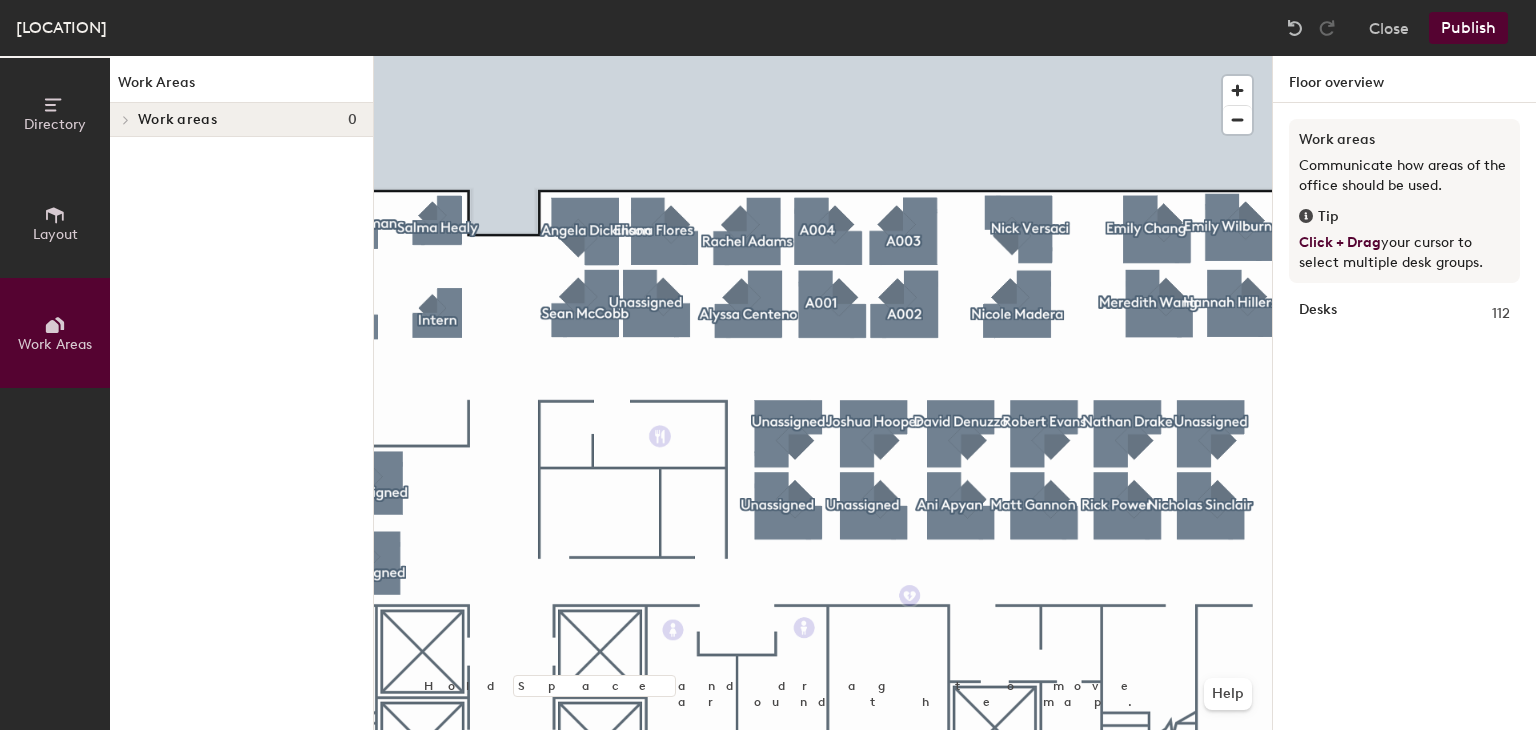 click on "Directory" at bounding box center [55, 124] 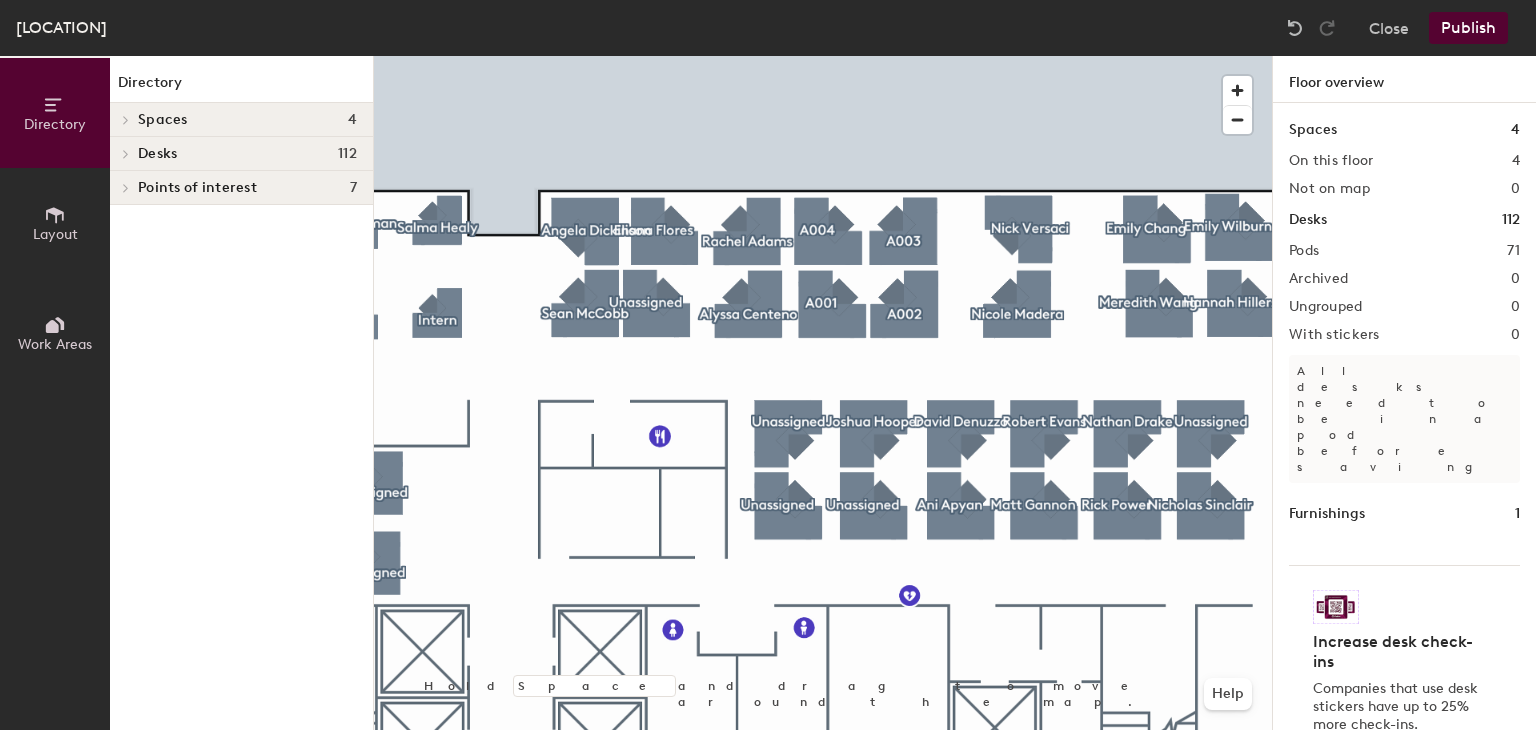 click on "Layout" at bounding box center [55, 234] 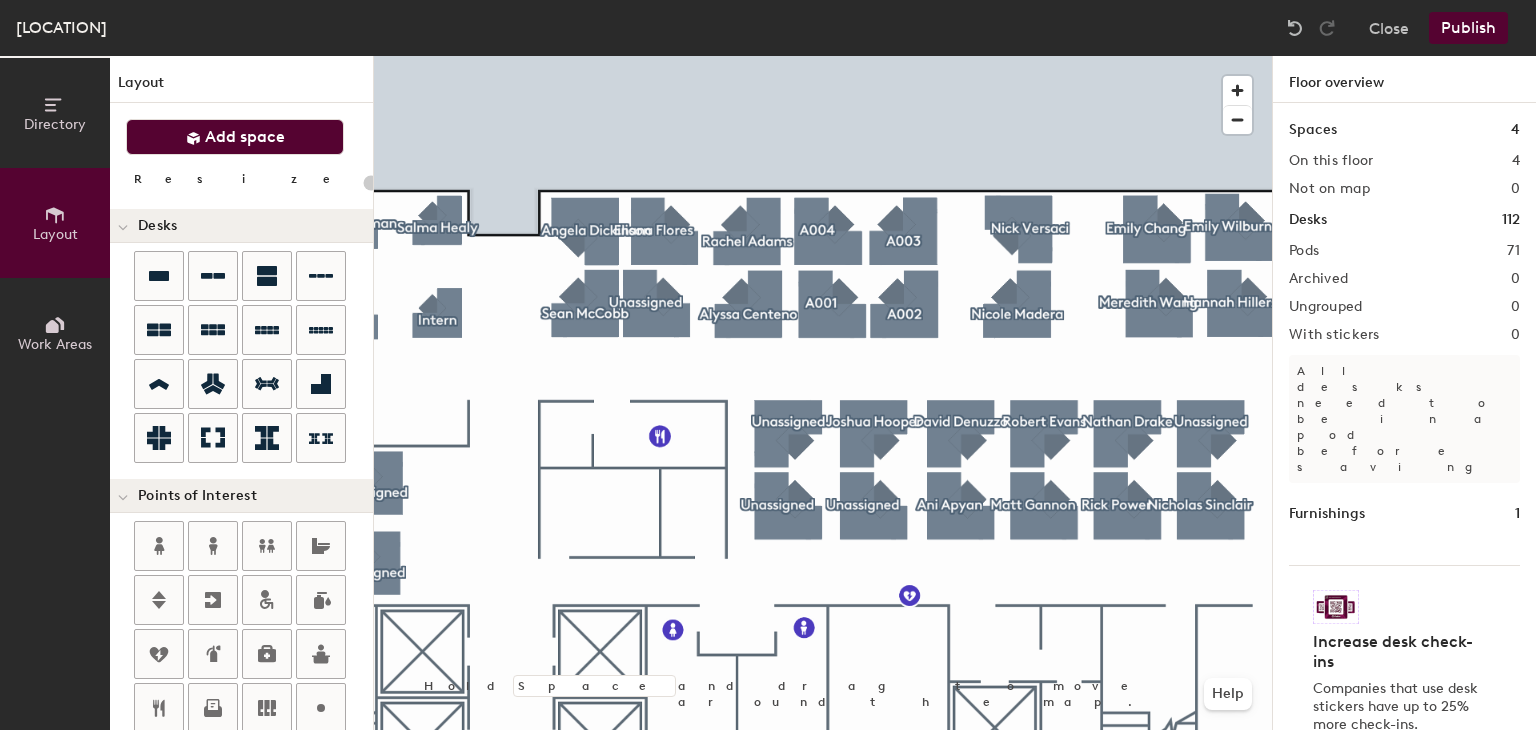 click on "Add space" at bounding box center [245, 137] 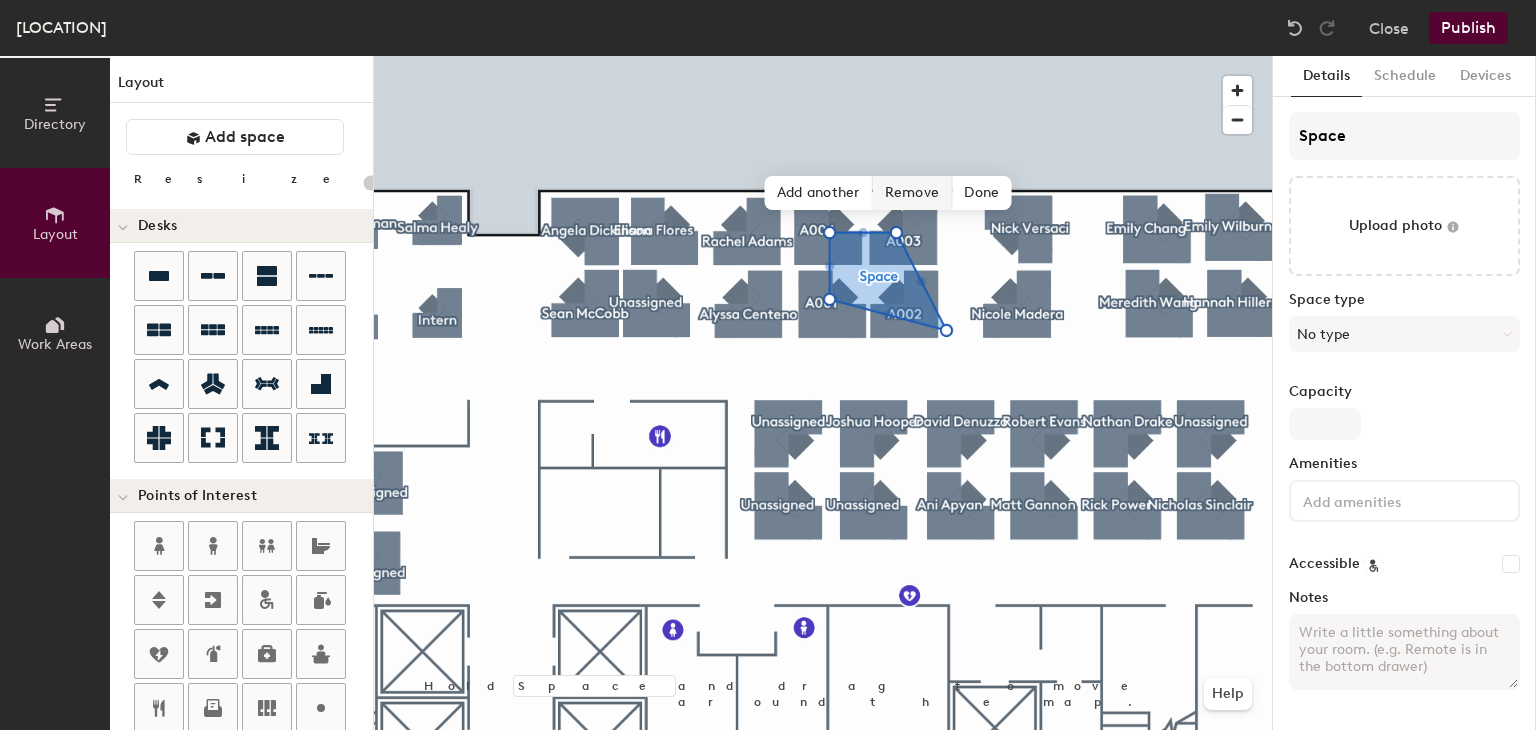 click on "Remove" at bounding box center (913, 193) 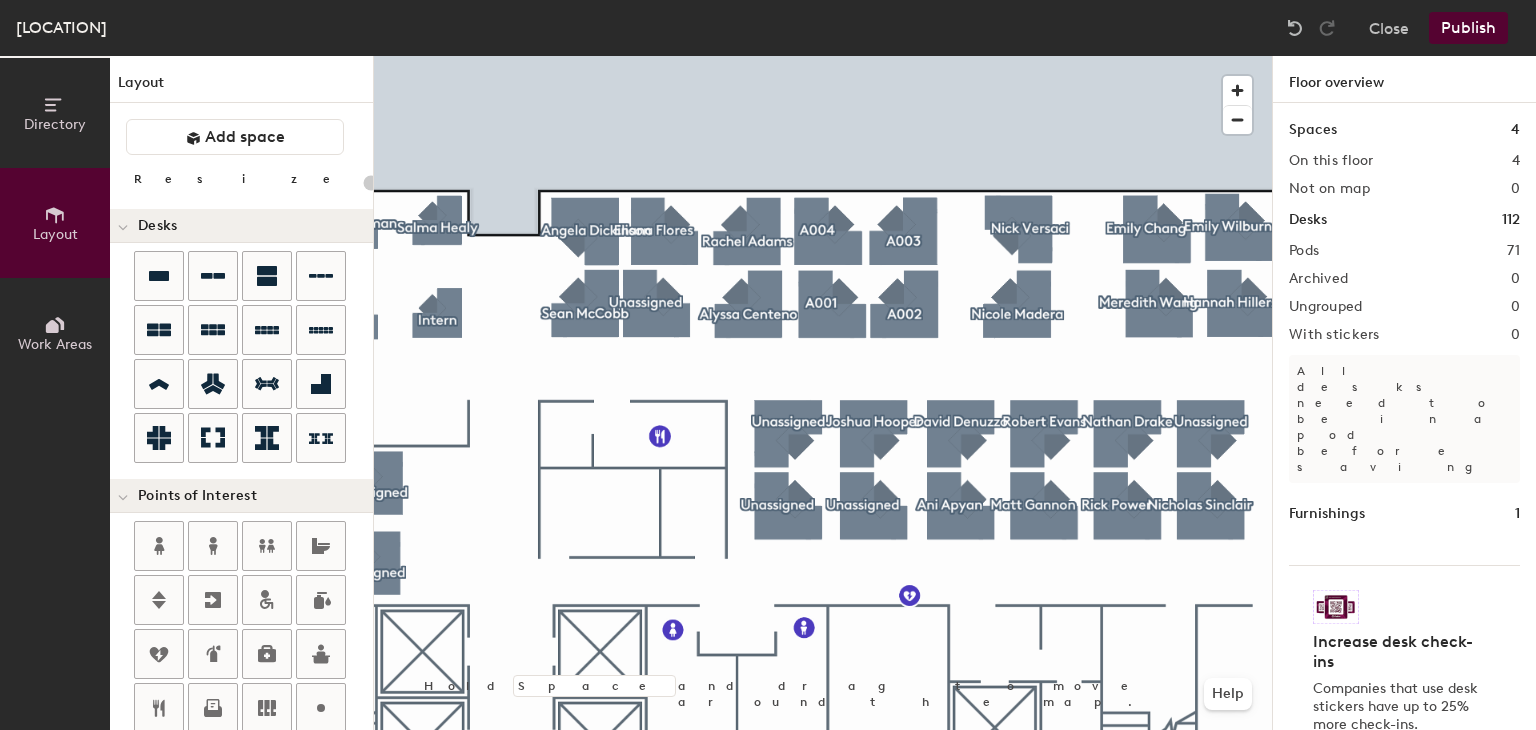 click on "Work Areas" at bounding box center [55, 333] 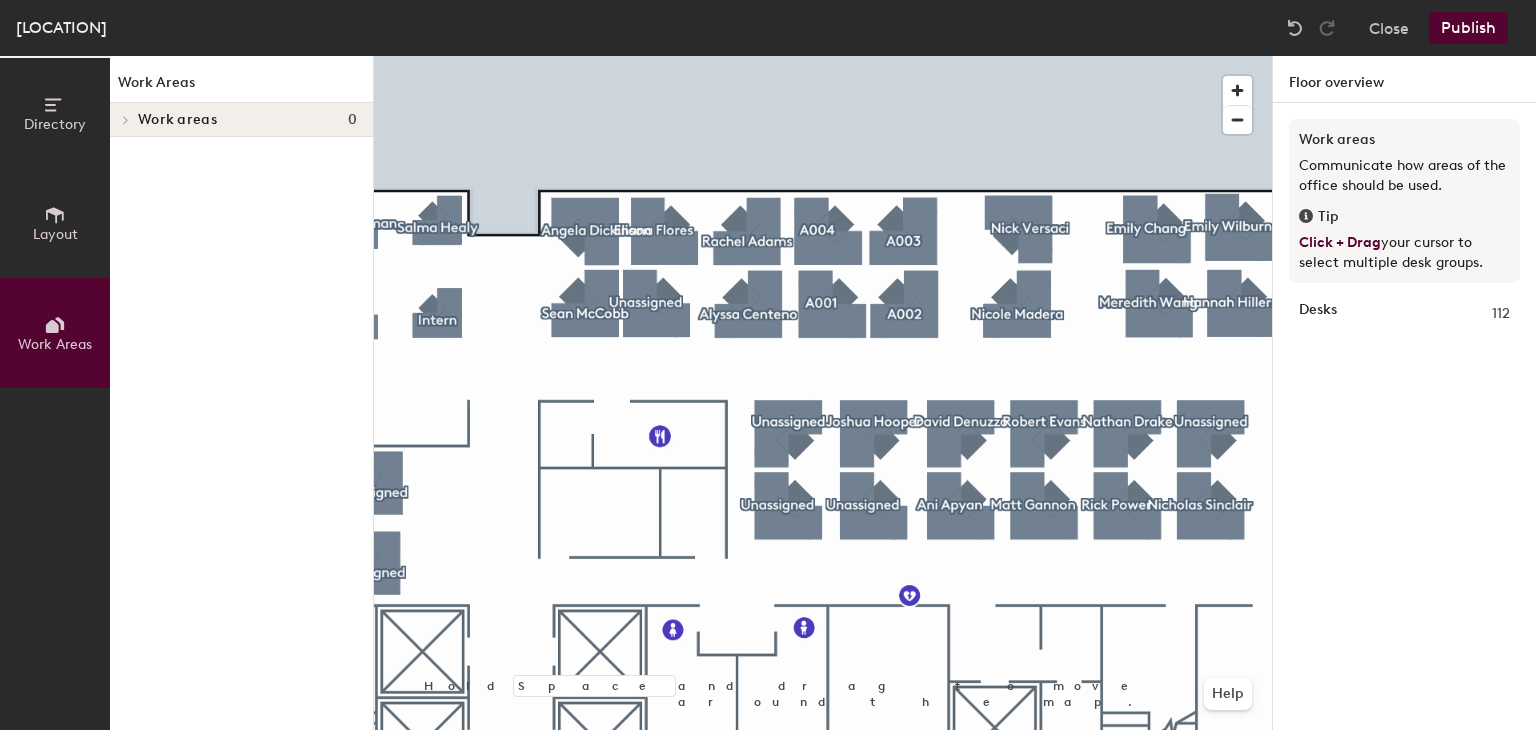 click at bounding box center (55, 105) 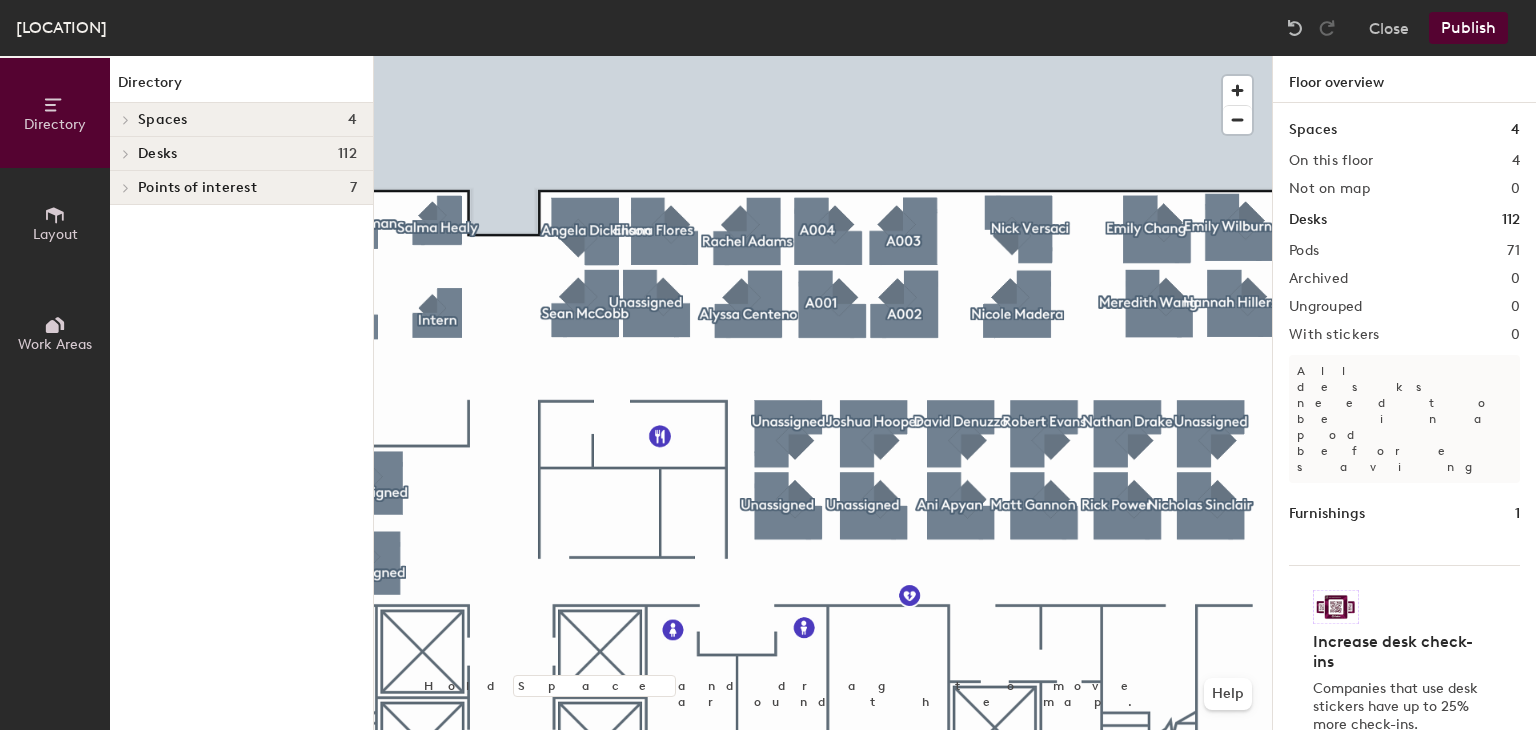 click at bounding box center [124, 120] 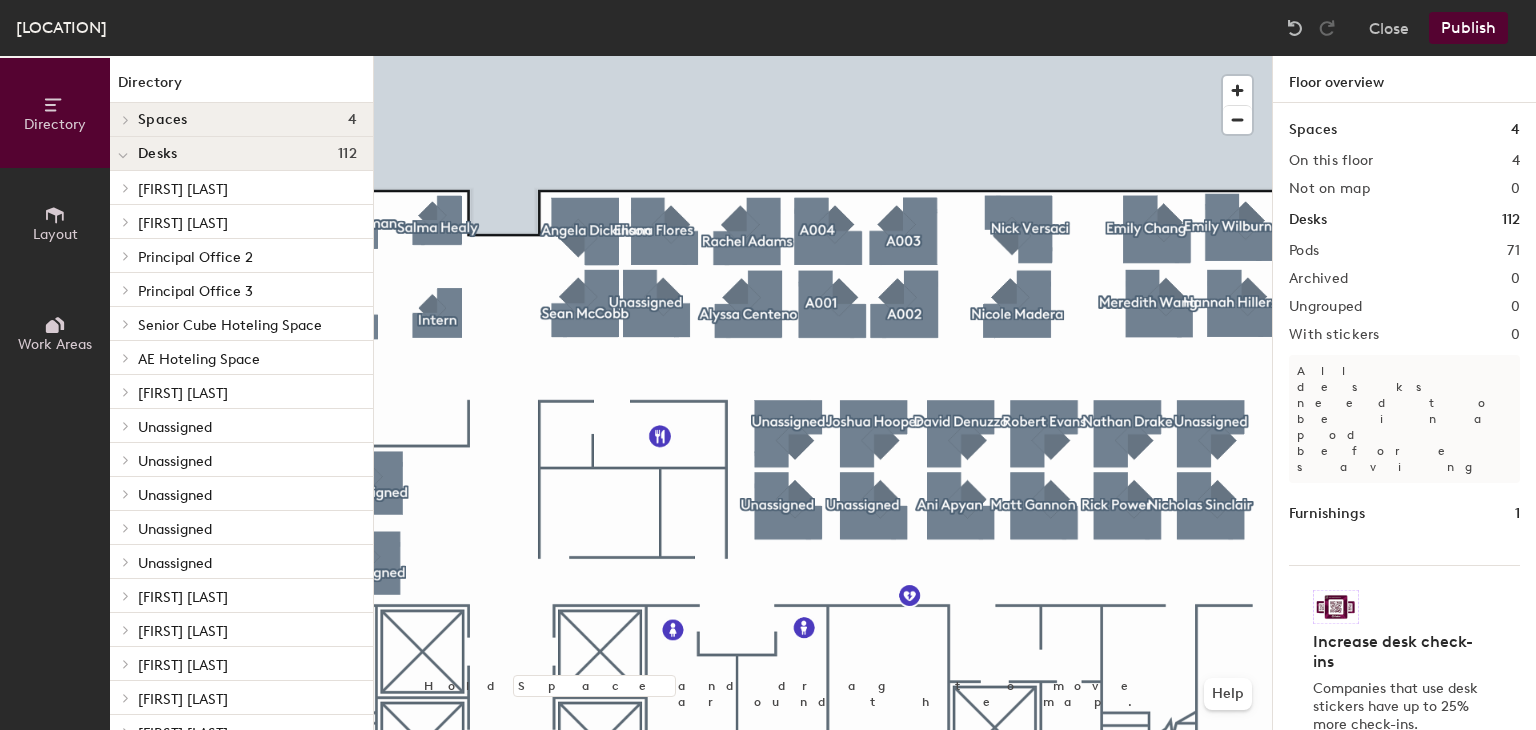 click at bounding box center (125, 188) 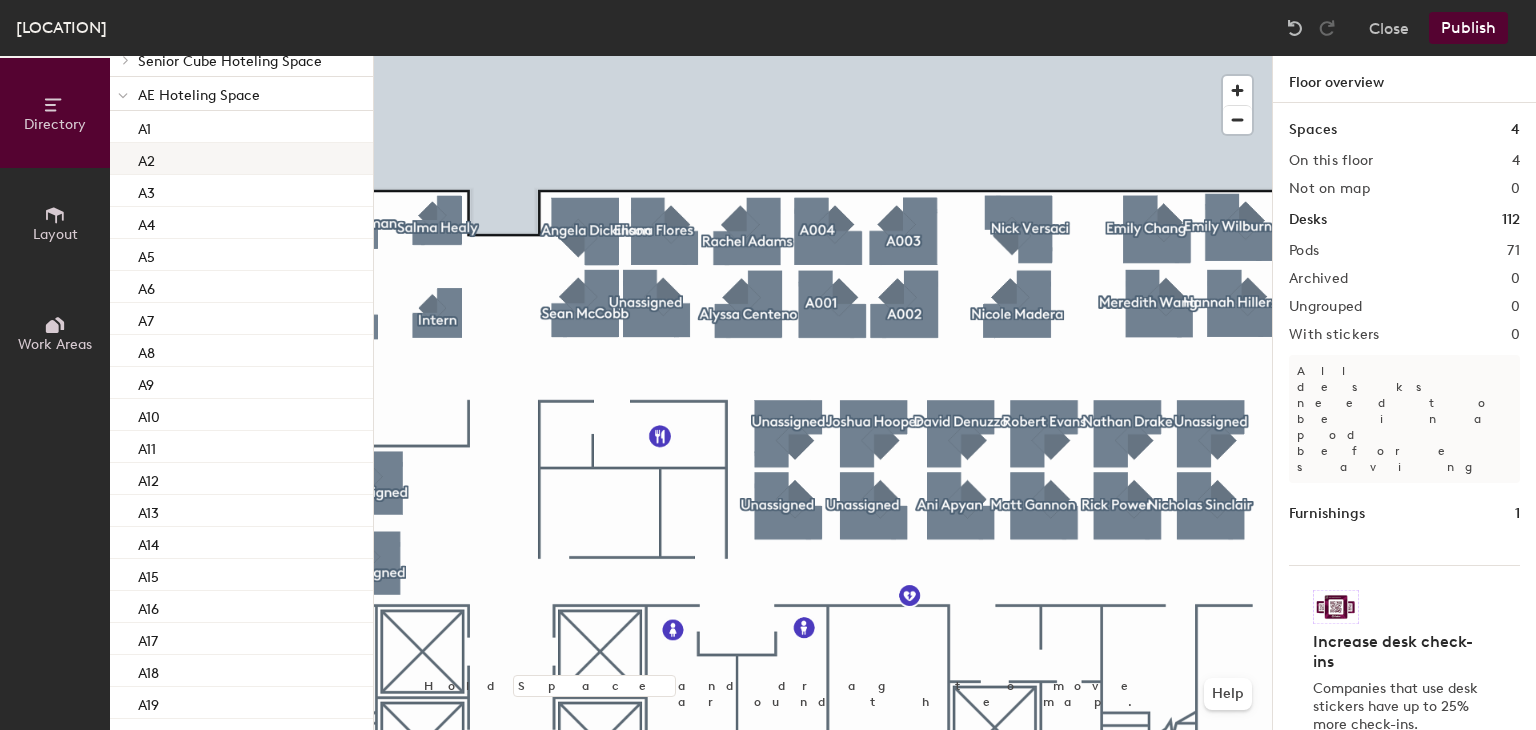 scroll, scrollTop: 100, scrollLeft: 0, axis: vertical 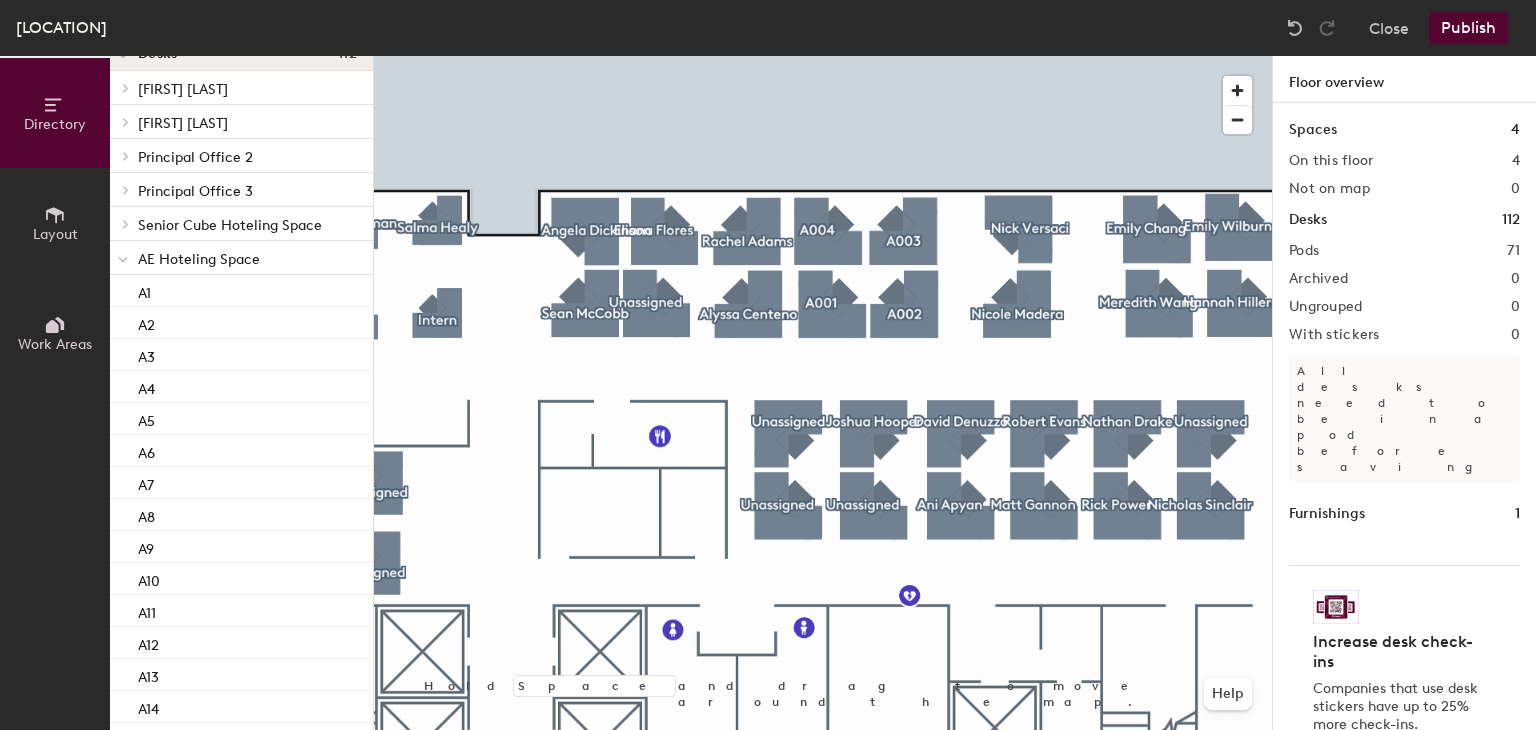 click at bounding box center [123, 87] 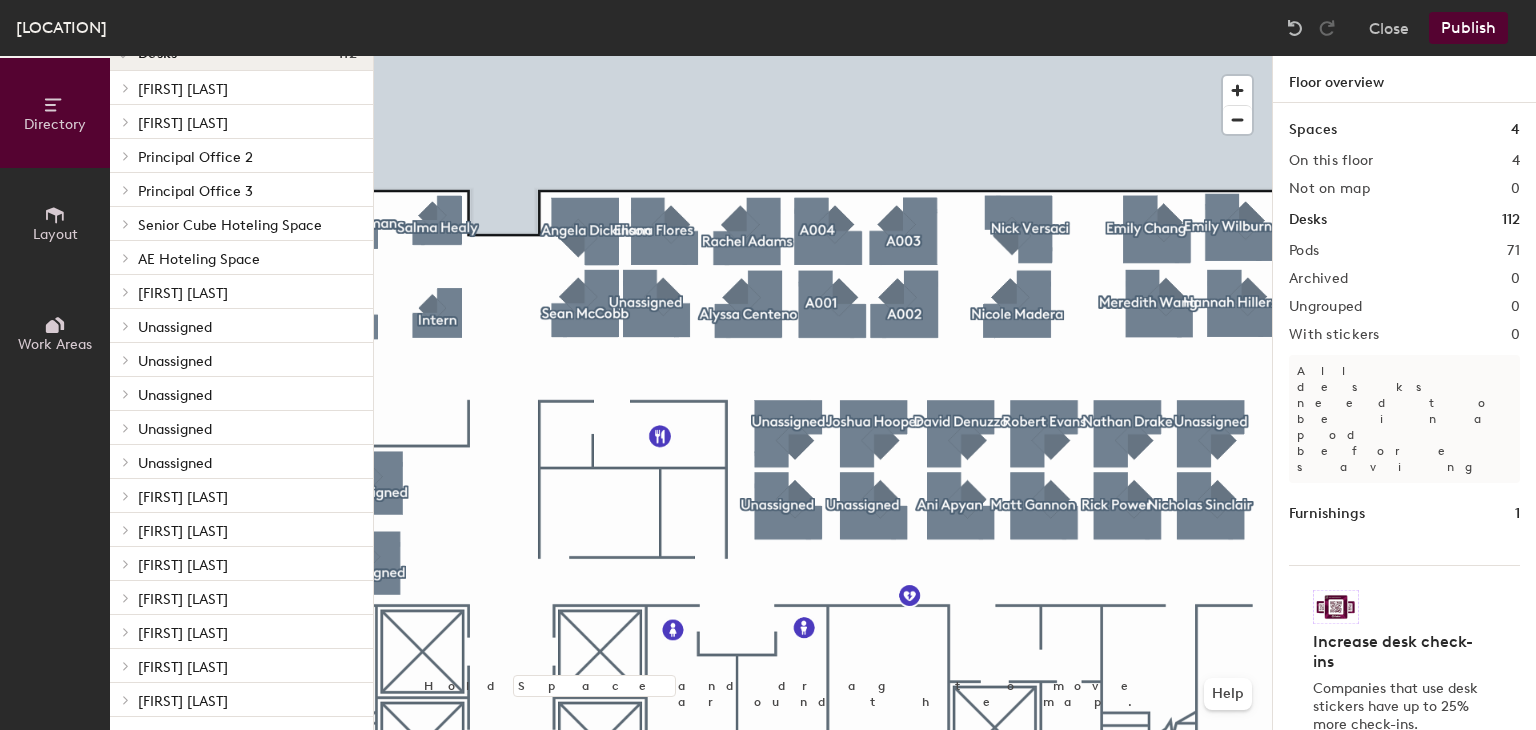 click on "Pods 71" at bounding box center [1404, 251] 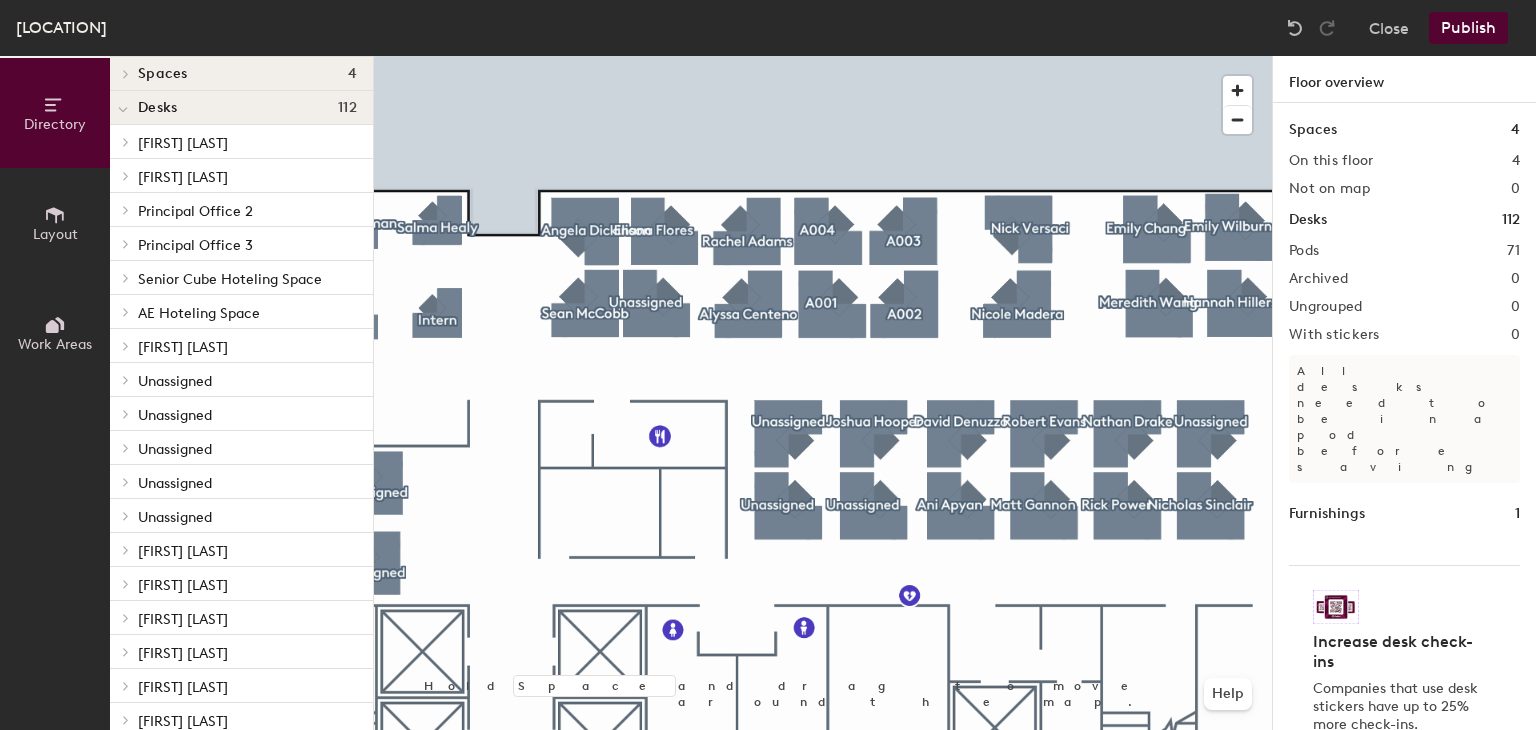 scroll, scrollTop: 0, scrollLeft: 0, axis: both 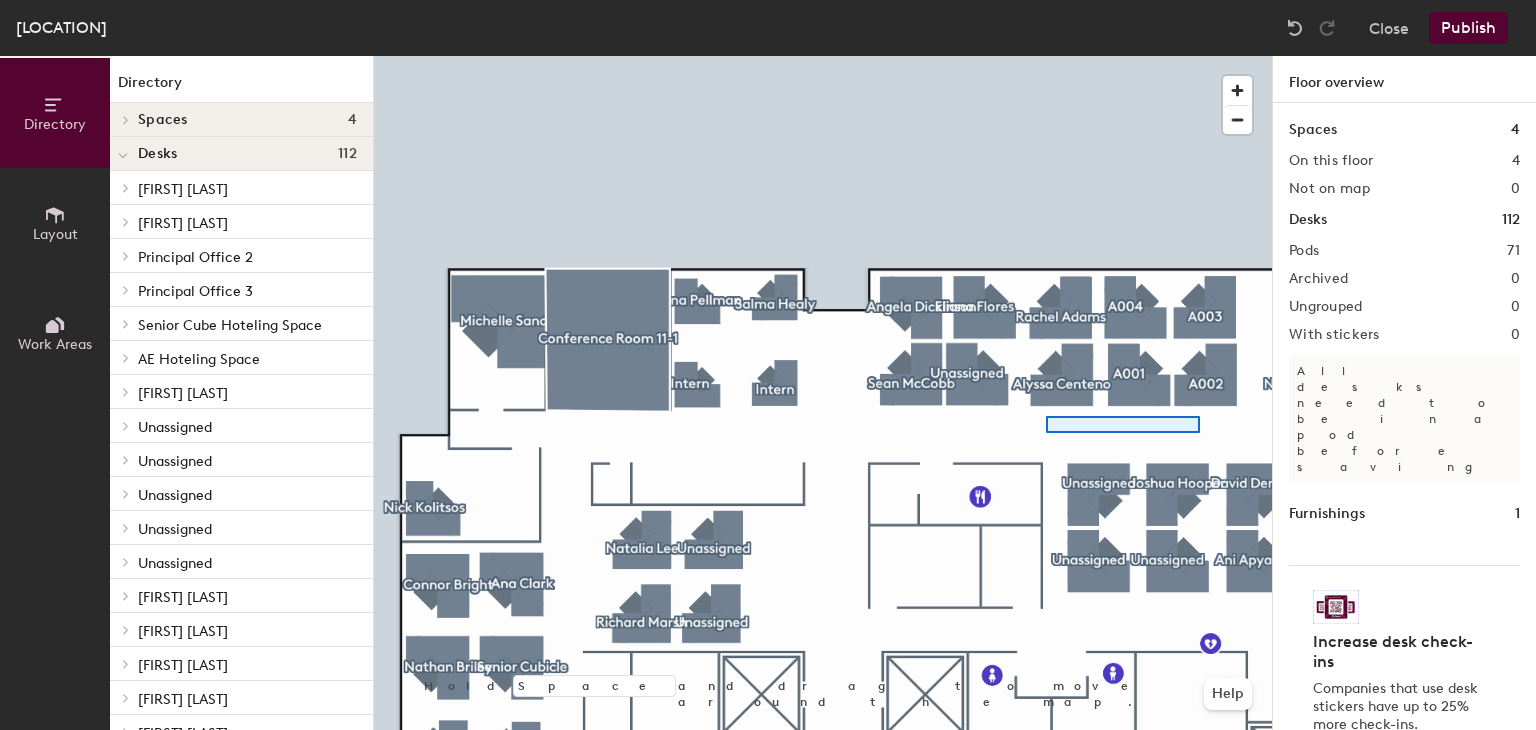 click at bounding box center [823, 56] 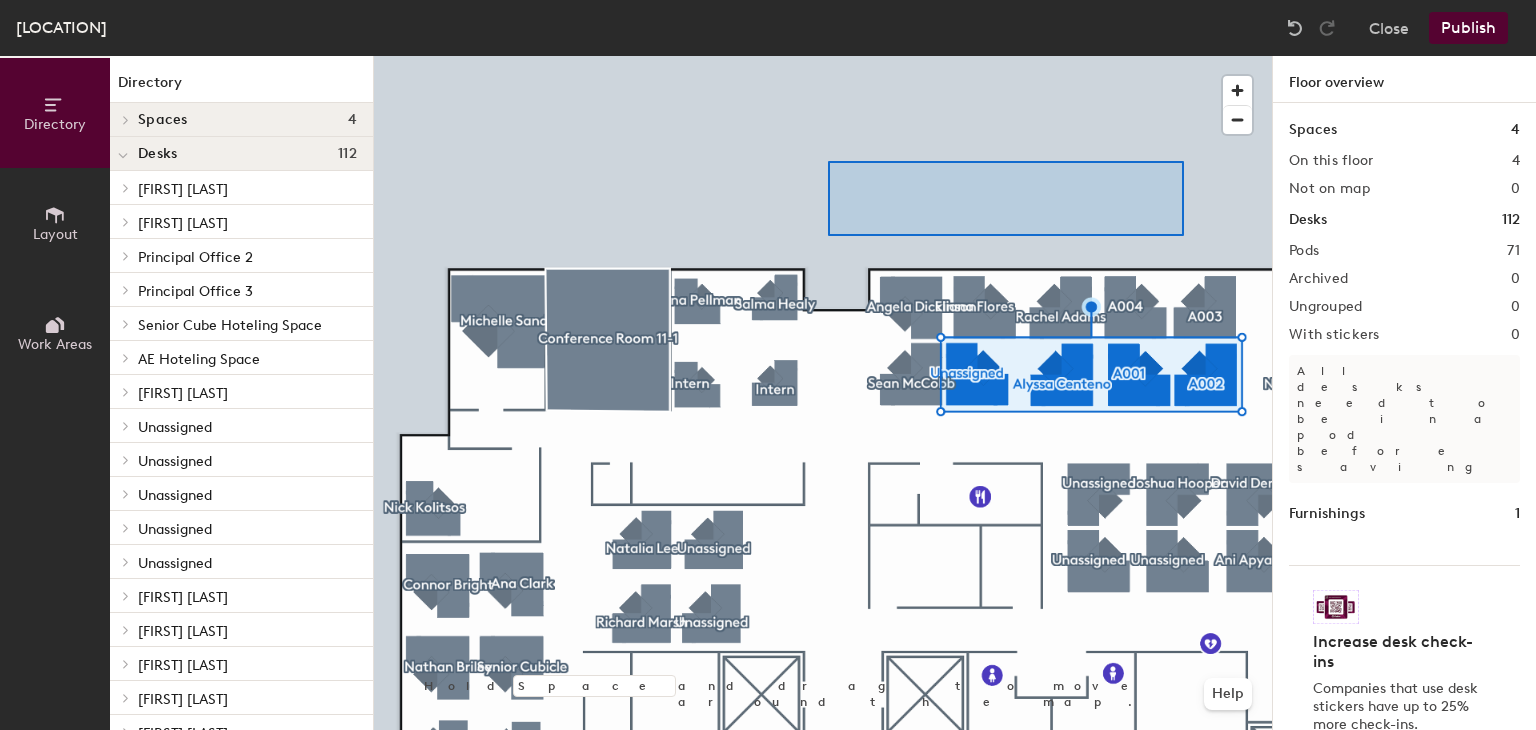 click at bounding box center (823, 56) 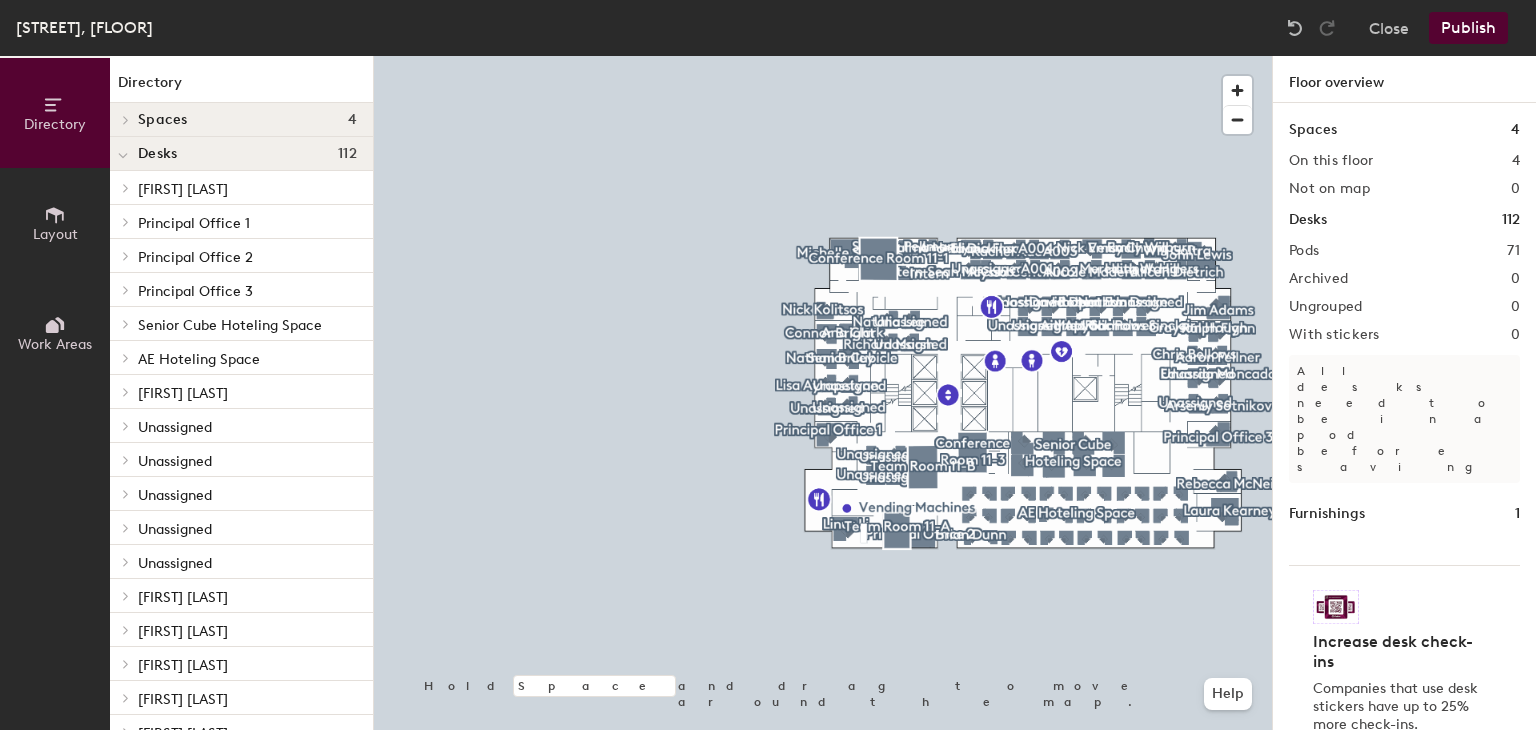 scroll, scrollTop: 0, scrollLeft: 0, axis: both 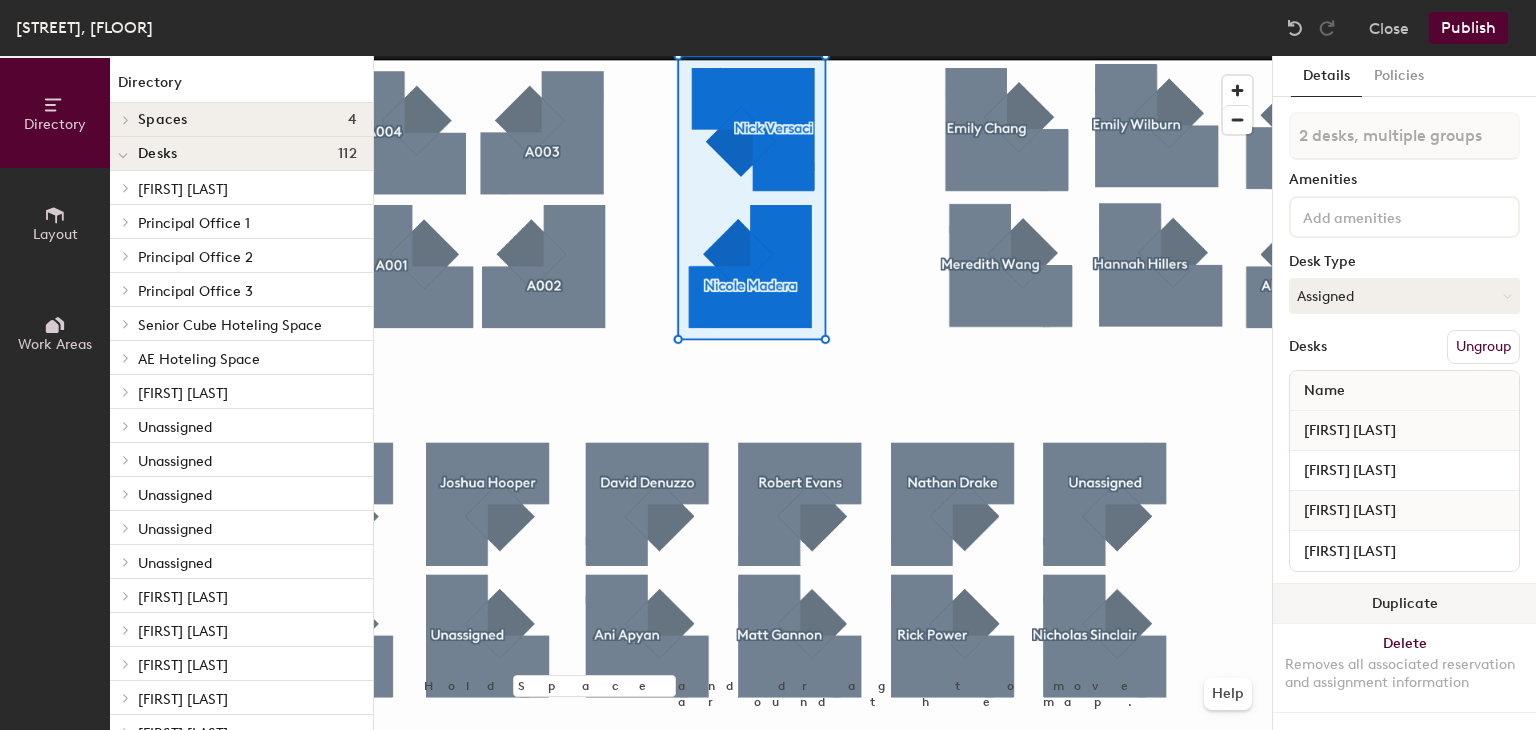 click on "Duplicate" at bounding box center [1404, 604] 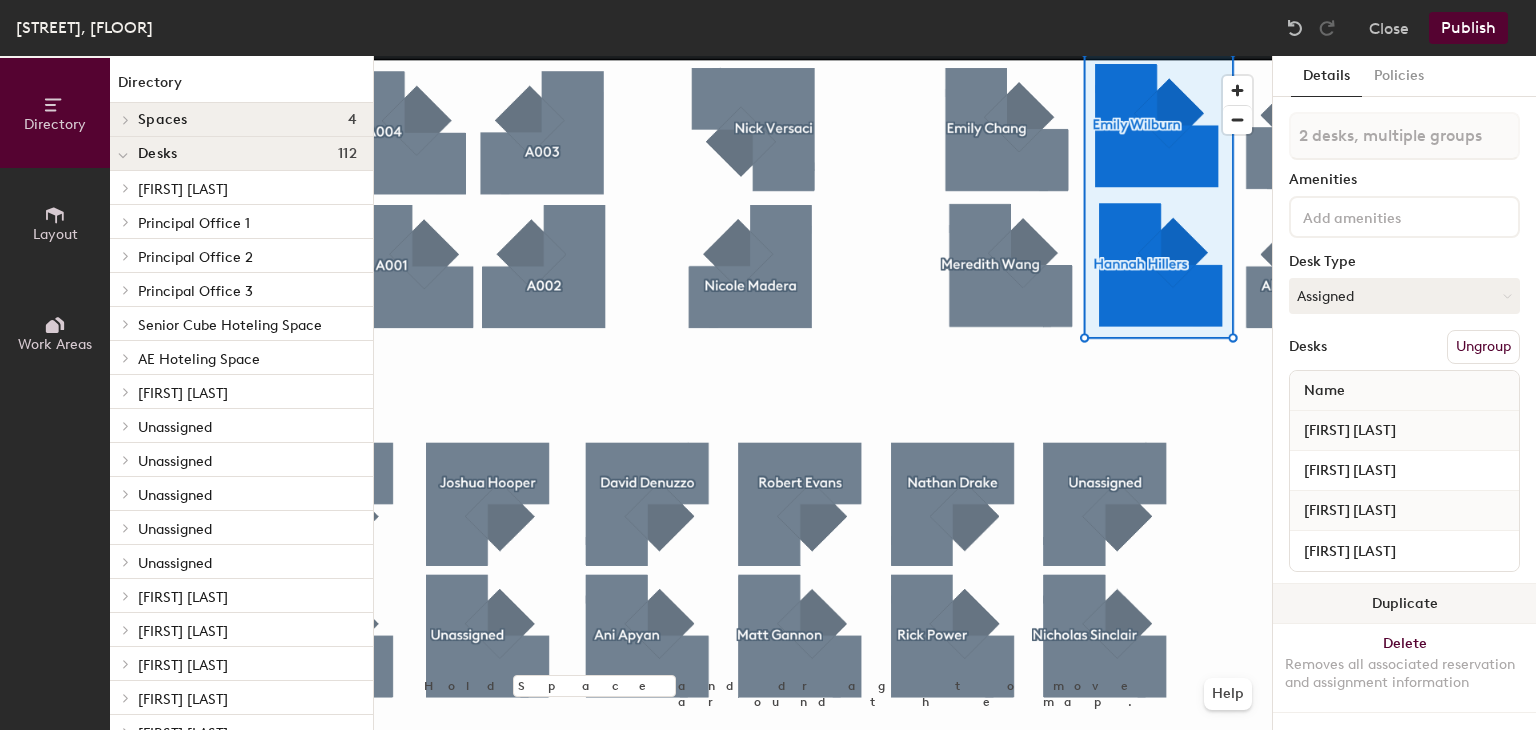 click on "Duplicate" at bounding box center [1404, 604] 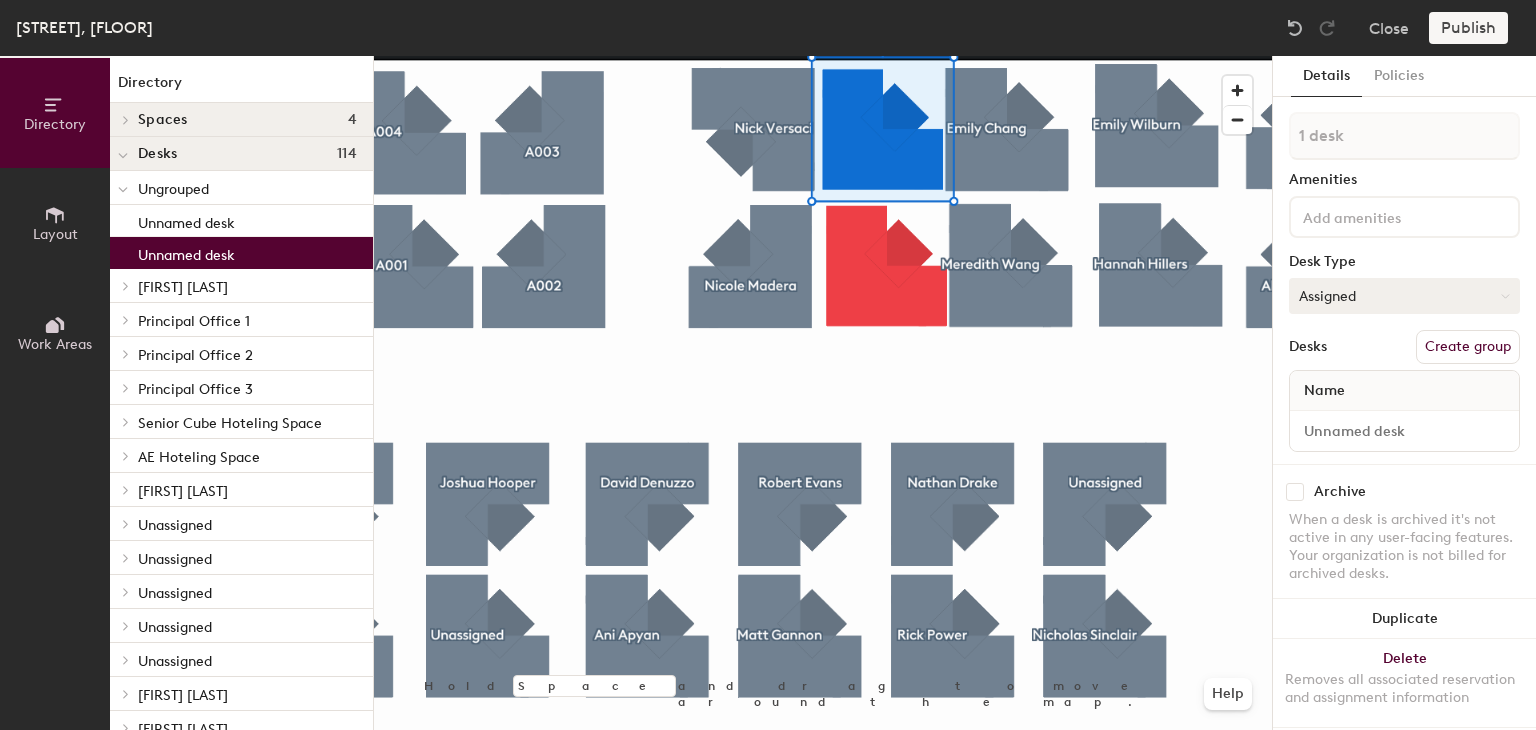 click on "Assigned" at bounding box center [1404, 296] 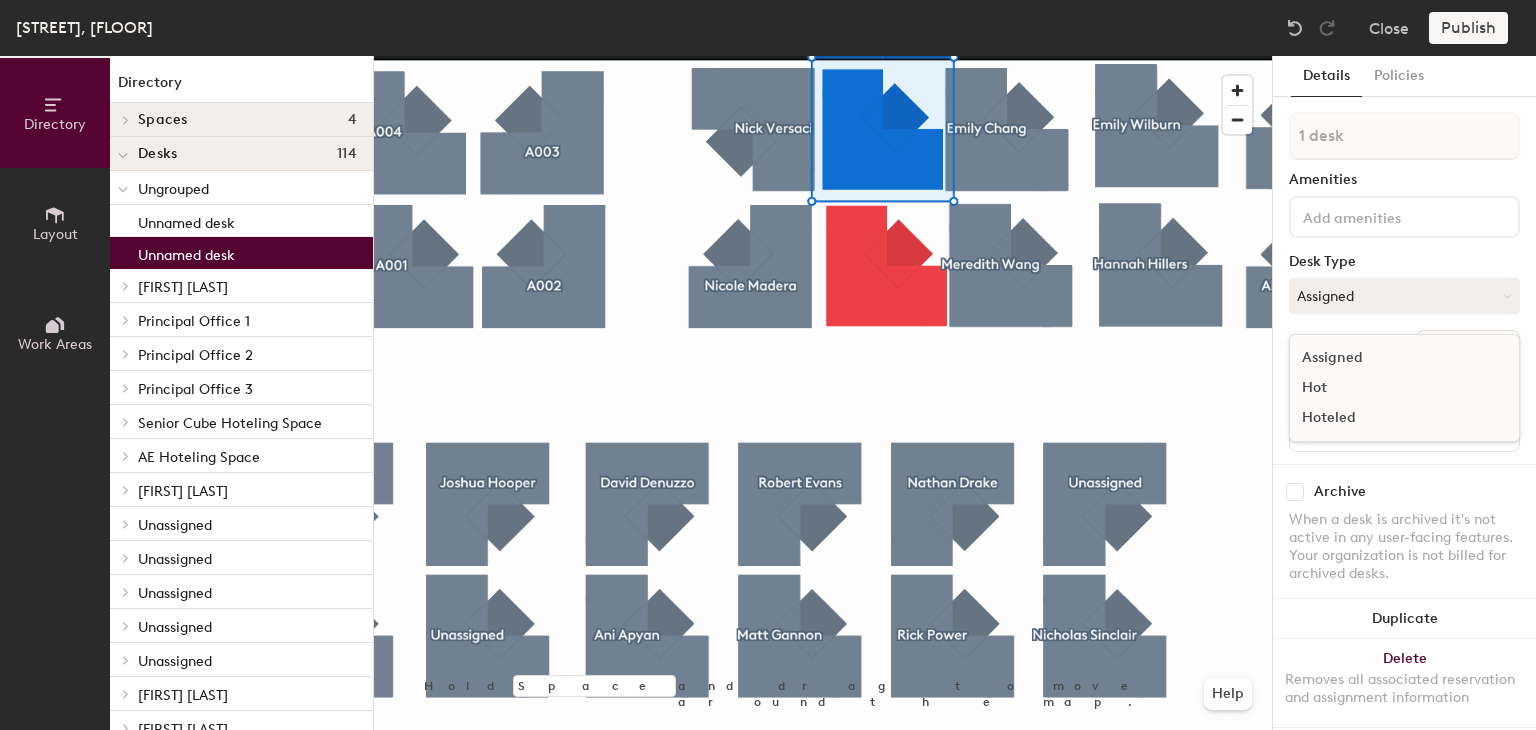 click on "Assigned" at bounding box center [1390, 358] 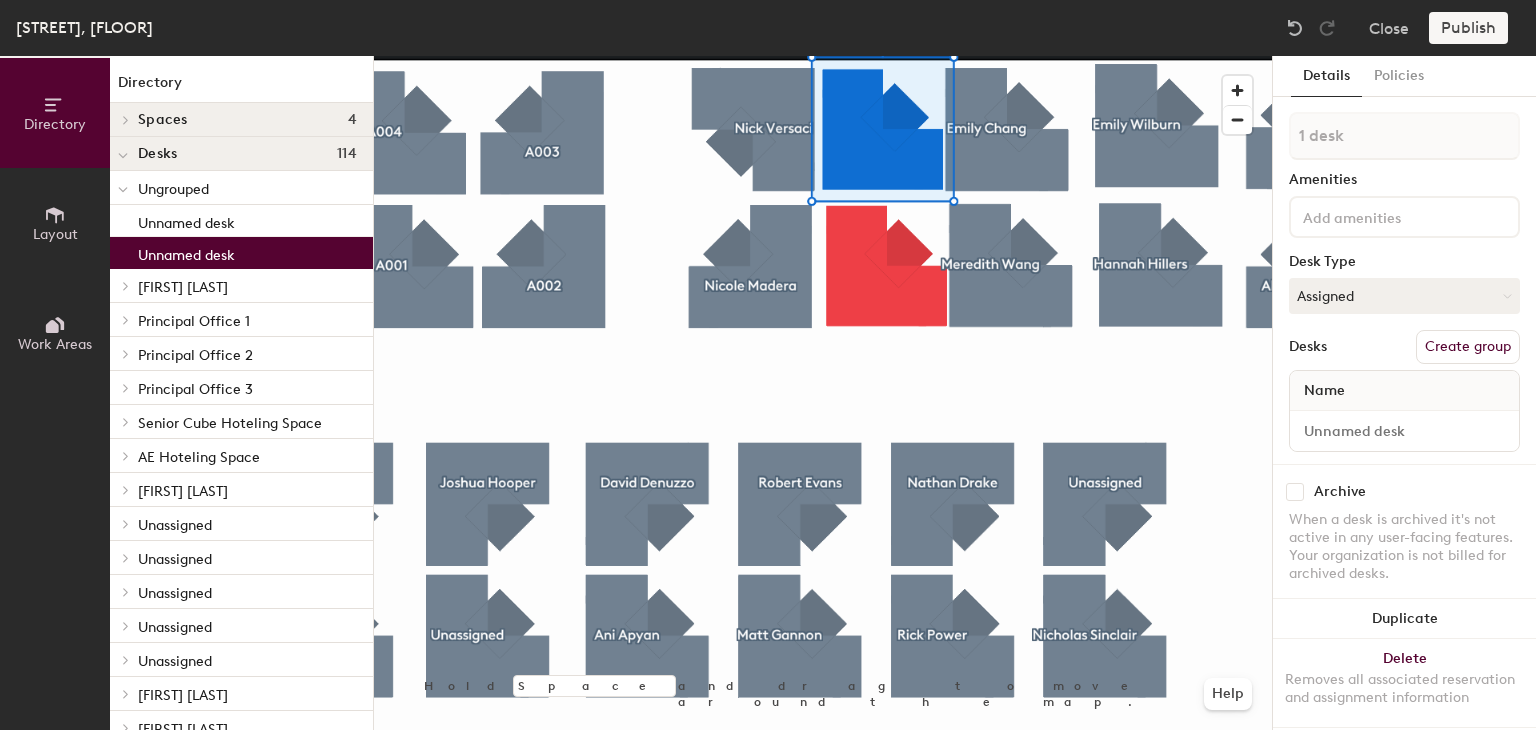 click at bounding box center (1404, 431) 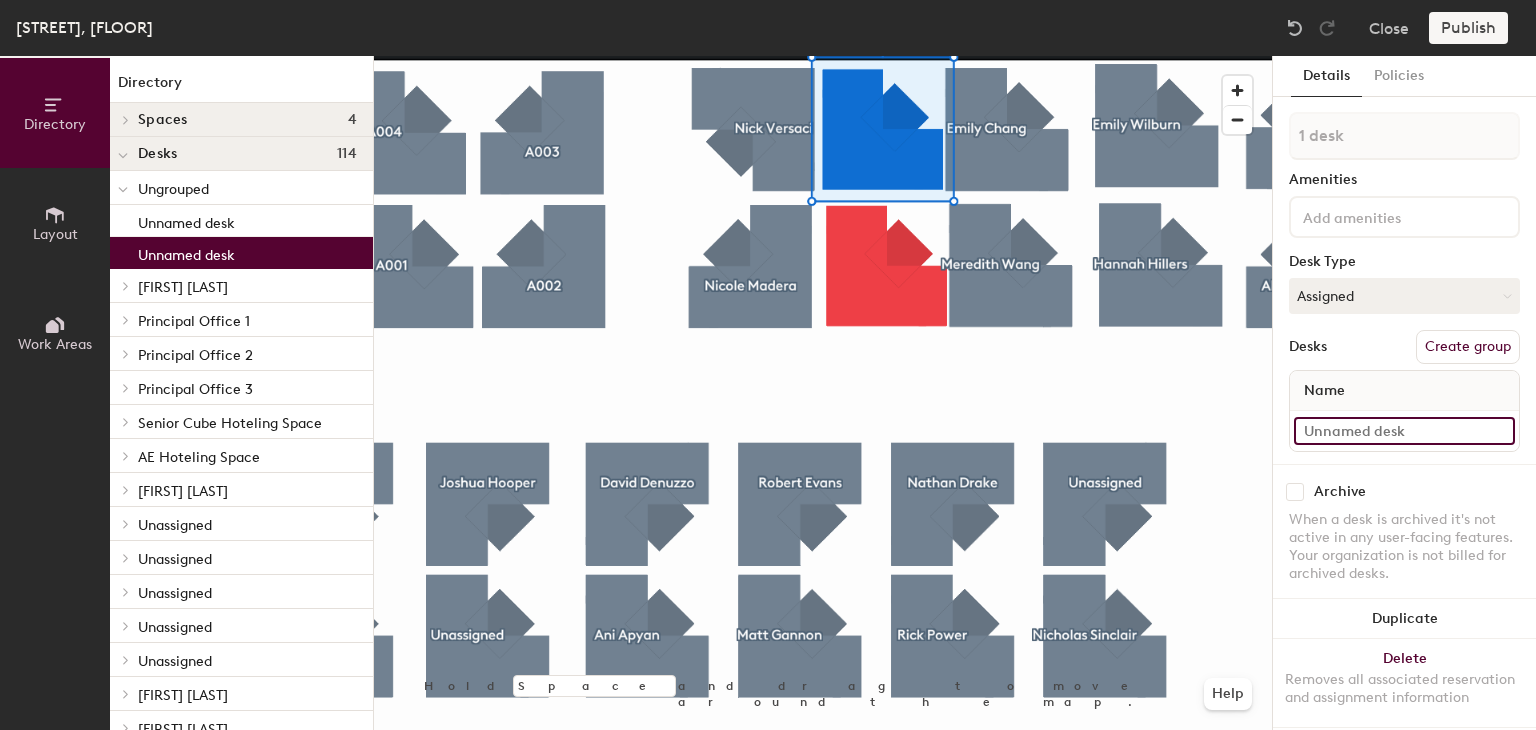 click at bounding box center (1404, 431) 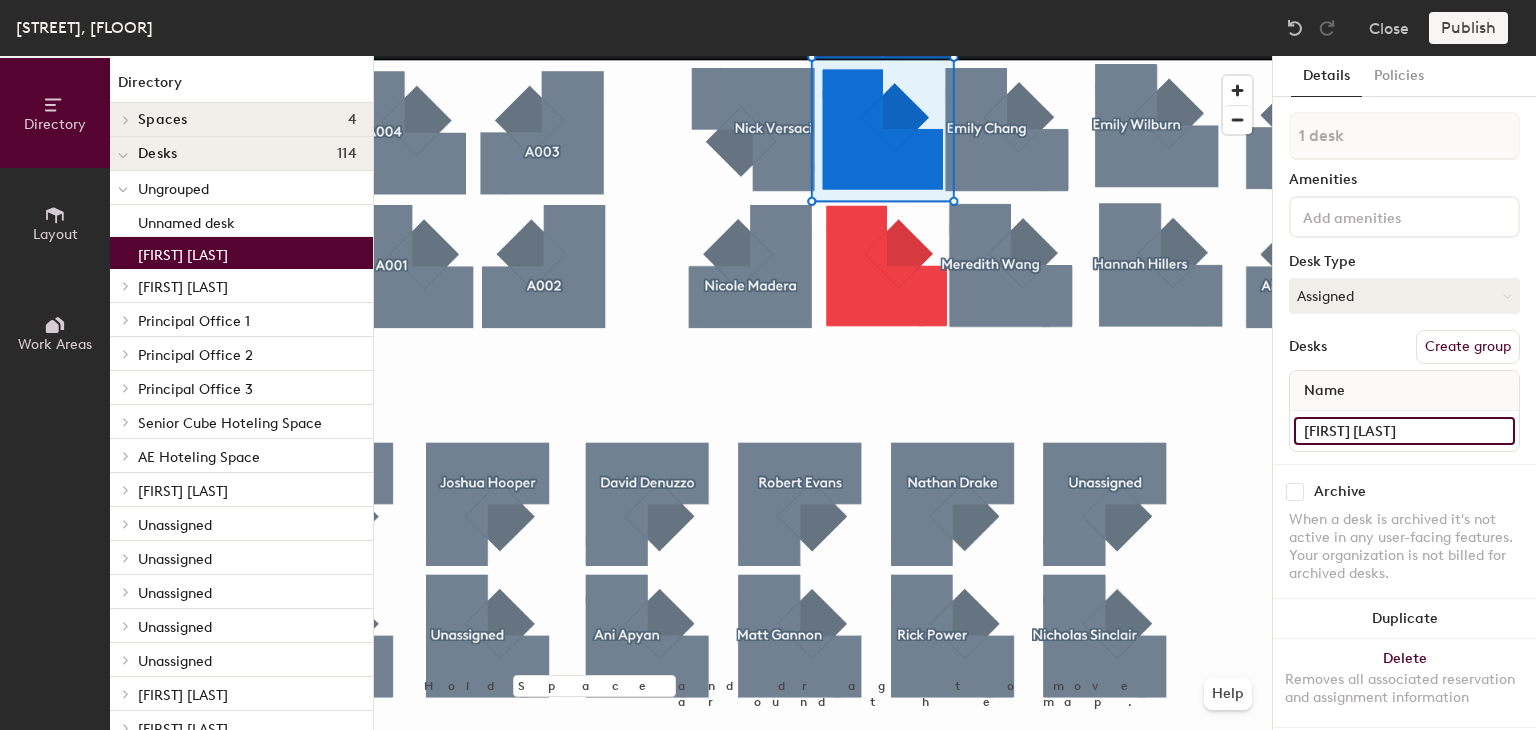 click on "[FIRST] [LAST]" at bounding box center [1404, 431] 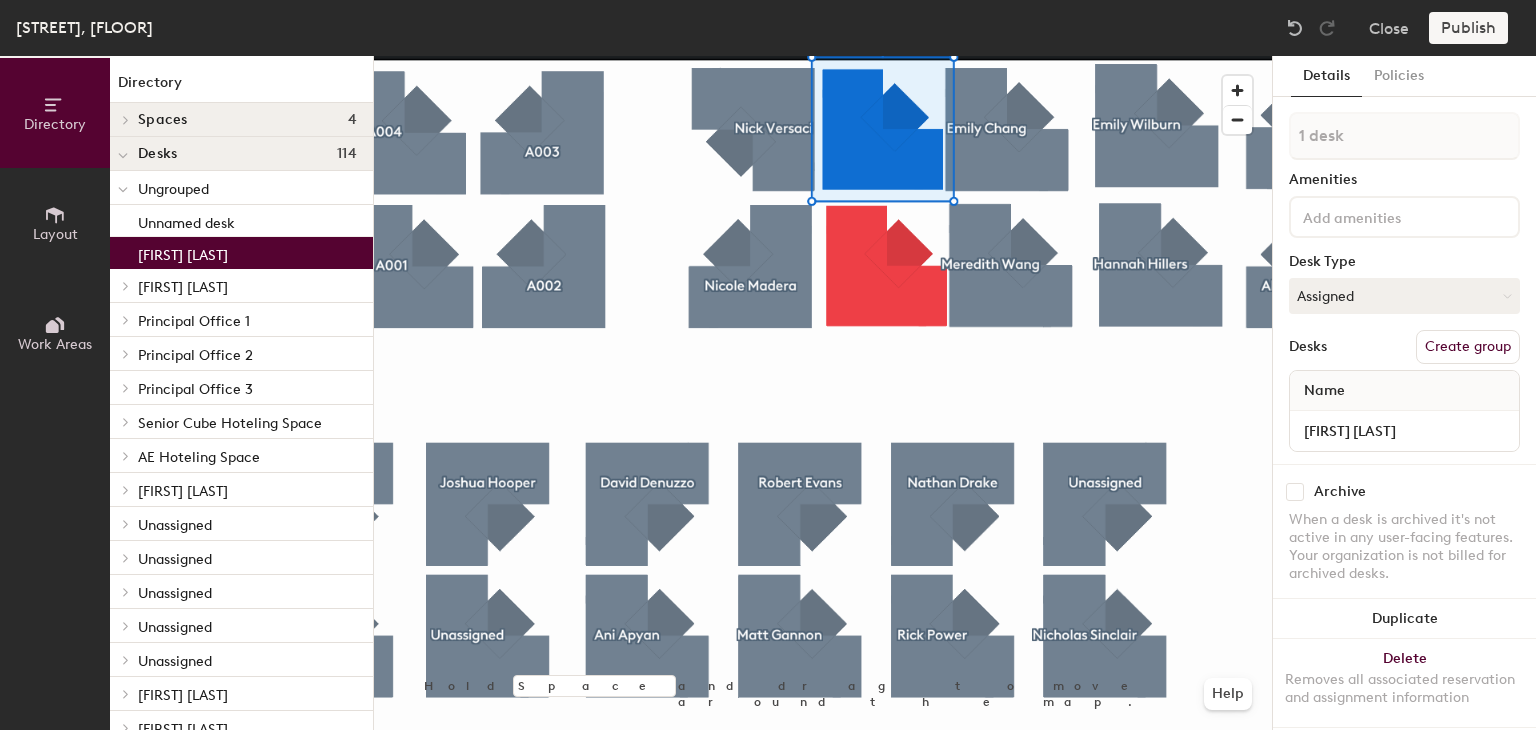 click at bounding box center [823, 56] 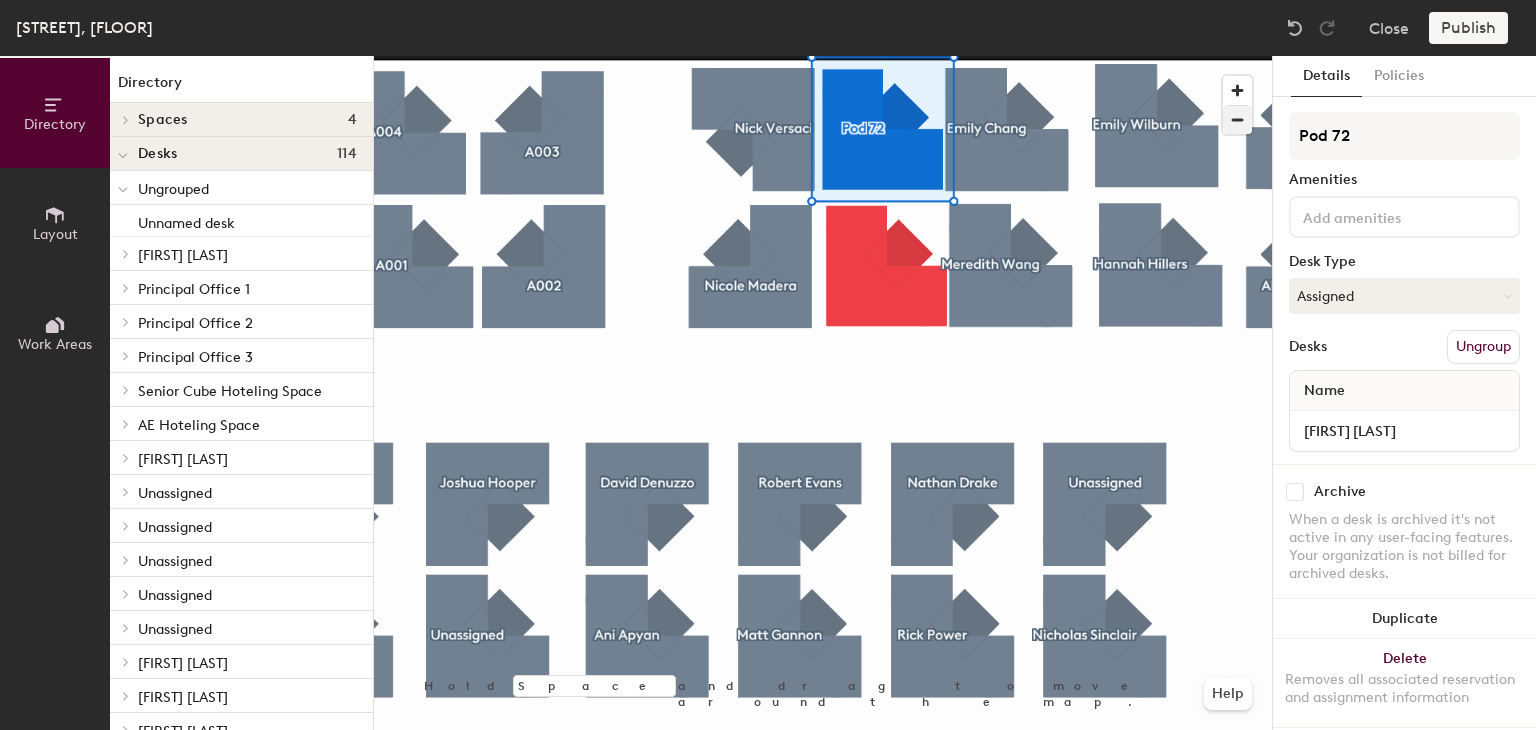click on "Directory Layout Work Areas Directory Spaces 4 Conference Room 11-1 Conference Room 11-3 Team Room 11-A Team Room 11-B Desks 114 Ungrouped Unnamed desk Brian Dunn Brian Dunn Principal Office 1 P1 Principal Office 2 P2 Principal Office 3 Principal Office 3 Senior Cube Hoteling Space S1 S2 S3 S4 S5 S6 S7 S8 AE Hoteling Space A1 A2 A3 A4 A5 A6 A7 A8 A9 A10 A11 A12 A13 A14 A15 A16 A17 A18 A19 A20 A21 A22 A23 A24 A25 A26 A27 A28 A29 A30 A31 A32 A33 A34 A35 Linus Li Linus Li Unassigned Desk 1 Unassigned Desk 1 Unassigned Desk 1 Unassigned Desk 1 Unassigned Unassigned Nicholas Sinclair Nicholas Sinclair Rick Power Rick Power Nathan Drake Nathan Drake Robert Evans Robert Evans Matt Gannon Matt Gannon David Denuzzo David Denuzzo Ani Apyan Anu Apyan Unassigned Unassigned Joshua Hooper Joshua Hooper Unassigned Desk 1 Unassigned Desk 1 Unassigned Desk 1 Unassigned Desk 1 Alicen Dietrich Alicen Dietrich A003 A003 A004 A004 Unassigned Desk 1 Unassigned Desk 1 Unassigned Desk 1 Unassigned Desk 1 Unassigned" at bounding box center (768, 393) 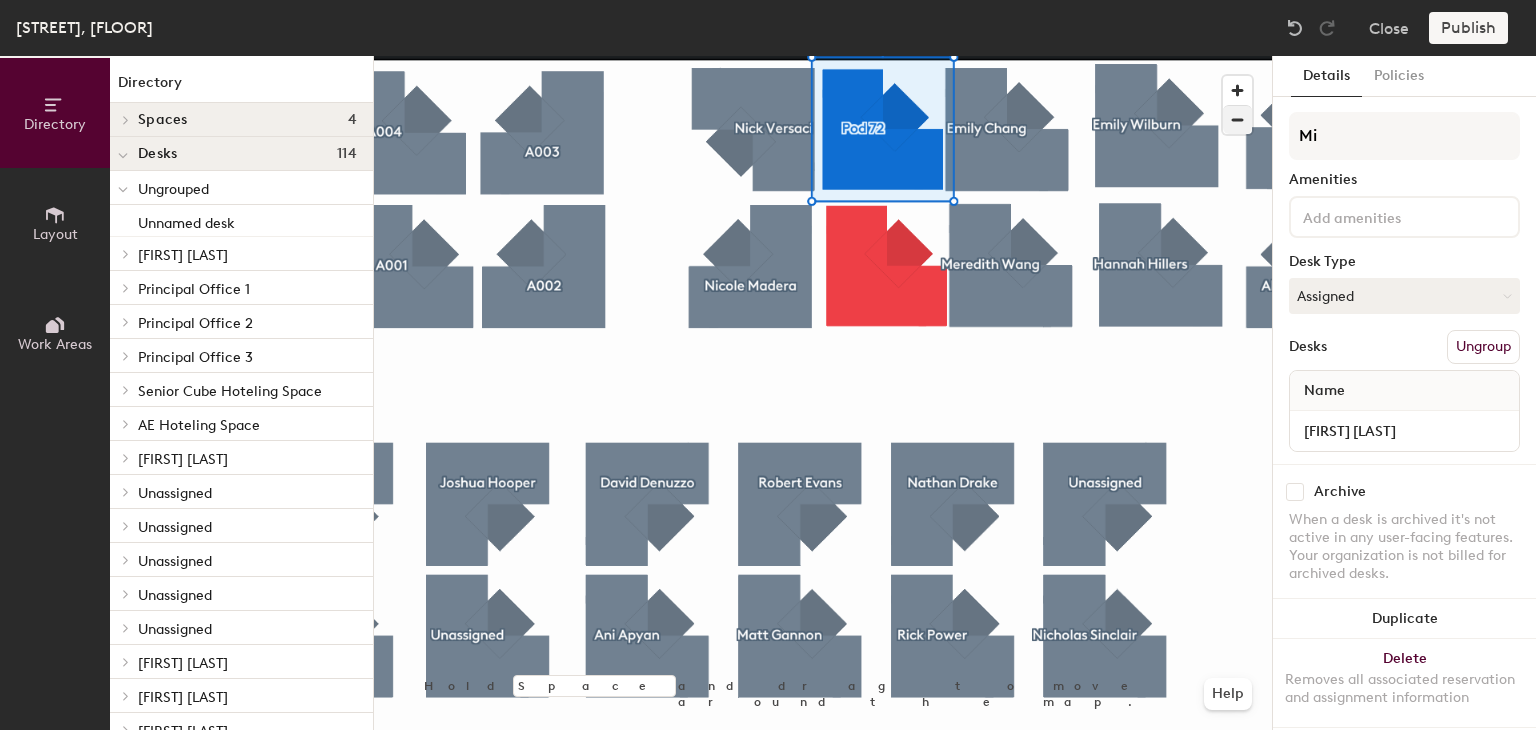type on "Mir" 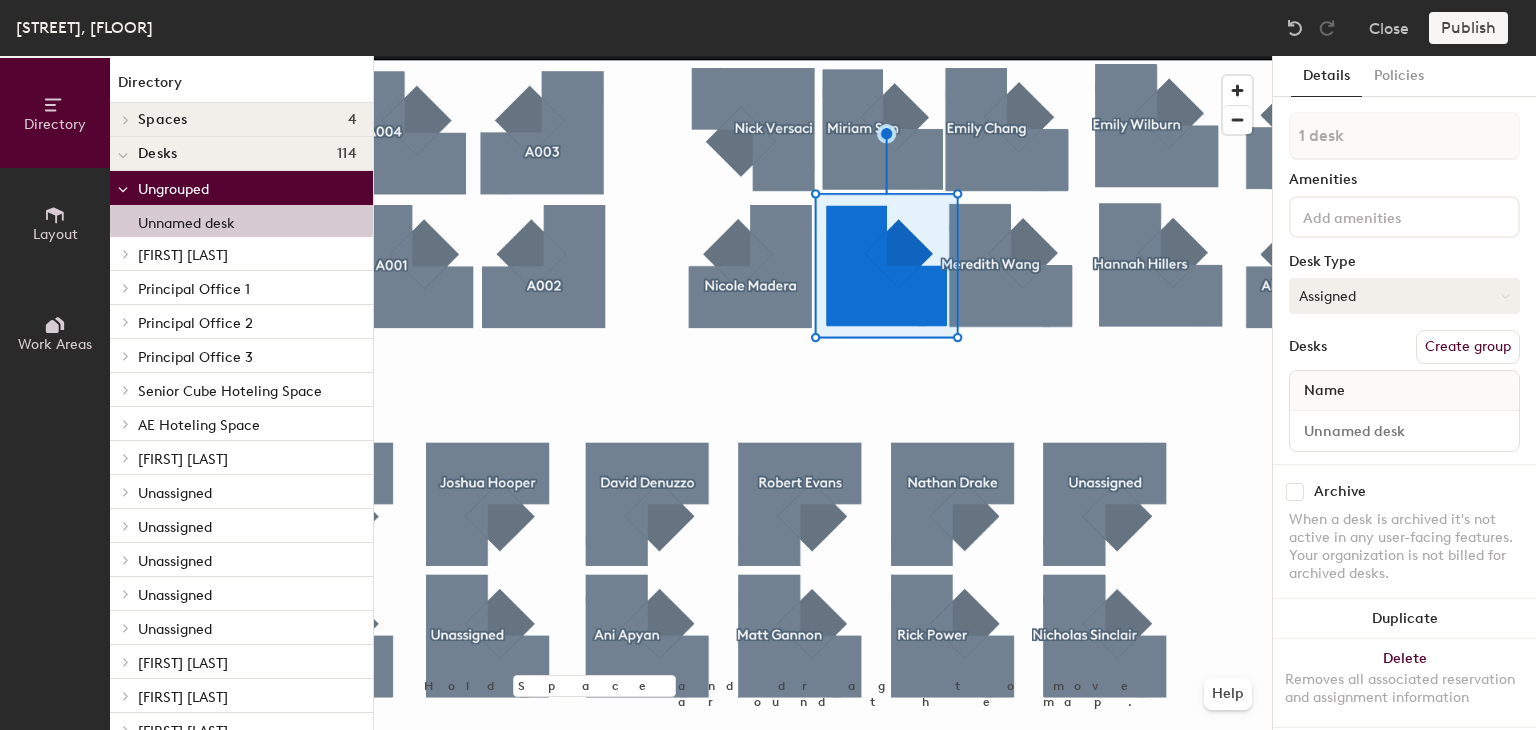 click on "Assigned" at bounding box center (1404, 296) 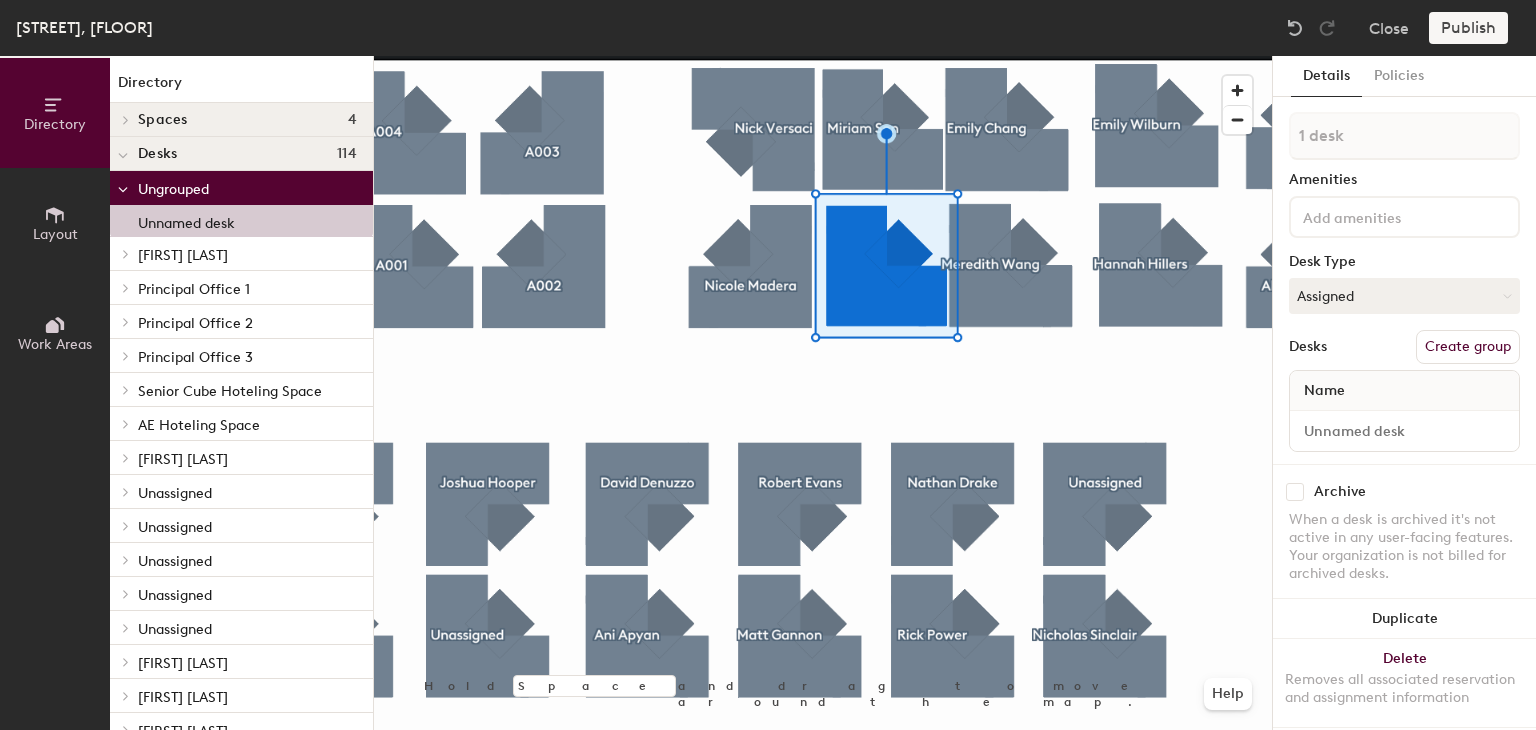 click on "Create group" at bounding box center [1468, 347] 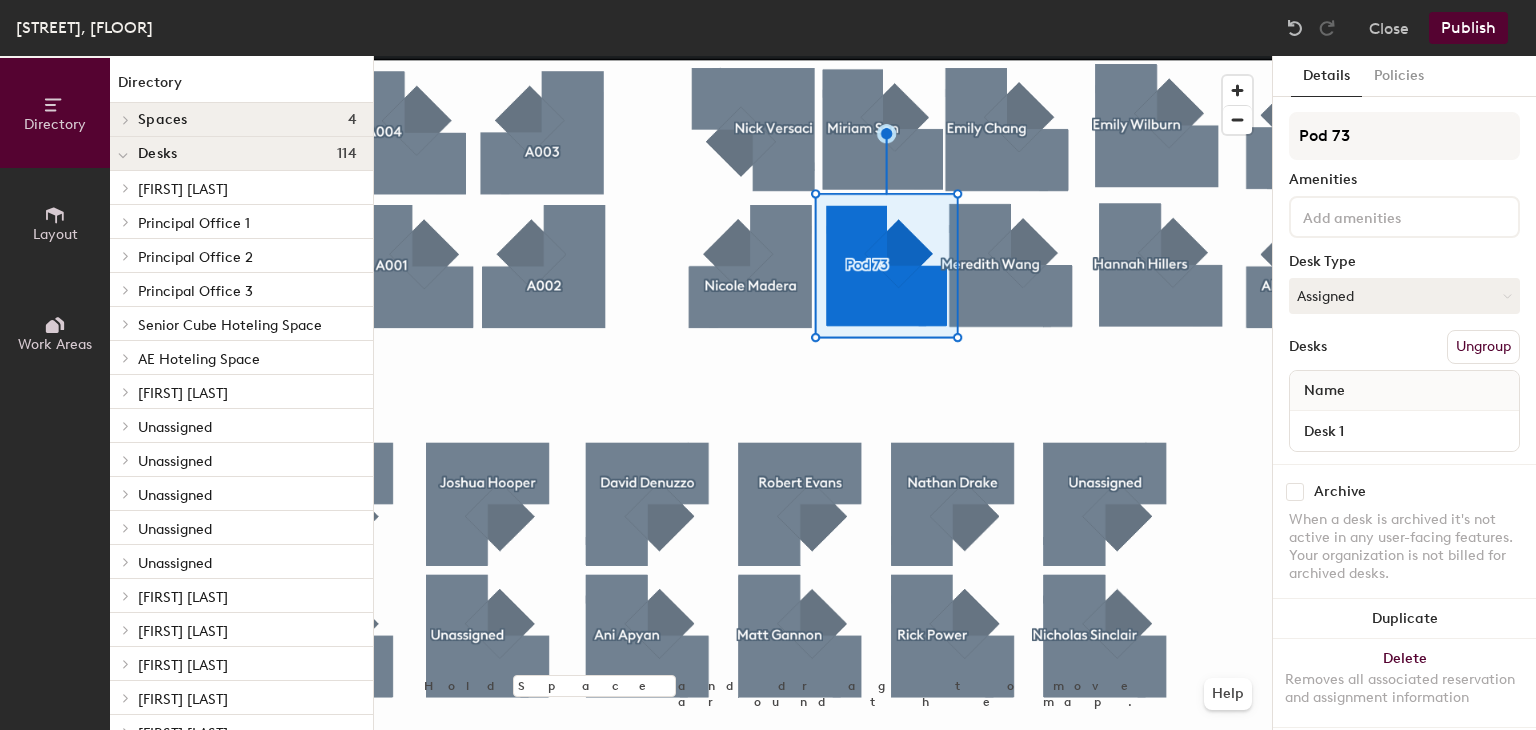 drag, startPoint x: 1378, startPoint y: 140, endPoint x: 1259, endPoint y: 125, distance: 119.94165 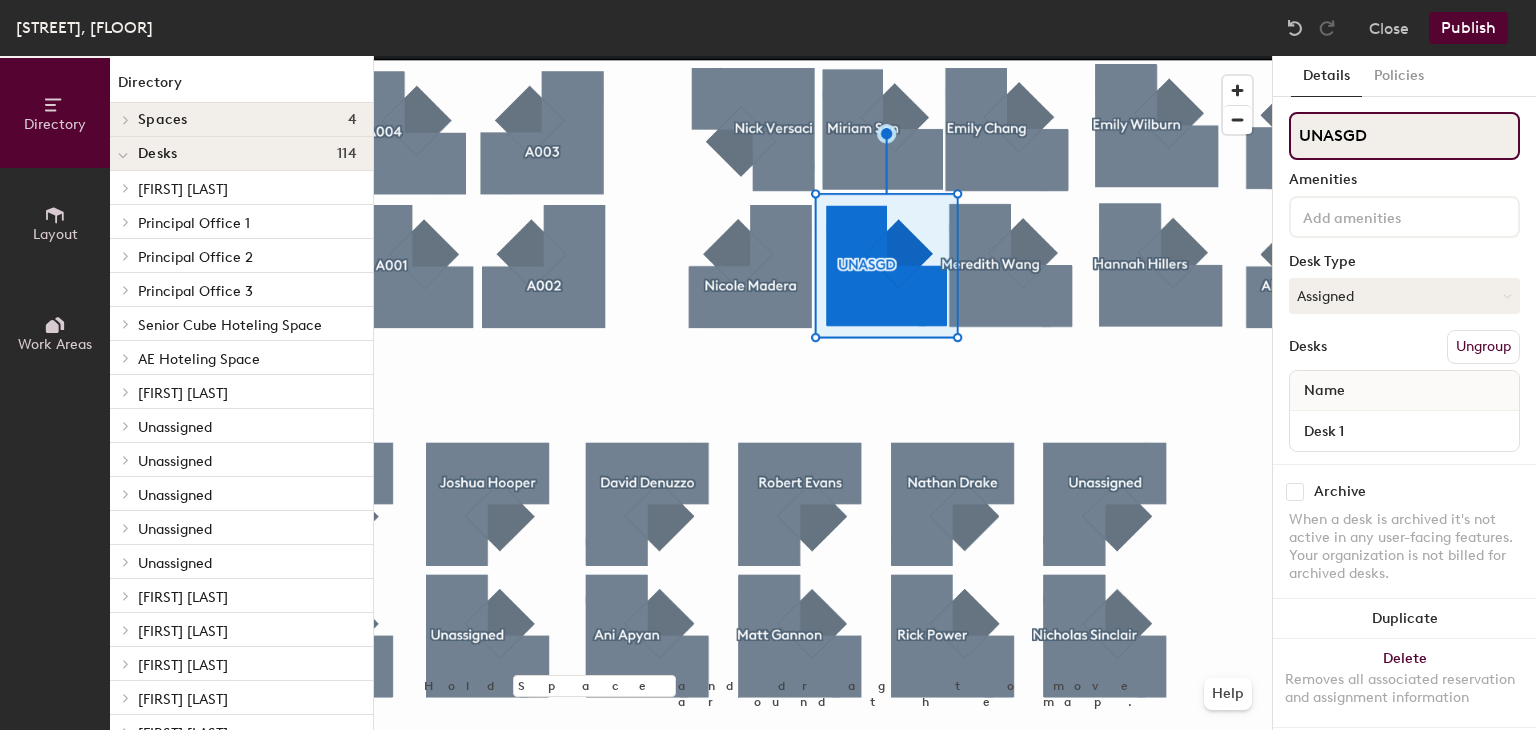 drag, startPoint x: 1384, startPoint y: 141, endPoint x: 1293, endPoint y: 135, distance: 91.197586 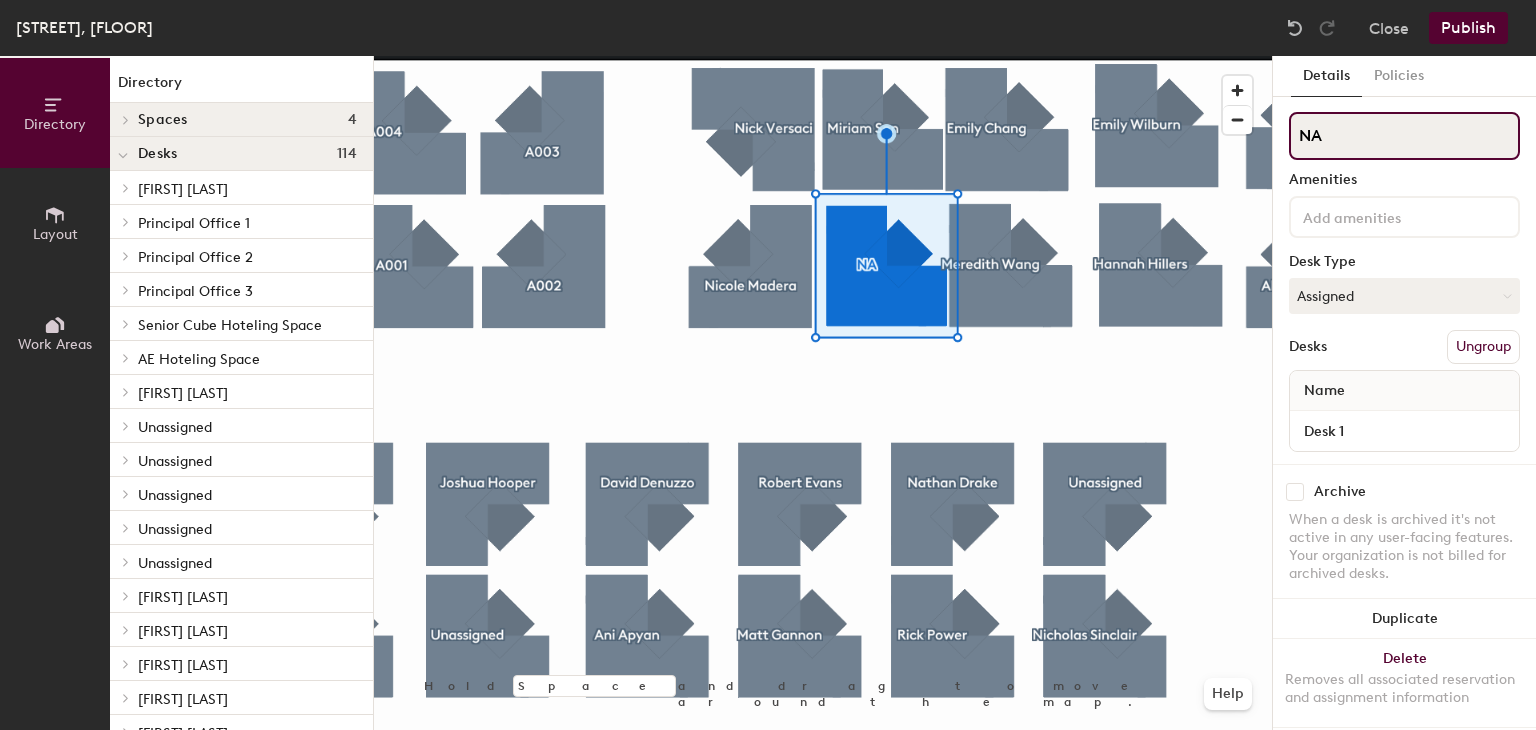 type on "NA" 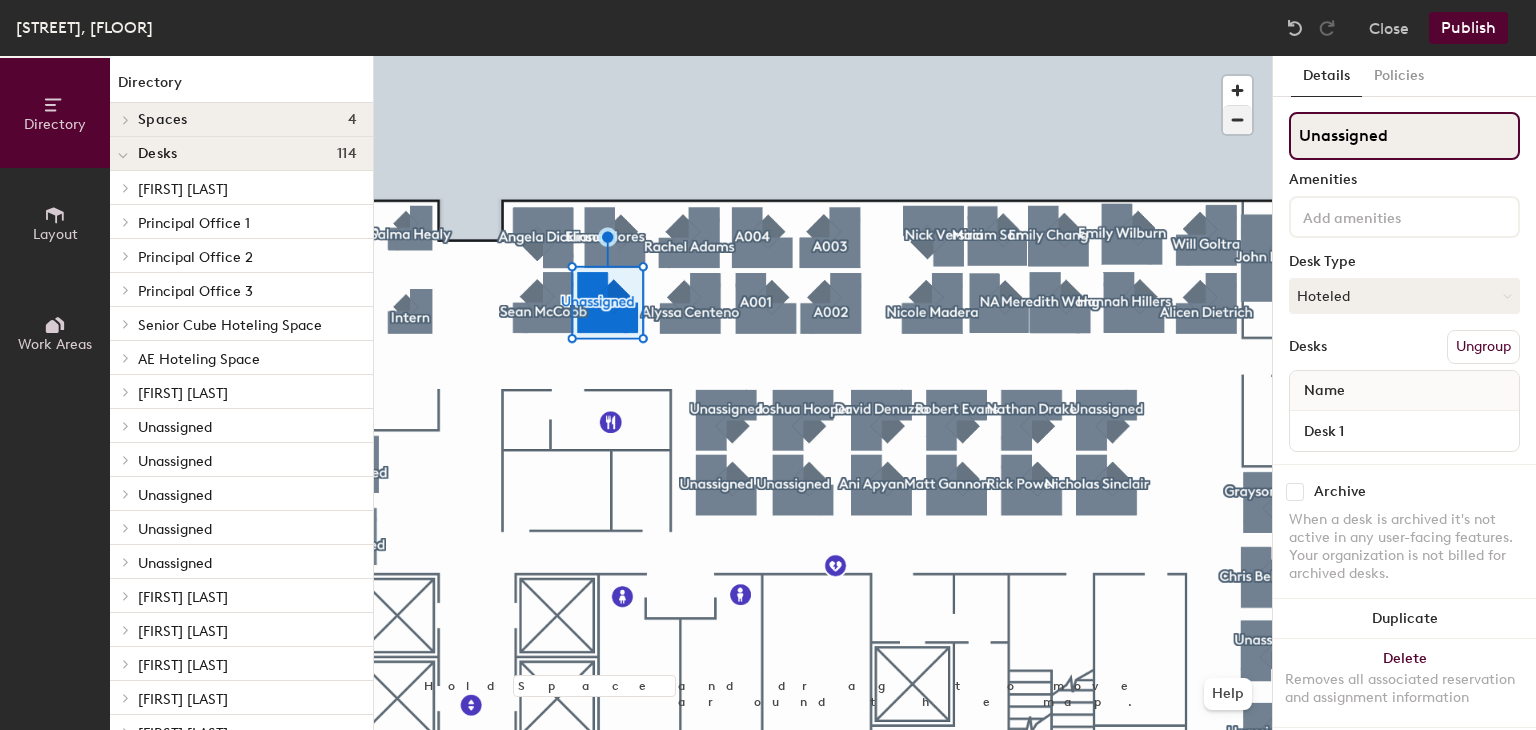 click on "Directory Layout Work Areas Directory Spaces 4 Conference Room 11-1 Conference Room 11-3 Team Room 11-A Team Room 11-B Desks 114 Brian Dunn Brian Dunn Principal Office 1 P1 Principal Office 2 P2 Principal Office 3 Principal Office 3 Senior Cube Hoteling Space S1 S2 S3 S4 S5 S6 S7 S8 AE Hoteling Space A1 A2 A3 A4 A5 A6 A7 A8 A9 A10 A11 A12 A13 A14 A15 A16 A17 A18 A19 A20 A21 A22 A23 A24 A25 A26 A27 A28 A29 A30 A31 A32 A33 A34 A35 Linus Li Linus Li Unassigned Desk 1 Unassigned Desk 1 Unassigned Desk 1 Unassigned Desk 1 Unassigned Unassigned Nicholas Sinclair Nicholas Sinclair Rick Power Rick Power Nathan Drake Nathan Drake Robert Evans Robert Evans Matt Gannon Matt Gannon David Denuzzo David Denuzzo Ani Apyan Anu Apyan Unassigned Unassigned Joshua Hooper Joshua Hooper Unassigned Desk 1 Unassigned Desk 1 Unassigned Desk 1 Unassigned Desk 1 Alicen Dietrich Alicen Dietrich A003 A003 A004 A004 Unassigned Desk 1 Unassigned Desk 1 Unassigned Desk 1 Unassigned Desk 1 Unassigned Desk 1 Unassigned Richard Marsh 7" at bounding box center [768, 393] 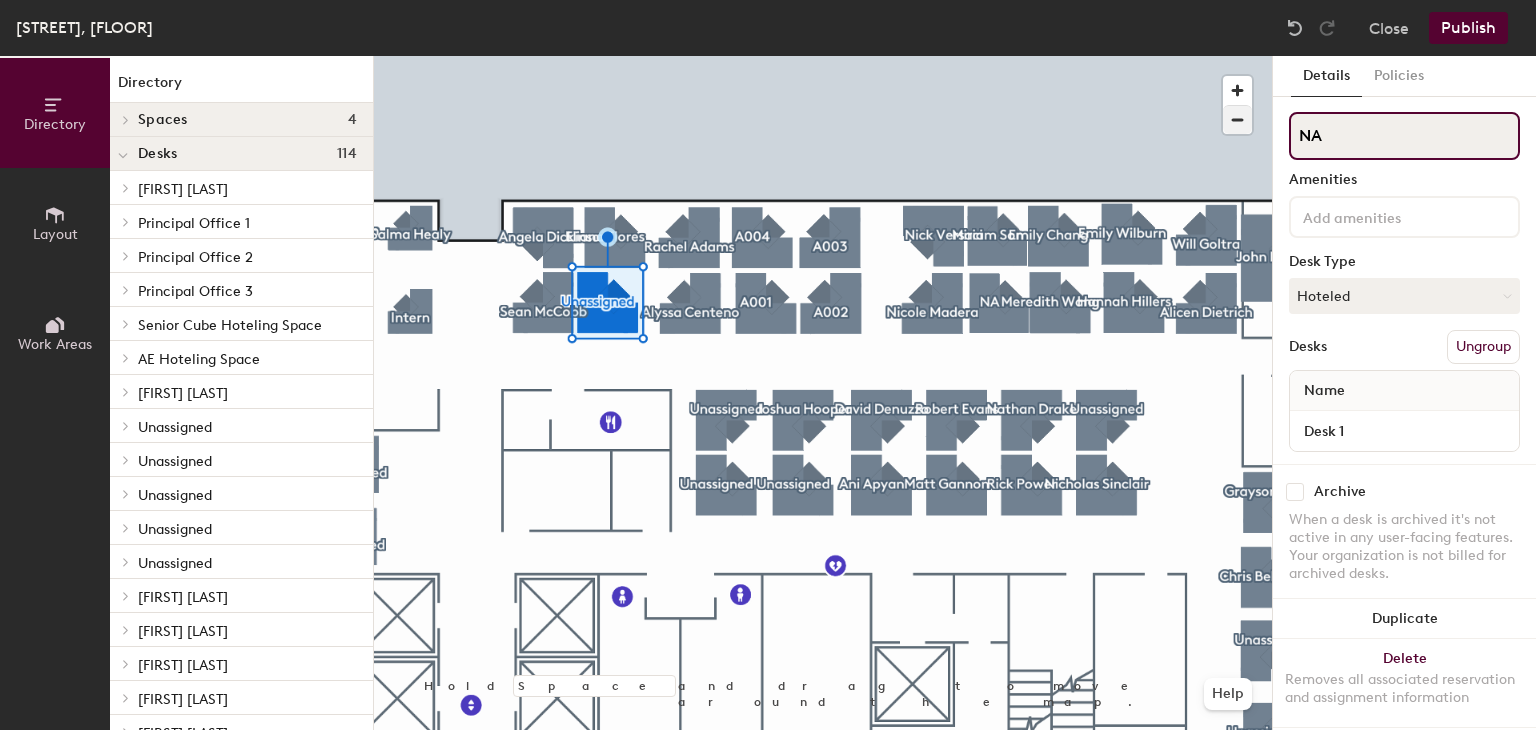 type on "NA" 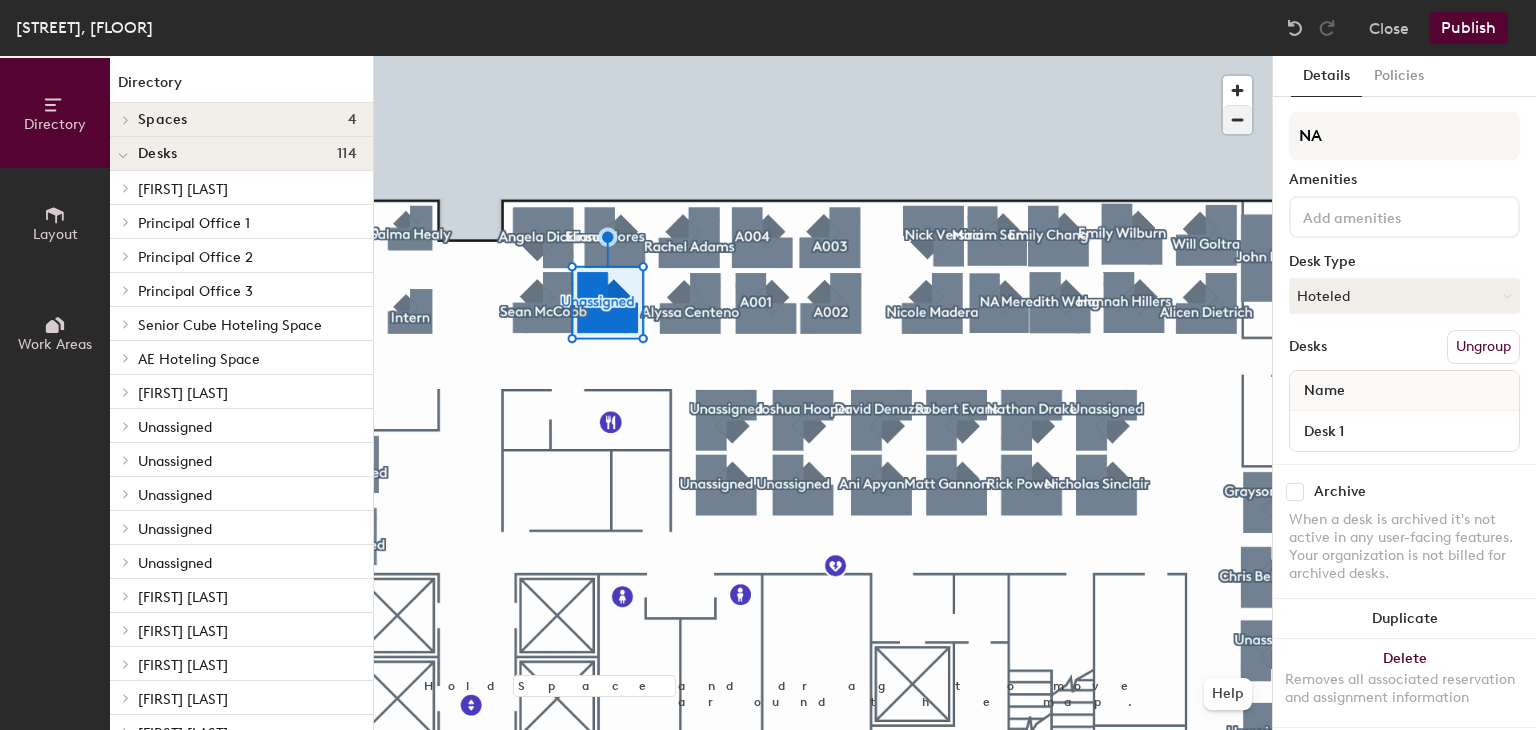 click at bounding box center (823, 56) 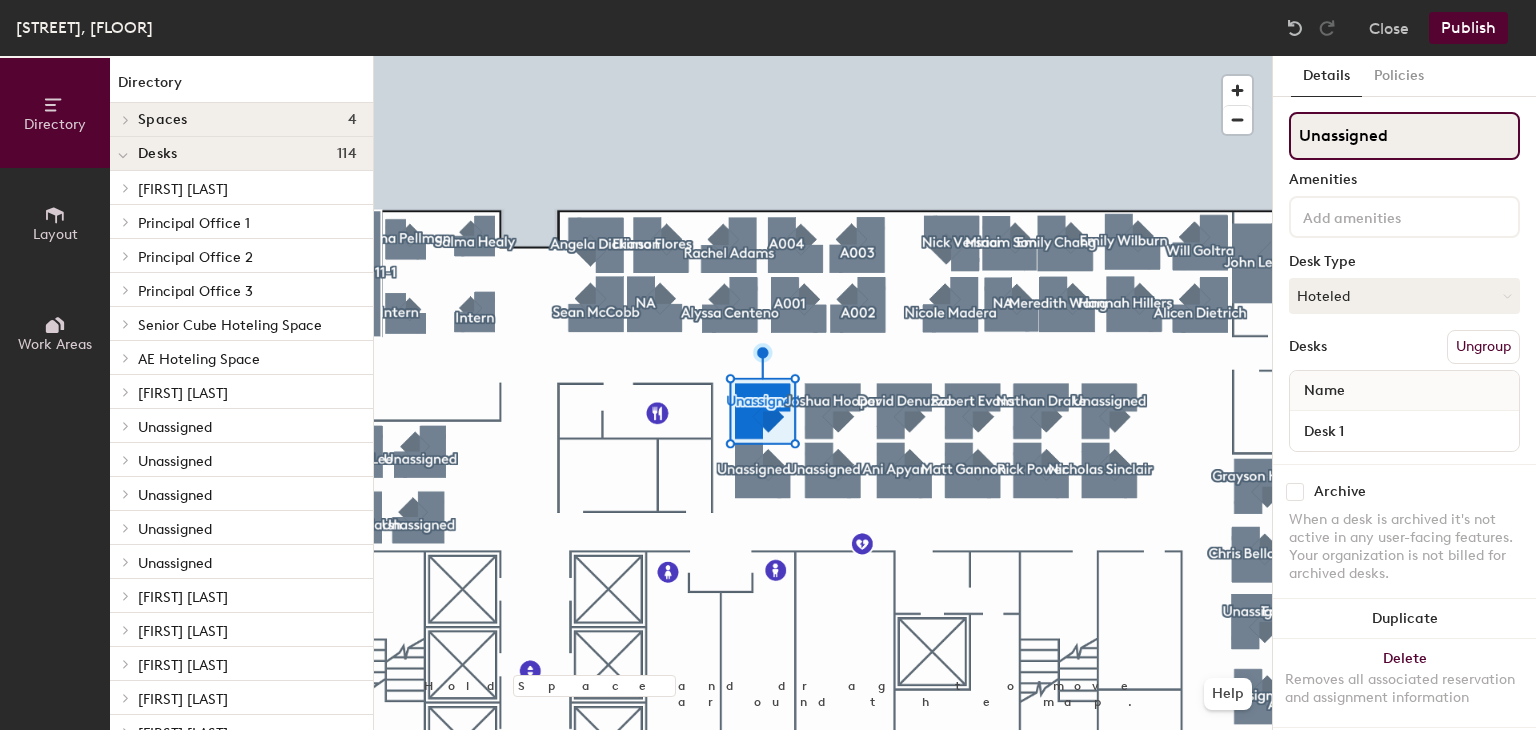 click on "Directory Layout Work Areas Directory Spaces 4 Conference Room 11-1 Conference Room 11-3 Team Room 11-A Team Room 11-B Desks 114 [FIRST] [LAST] [FIRST] [LAST] Principal Office 1 P1 Principal Office 2 P2 Principal Office 3 Principal Office 3 Senior Cube Hoteling Space S1 S2 S3 S4 S5 S6 S7 S8 AE Hoteling Space A1 A2 A3 A4 A5 A6 A7 A8 A9 A10 A11 A12 A13 A14 A15 A16 A17 A18 A19 A20 A21 A22 A23 A24 A25 A26 A27 A28 A29 A30 A31 A32 A33 A34 A35 [FIRST] [LAST] [FIRST] [LAST] Unassigned Desk 1 Unassigned Desk 1 Unassigned Desk 1 Unassigned Desk 1 Unassigned Unassigned [FIRST] [LAST] [FIRST] [LAST] [FIRST] [LAST] [FIRST] [LAST] [FIRST] [LAST] [FIRST] [LAST] [FIRST] [LAST] [FIRST] [LAST] [FIRST] [LAST] [FIRST] [LAST] [FIRST] [LAST] Unassigned Unassigned [FIRST] [LAST] [FIRST] [LAST] Unassigned Desk 1 Unassigned Desk 1 Unassigned Desk 1 Unassigned Desk 1 [FIRST] [LAST] [FIRST] [LAST] A003 A003 A004 A004 NA Desk 1 Unassigned Desk 1 Unassigned Desk 1 Unassigned Desk 1 Unassigned Desk 1 Unassigned Desk 1 [FIRST] [LAST] Desk 1 NA" at bounding box center (768, 393) 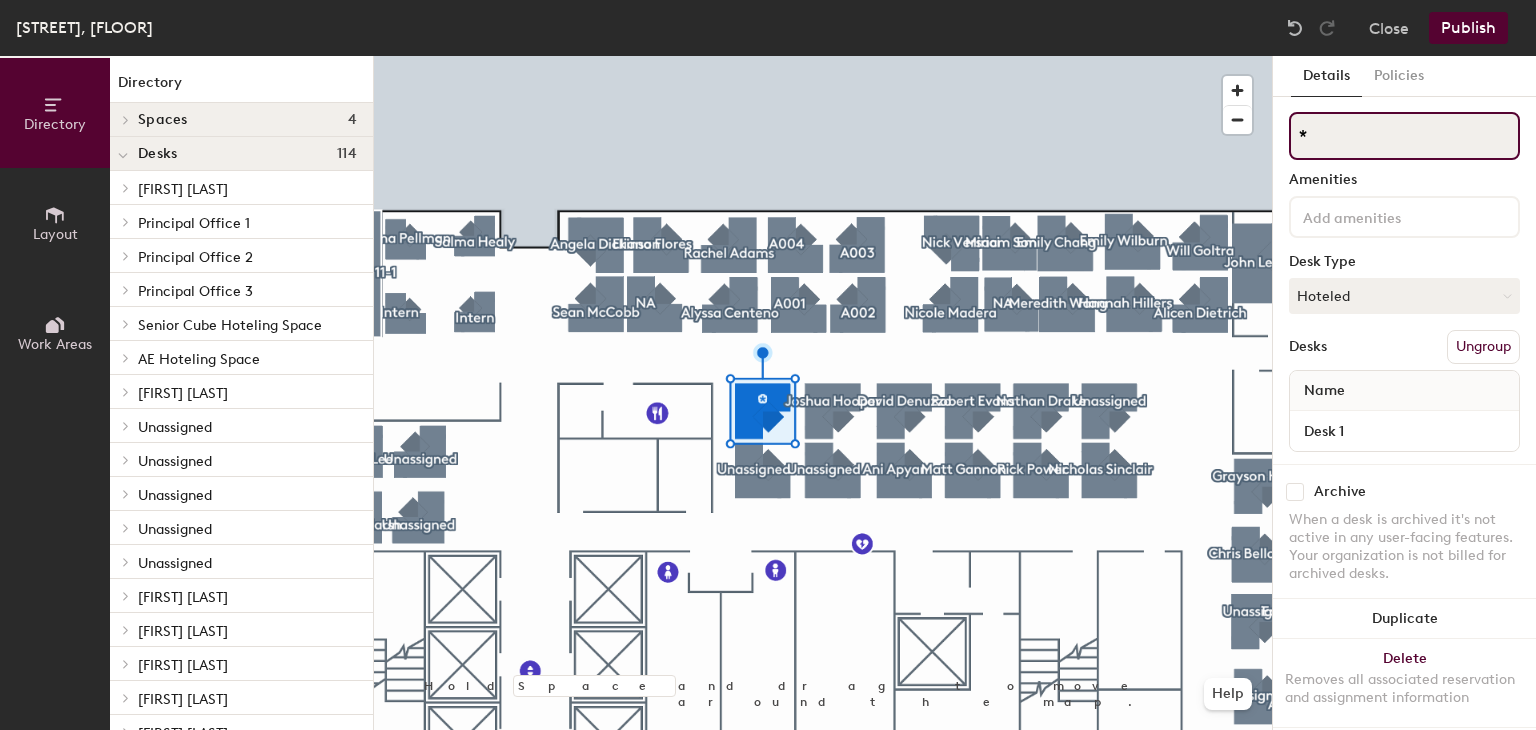type on "*" 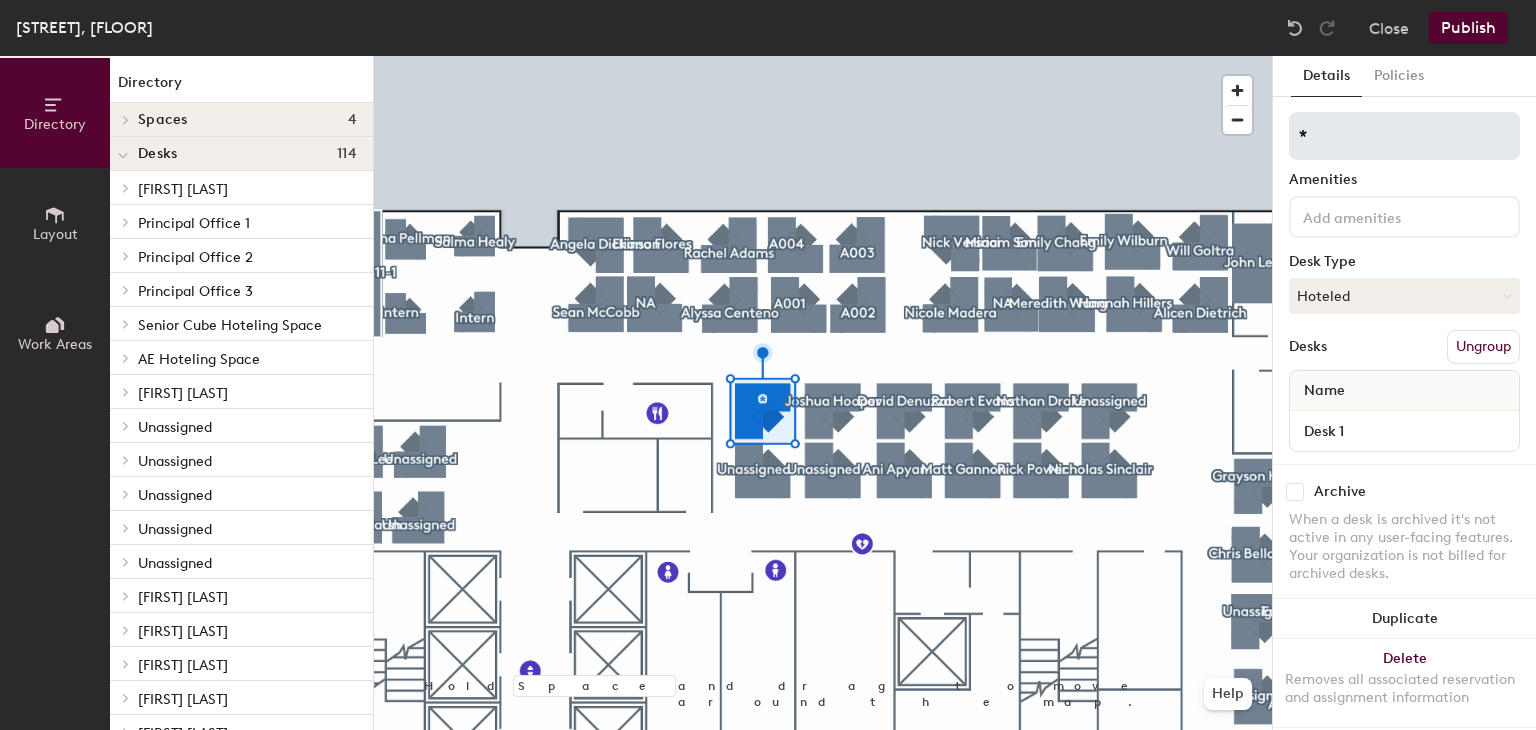 click at bounding box center (823, 56) 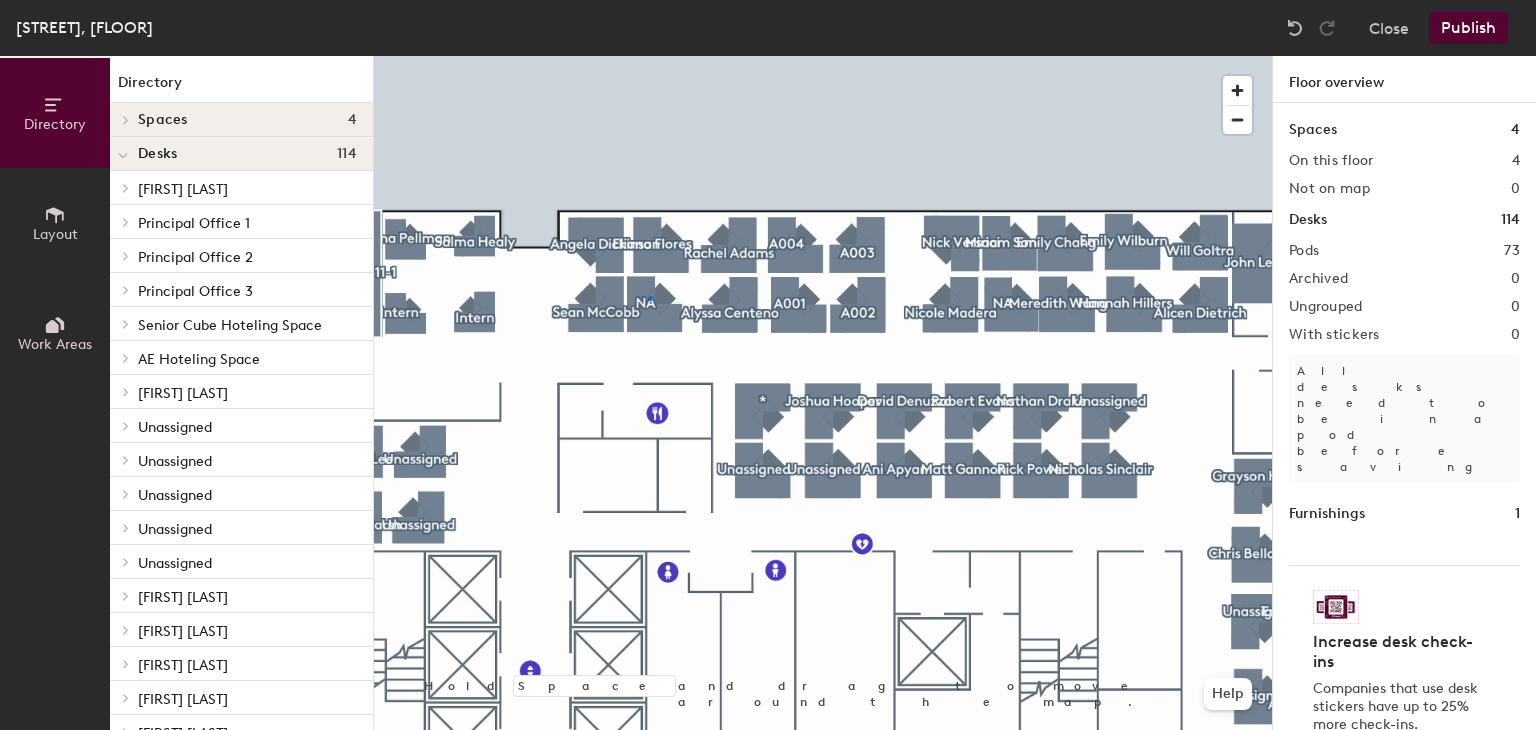 drag, startPoint x: 1418, startPoint y: 139, endPoint x: 1310, endPoint y: 141, distance: 108.01852 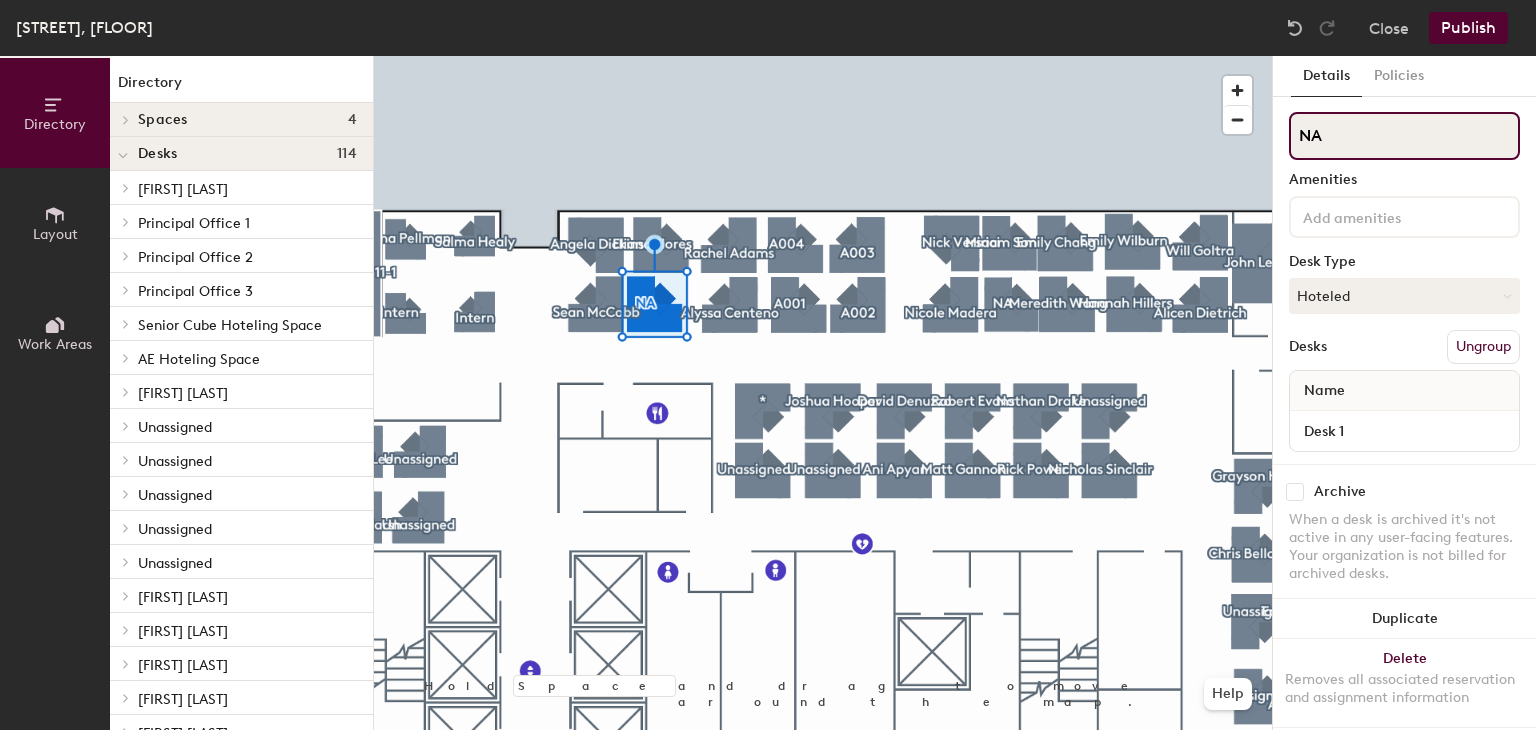 click on "NA" at bounding box center [1404, 136] 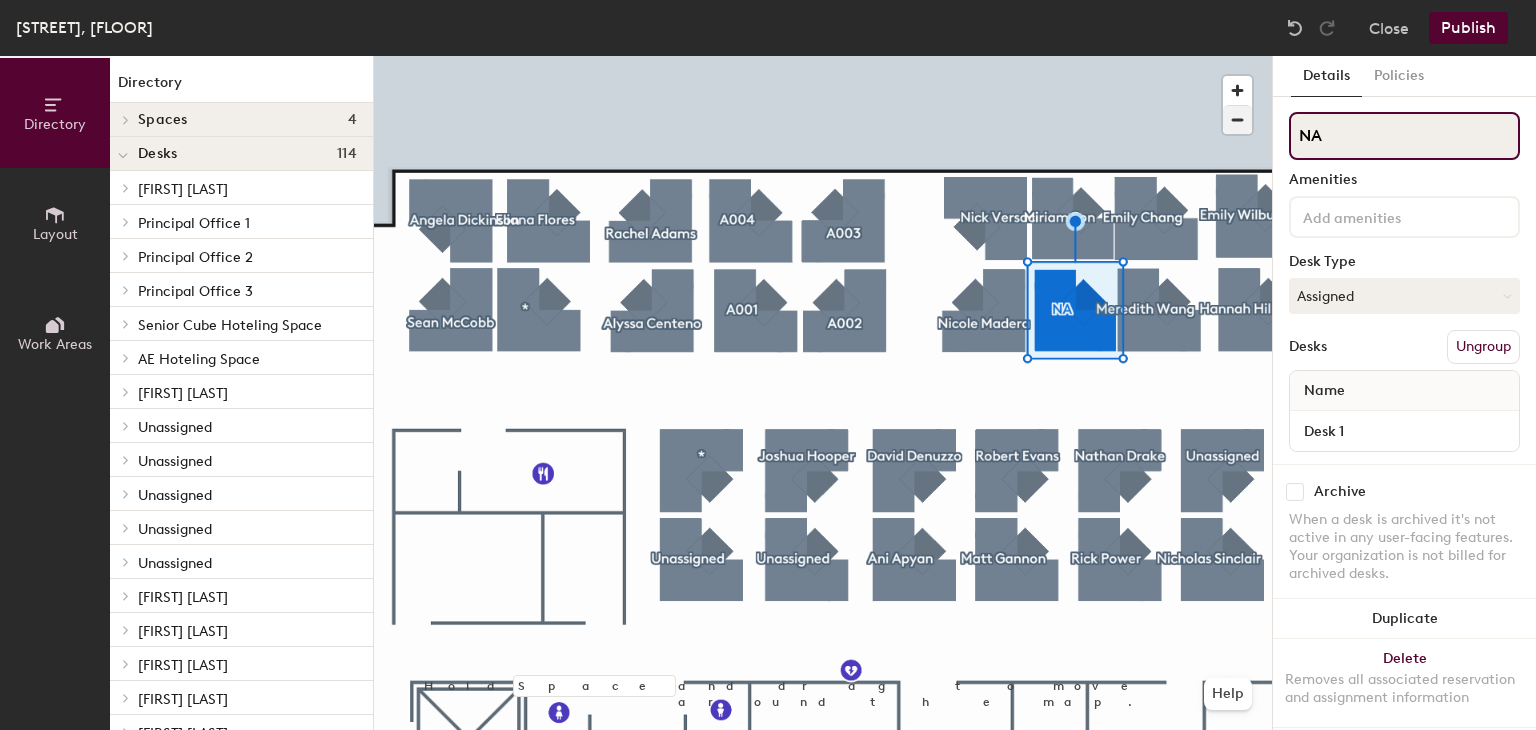 drag, startPoint x: 1357, startPoint y: 133, endPoint x: 1222, endPoint y: 131, distance: 135.01482 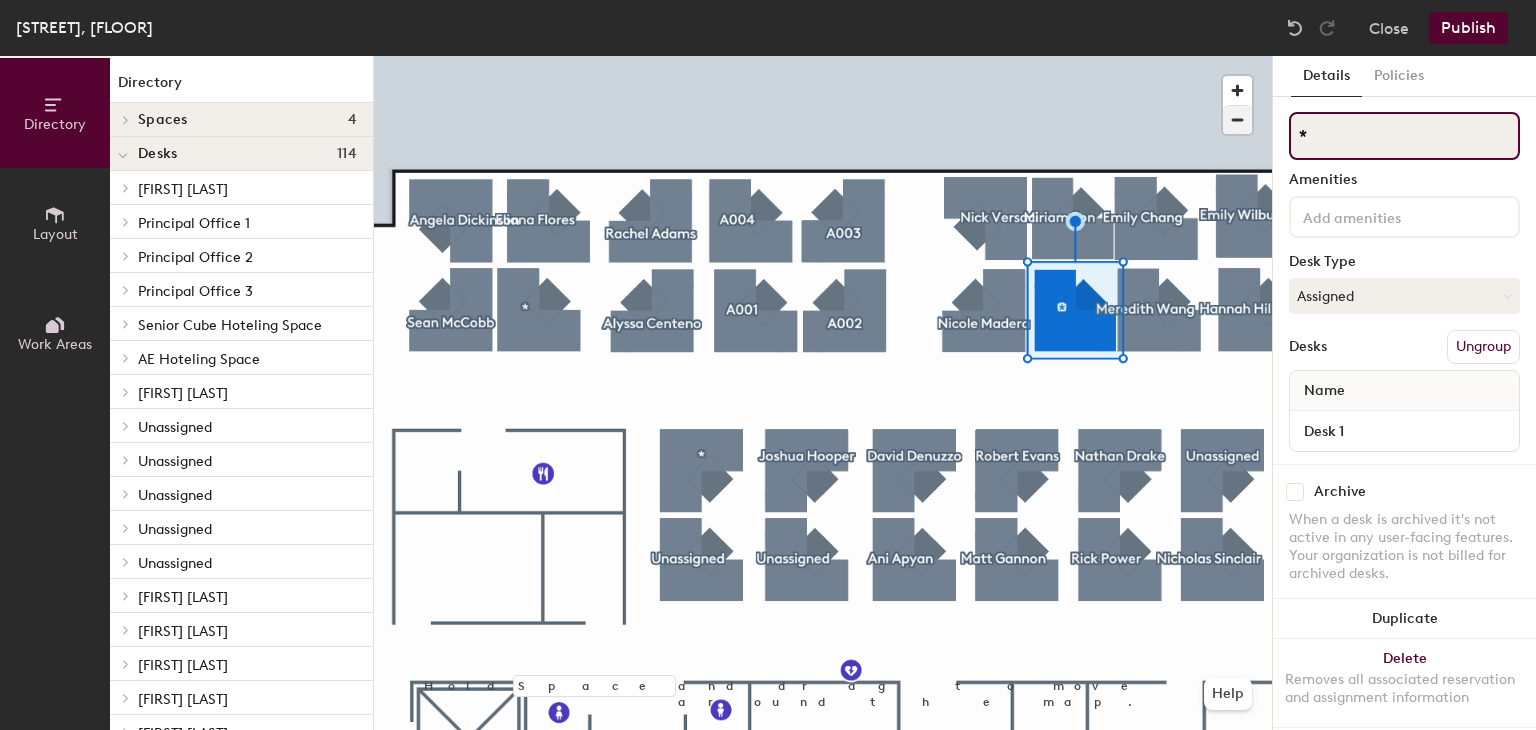 type on "*" 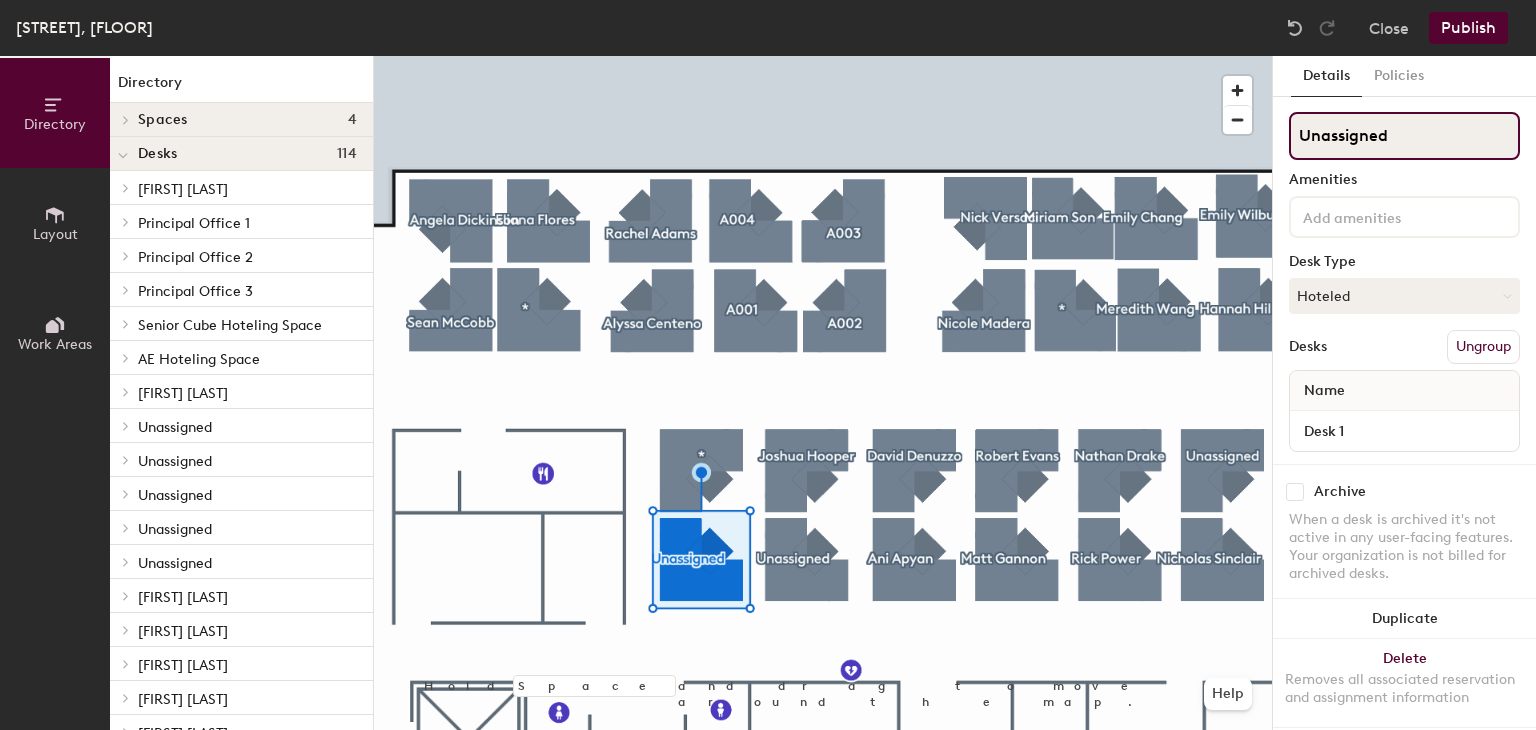 click on "Directory Layout Work Areas Directory Spaces 4 Conference Room 11-1 Conference Room 11-3 Team Room 11-A Team Room 11-B Desks 114 [FIRST] [LAST] [FIRST] [LAST] Principal Office 1 P1 Principal Office 2 P2 Principal Office 3 Principal Office 3 Senior Cube Hoteling Space S1 S2 S3 S4 S5 S6 S7 S8 AE Hoteling Space A1 A2 A3 A4 A5 A6 A7 A8 A9 A10 A11 A12 A13 A14 A15 A16 A17 A18 A19 A20 A21 A22 A23 A24 A25 A26 A27 A28 A29 A30 A31 A32 A33 A34 A35 [FIRST] [LAST] [FIRST] [LAST] Unassigned Desk 1 Unassigned Desk 1 Unassigned Desk 1 Unassigned Desk 1 Unassigned Unassigned [FIRST] [LAST] [FIRST] [LAST] [FIRST] [LAST] [FIRST] [LAST] [FIRST] [LAST] [FIRST] [LAST] [FIRST] [LAST] [FIRST] [LAST] [FIRST] [LAST] [FIRST] [LAST] [FIRST] [LAST] Unassigned Unassigned [FIRST] [LAST] [FIRST] [LAST] Unassigned Desk 1 Unassigned Desk 1 Unassigned Desk 1 Unassigned Desk 1 [FIRST] [LAST] [FIRST] [LAST] A003 A003 A004 A004 Unassigned Desk 1 Unassigned Desk 1 Unassigned Desk 1 Unassigned Desk 1 Unassigned Desk 1 Unassigned" at bounding box center (768, 393) 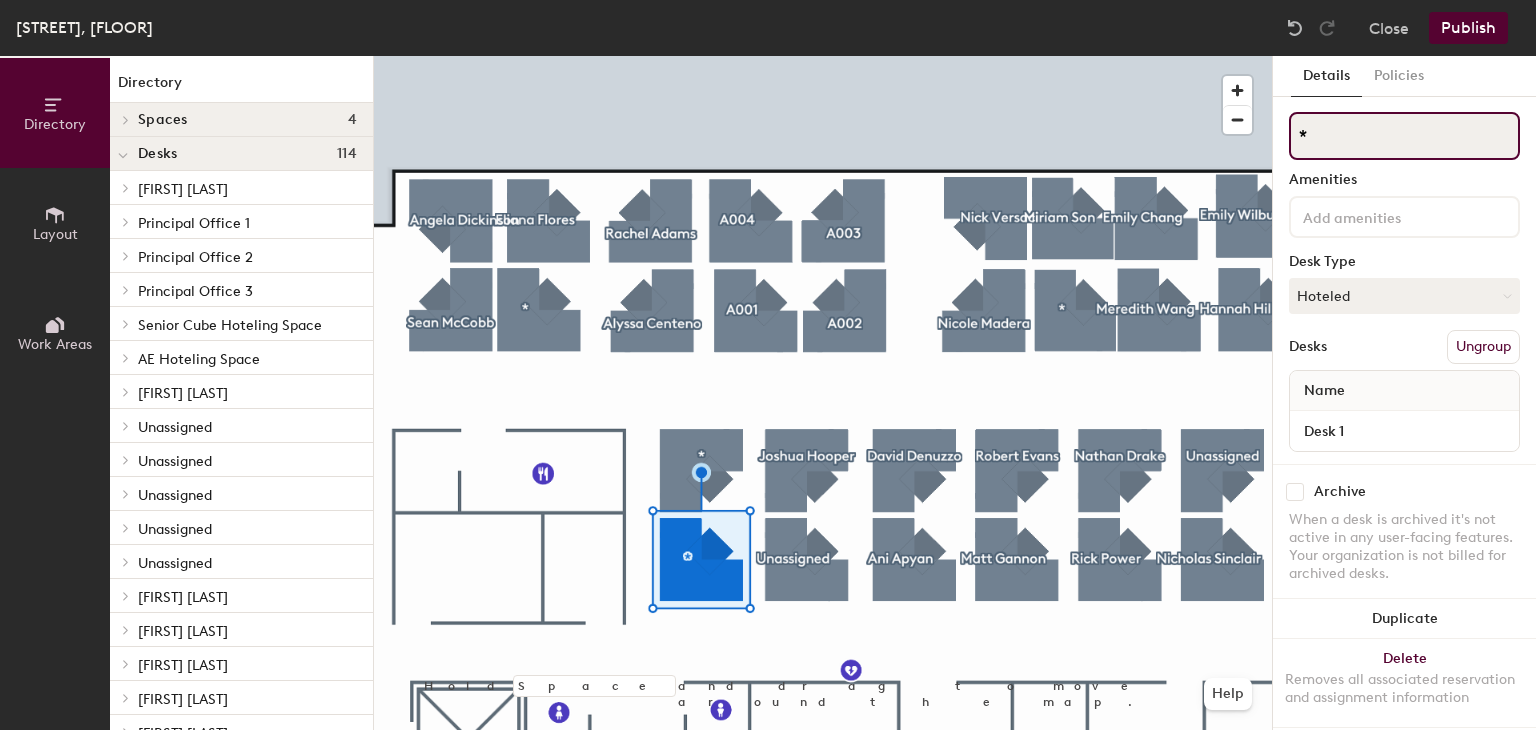 type on "*" 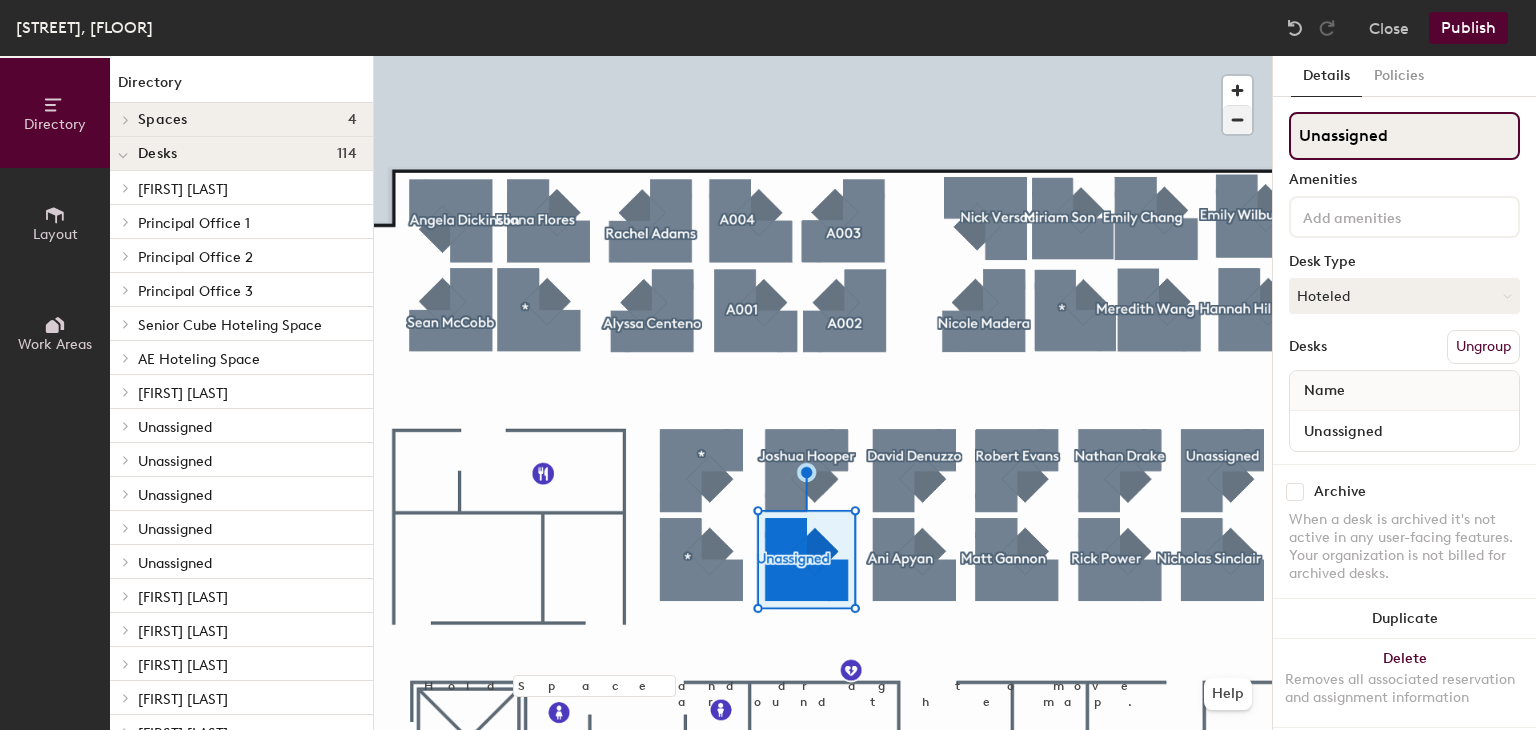 drag, startPoint x: 1416, startPoint y: 136, endPoint x: 1244, endPoint y: 124, distance: 172.41809 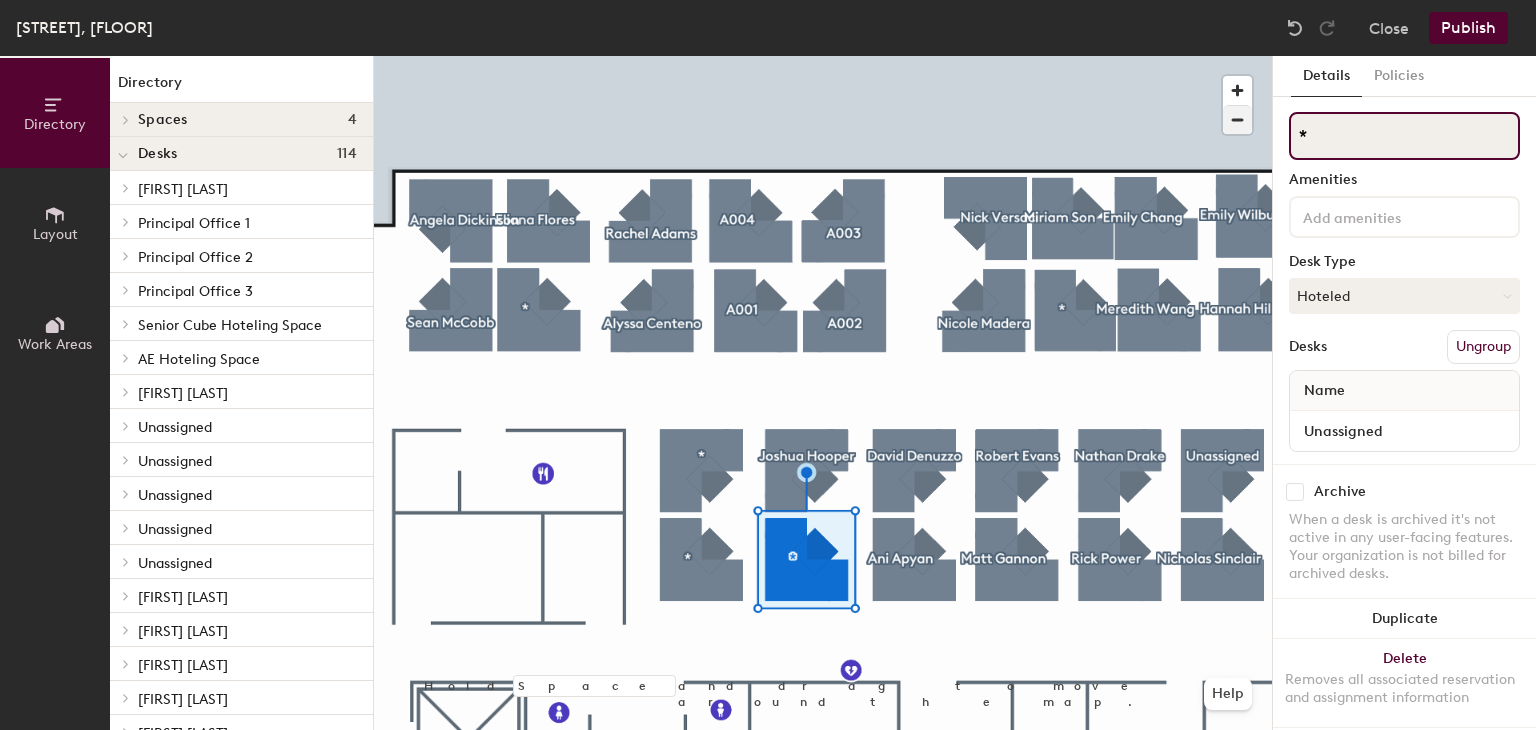 type on "*" 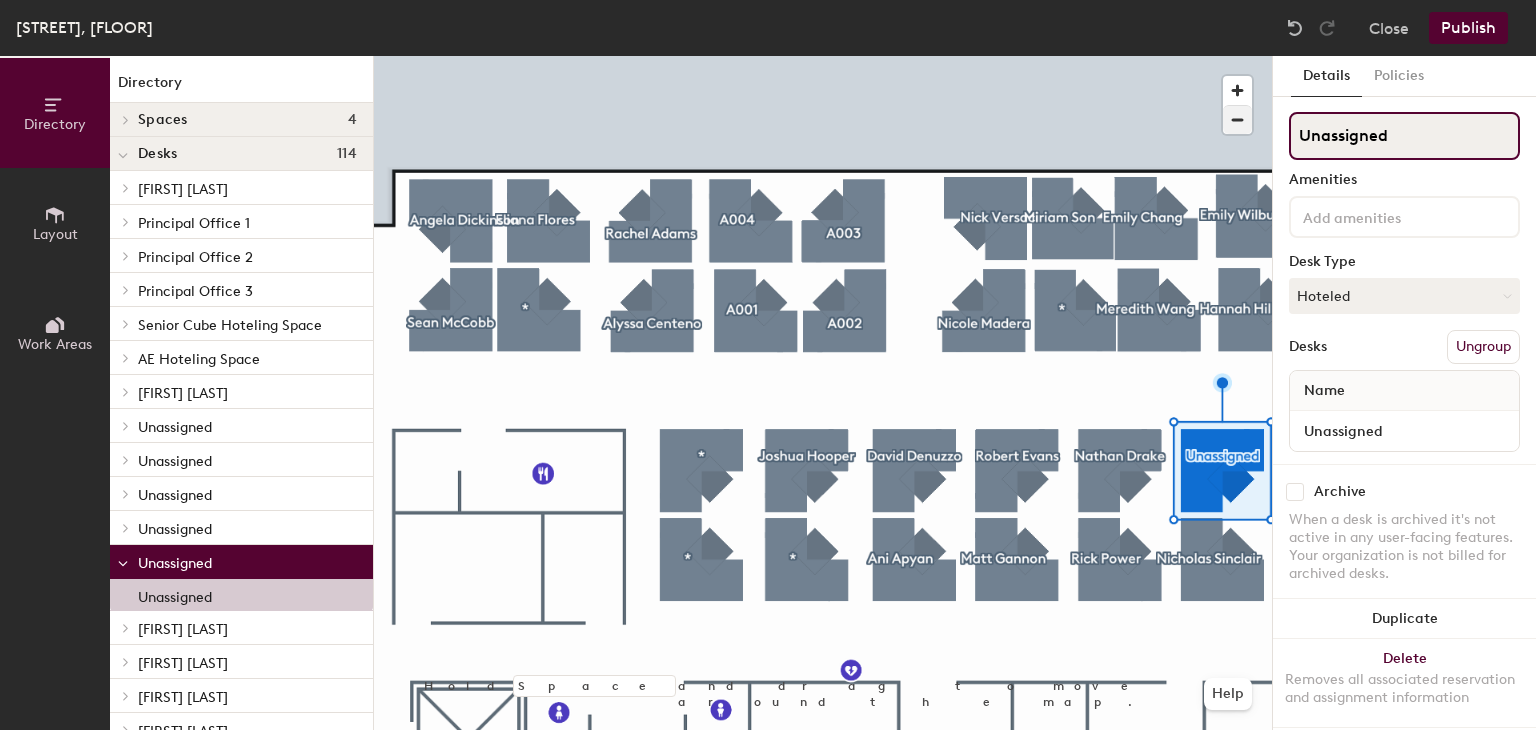 click on "Directory Layout Work Areas Directory Spaces 4 Conference Room 11-1 Conference Room 11-3 Team Room 11-A Team Room 11-B Desks 114 [FIRST] [LAST] [FIRST] [LAST] Principal Office 1 P1 Principal Office 2 P2 Principal Office 3 Principal Office 3 Senior Cube Hoteling Space S1 S2 S3 S4 S5 S6 S7 S8 AE Hoteling Space A1 A2 A3 A4 A5 A6 A7 A8 A9 A10 A11 A12 A13 A14 A15 A16 A17 A18 A19 A20 A21 A22 A23 A24 A25 A26 A27 A28 A29 A30 A31 A32 A33 A34 A35 [FIRST] [LAST] [FIRST] [LAST] Unassigned Desk 1 Unassigned Desk 1 Unassigned Desk 1 Unassigned Desk 1 Unassigned Unassigned [FIRST] [LAST] [FIRST] [LAST] [FIRST] [LAST] [FIRST] [LAST] [FIRST] [LAST] [FIRST] [LAST] [FIRST] [LAST] [FIRST] [LAST] [FIRST] [LAST] [FIRST] [LAST] [FIRST] [LAST] Unassigned Unassigned [FIRST] [LAST] [FIRST] [LAST] * Desk 1 * Desk 1 Unassigned Desk 1 Unassigned Desk 1 [FIRST] [LAST] [FIRST] [LAST] A003 A003 A004 A004 * Desk 1 Unassigned Desk 1 Unassigned Desk 1 Unassigned Desk 1 Unassigned Desk 1 Unassigned Desk 1 [FIRST] [LAST] [FIRST] [LAST] [FIRST] [LAST] Desk 1 A002" at bounding box center (768, 393) 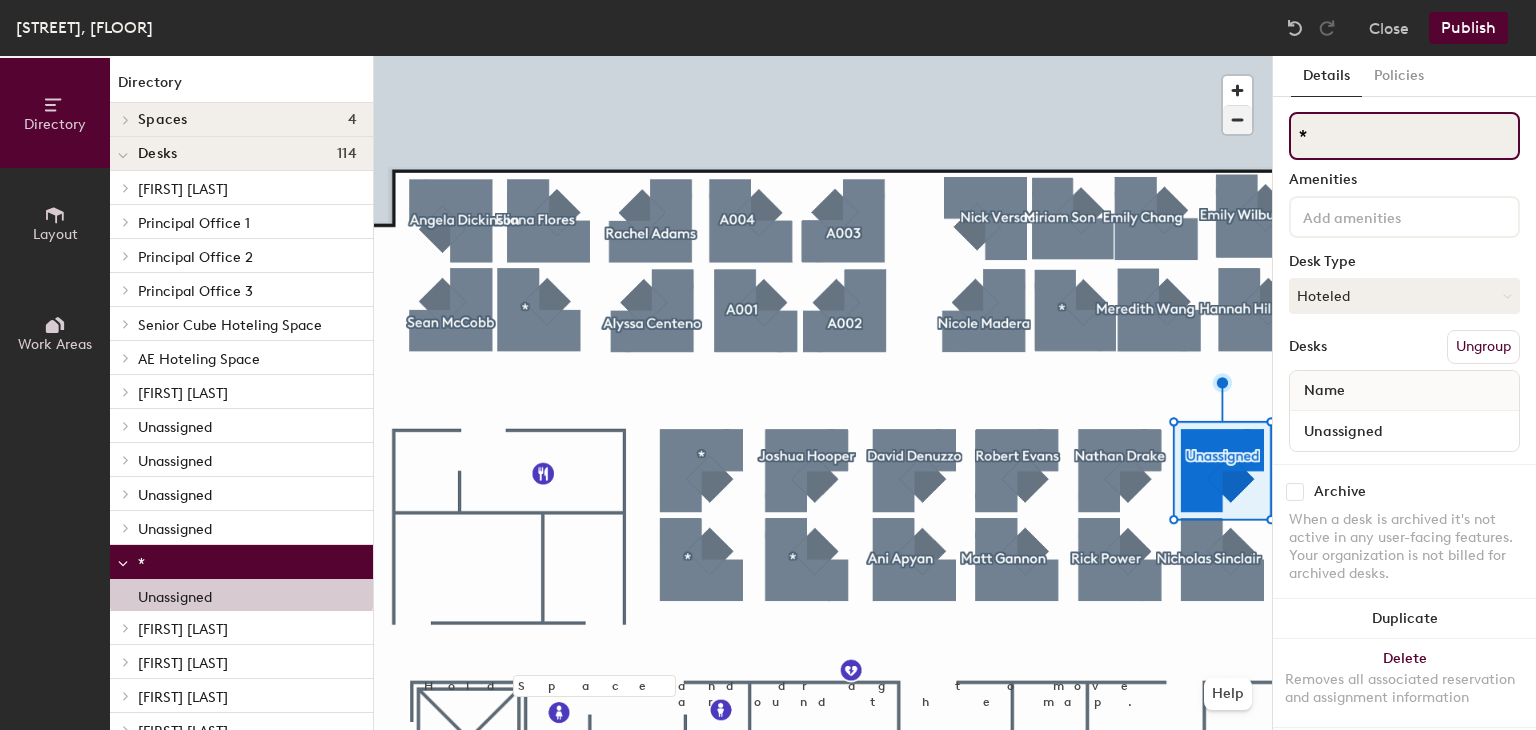 type on "*" 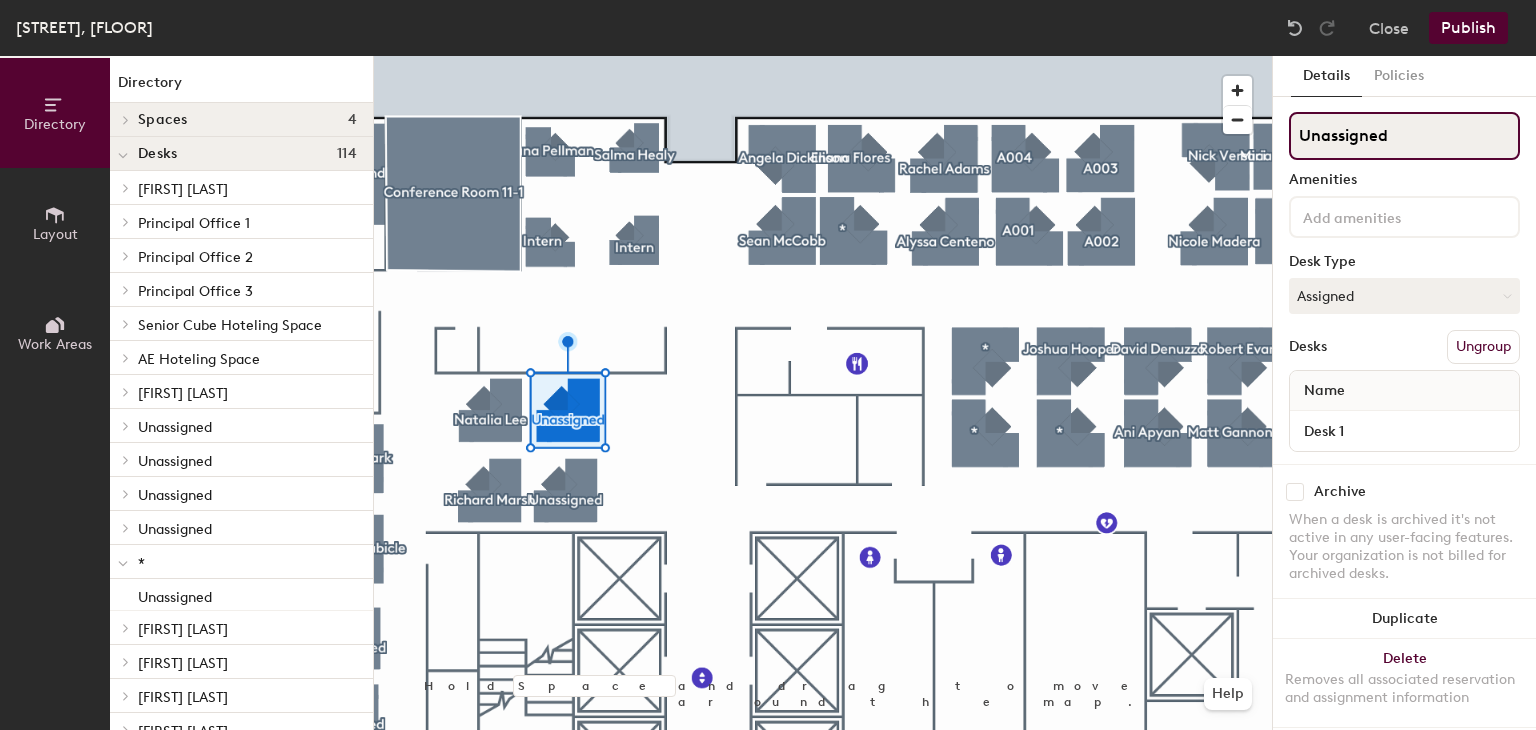 click on "Directory Layout Work Areas Directory Spaces 4 Conference Room 11-1 Conference Room 11-3 Team Room 11-A Team Room 11-B Desks 114 [FIRST] [LAST] [FIRST] [LAST] Principal Office 1 P1 Principal Office 2 P2 Principal Office 3 Principal Office 3 Senior Cube Hoteling Space S1 S2 S3 S4 S5 S6 S7 S8 AE Hoteling Space A1 A2 A3 A4 A5 A6 A7 A8 A9 A10 A11 A12 A13 A14 A15 A16 A17 A18 A19 A20 A21 A22 A23 A24 A25 A26 A27 A28 A29 A30 A31 A32 A33 A34 A35 [FIRST] [LAST] [FIRST] [LAST] Unassigned Desk 1 Unassigned Desk 1 Unassigned Desk 1 Unassigned Desk 1 Unassigned Unassigned [FIRST] [LAST] [FIRST] [LAST] [FIRST] [LAST] [FIRST] [LAST] [FIRST] [LAST] [FIRST] [LAST] [FIRST] [LAST] [FIRST] [LAST] [FIRST] [LAST] [FIRST] [LAST] [FIRST] [LAST] Unassigned Unassigned [FIRST] [LAST] [FIRST] [LAST] Unassigned Desk 1 Unassigned Desk 1 Unassigned Desk 1 Unassigned Desk 1 [FIRST] [LAST] [FIRST] [LAST] A003 A003 A004 A004 Unassigned Desk 1 Unassigned Desk 1 Unassigned Desk 1 Unassigned Desk 1 Unassigned" at bounding box center (768, 393) 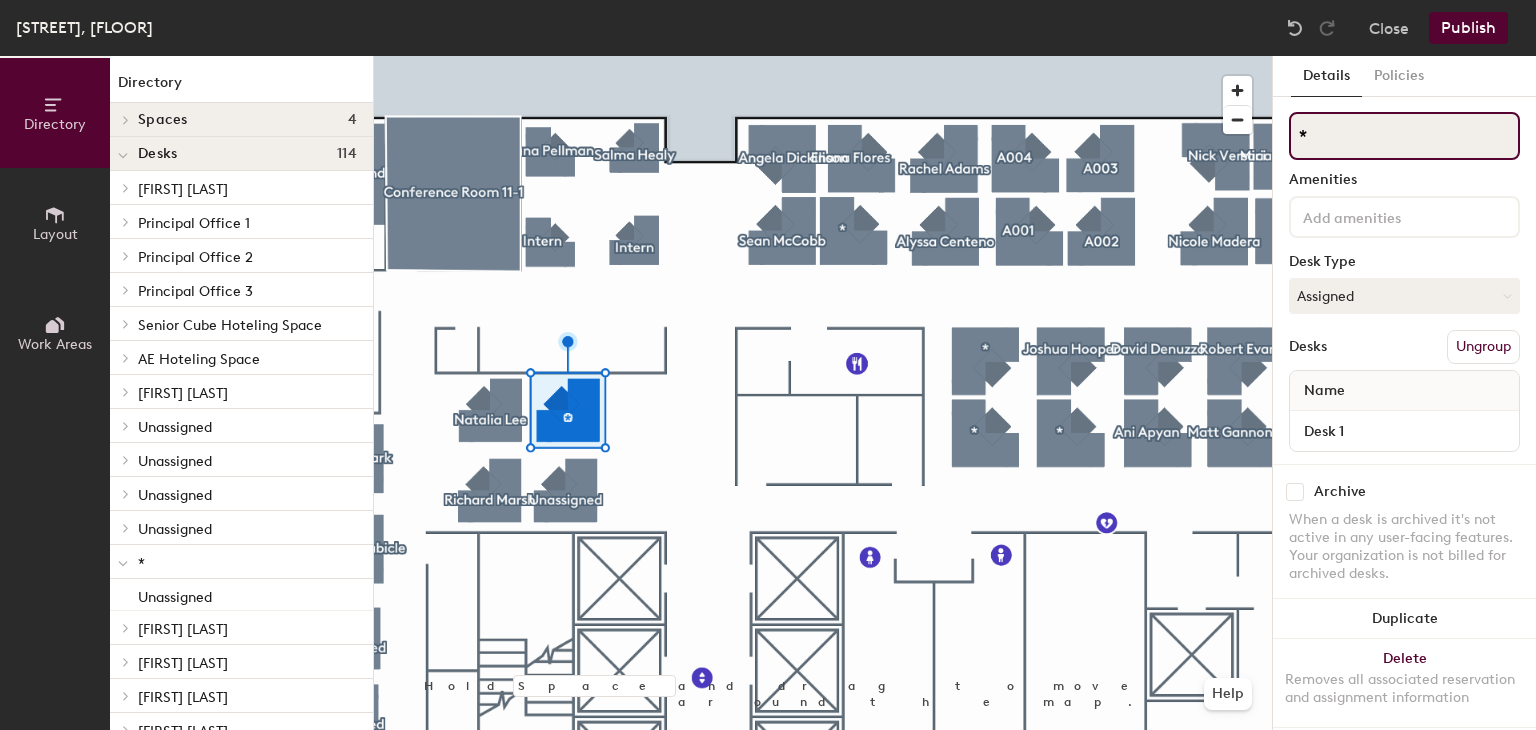 type on "*" 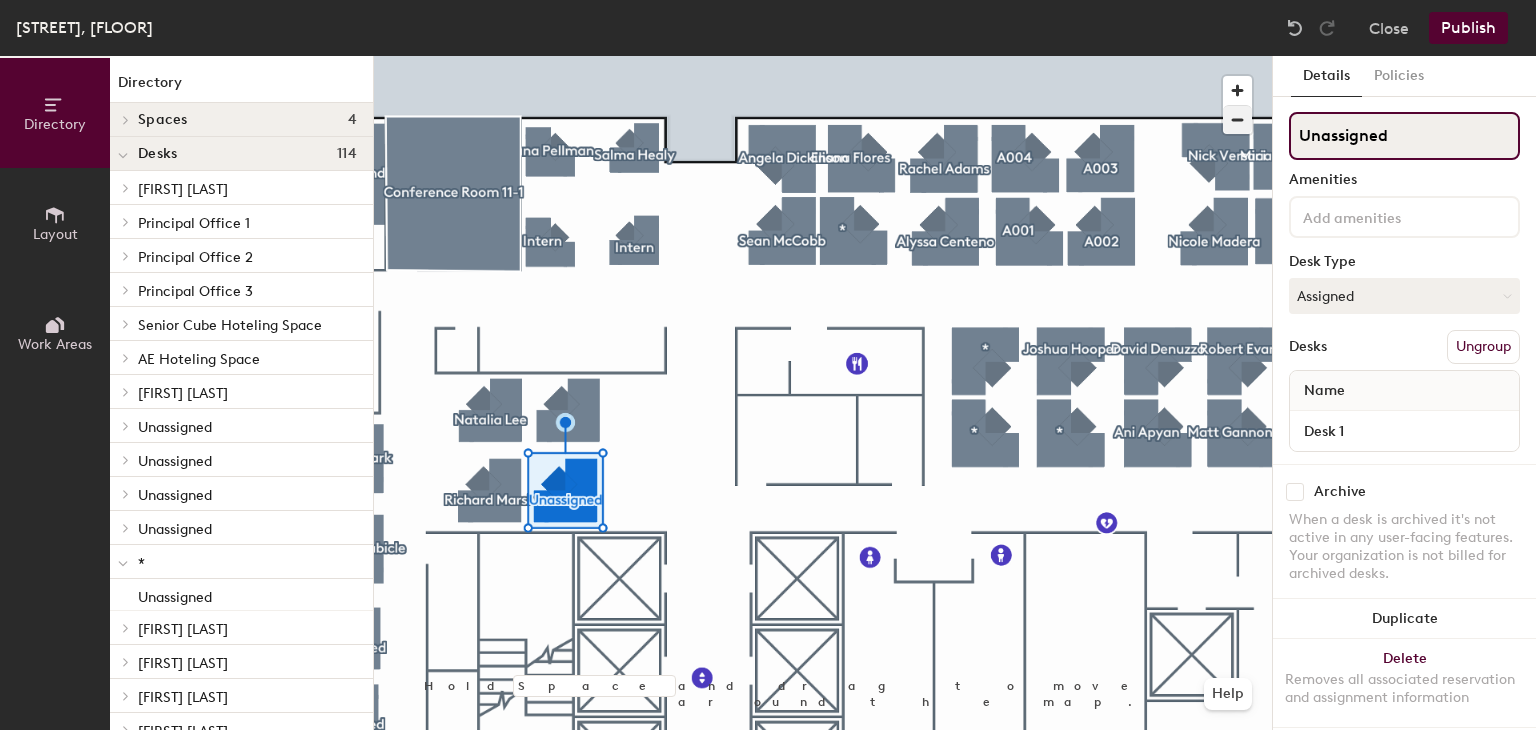 click on "Directory Layout Work Areas Directory Spaces 4 Conference Room 11-1 Conference Room 11-3 Team Room 11-A Team Room 11-B Desks 114 [FIRST] [LAST] [FIRST] [LAST] Principal Office 1 P1 Principal Office 2 P2 Principal Office 3 Principal Office 3 Senior Cube Hoteling Space S1 S2 S3 S4 S5 S6 S7 S8 AE Hoteling Space A1 A2 A3 A4 A5 A6 A7 A8 A9 A10 A11 A12 A13 A14 A15 A16 A17 A18 A19 A20 A21 A22 A23 A24 A25 A26 A27 A28 A29 A30 A31 A32 A33 A34 A35 [FIRST] [LAST] [FIRST] [LAST] Unassigned Desk 1 Unassigned Desk 1 Unassigned Desk 1 Unassigned Desk 1 * Unassigned [FIRST] [LAST] [FIRST] [LAST] [FIRST] [LAST] [FIRST] [LAST] [FIRST] [LAST] [FIRST] [LAST] [FIRST] [LAST] [FIRST] [LAST] [FIRST] [LAST] [FIRST] [LAST] [FIRST] [LAST] Unassigned Unassigned [FIRST] [LAST] [FIRST] [LAST] * Desk 1 * Desk 1 Unassigned Desk 1 Unassigned Desk 1 [FIRST] [LAST] [FIRST] [LAST] A003 A003 A004 A004 * Desk 1 Unassigned Desk 1 * Desk 1 Unassigned Desk 1 Unassigned Desk 1 Unassigned Desk 1 [FIRST] [LAST] [FIRST] [LAST] [FIRST] [LAST] [FIRST] [LAST] *" at bounding box center (768, 393) 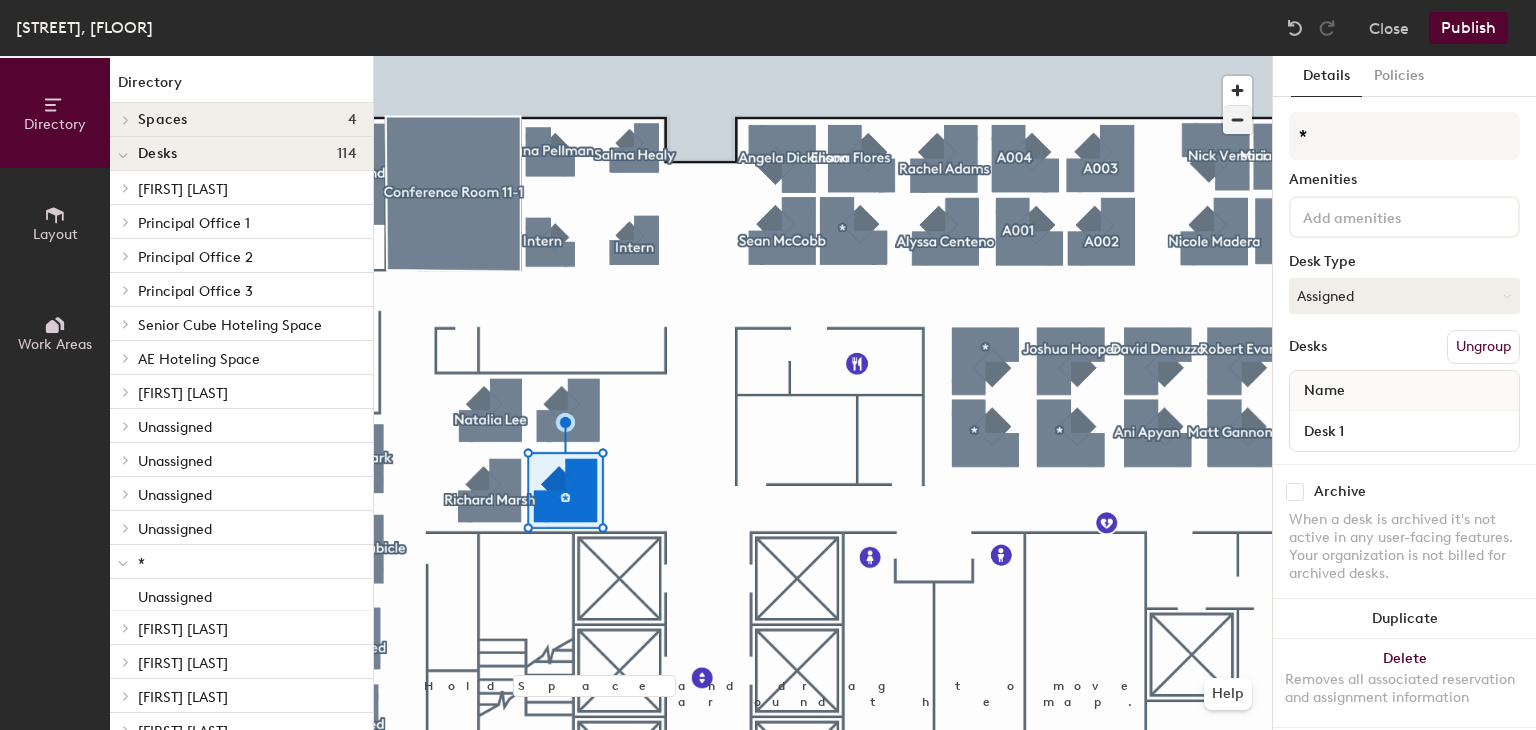 click at bounding box center (823, 56) 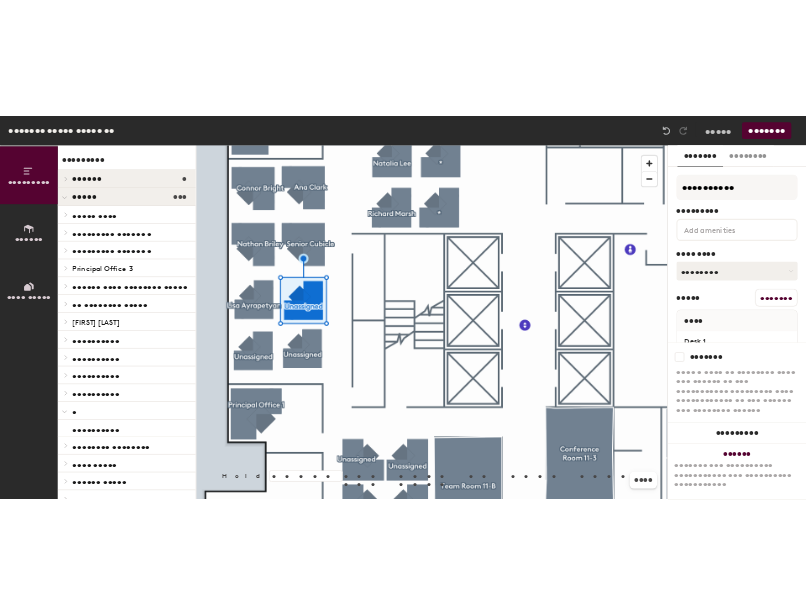 scroll, scrollTop: 0, scrollLeft: 0, axis: both 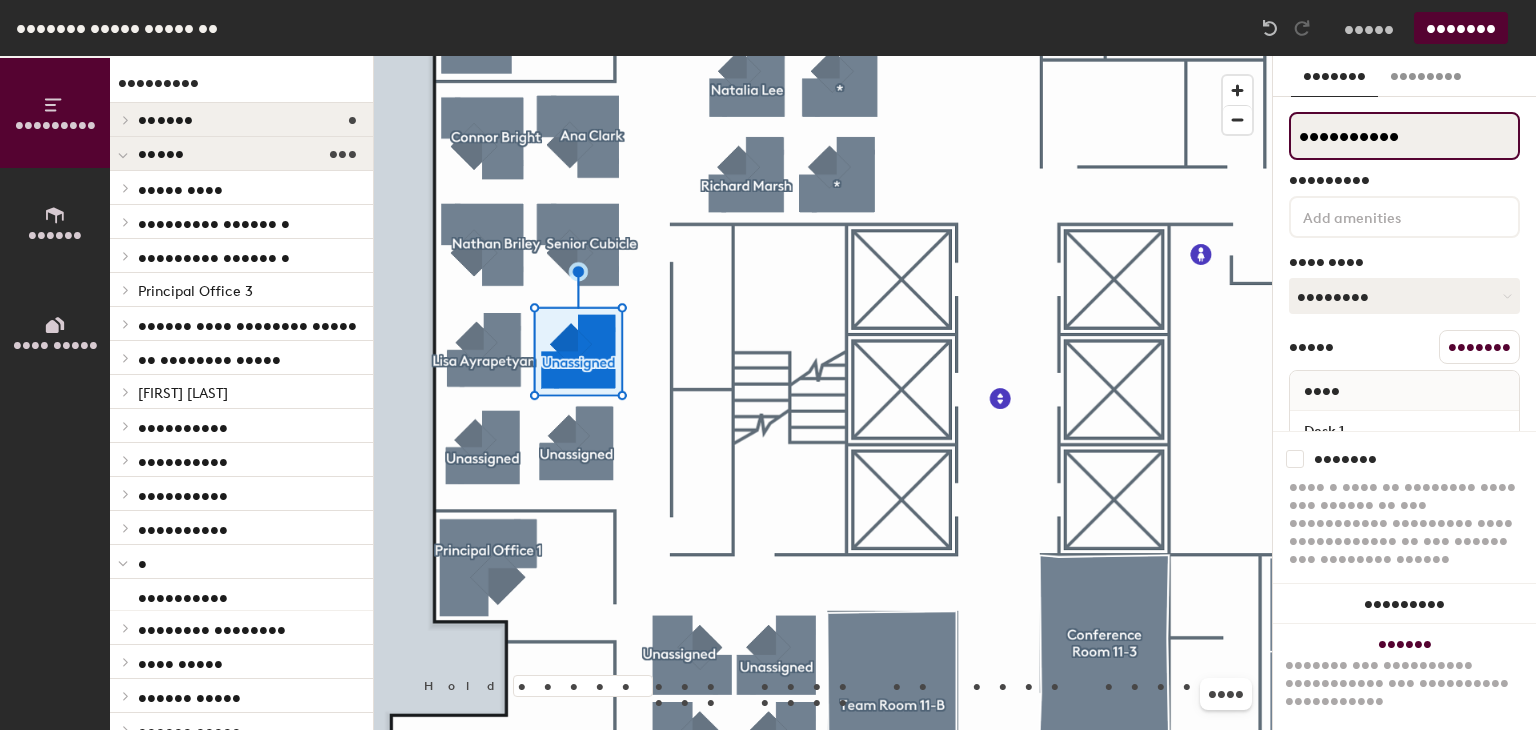 click on "Directory Layout Work Areas Directory Spaces 4 Conference Room 11-1 Conference Room 11-3 Team Room 11-A Team Room 11-B Desks 114 Brian Dunn Brian Dunn Principal Office 1 P1 Principal Office 2 P2 Principal Office 3 Principal Office 3 Senior Cube Hoteling Space S1 S2 S3 S4 S5 S6 S7 S8 AE Hoteling Space A1 A2 A3 A4 A5 A6 A7 A8 A9 A10 A11 A12 A13 A14 A15 A16 A17 A18 A19 A20 A21 A22 A23 A24 A25 A26 A27 A28 A29 A30 A31 A32 A33 A34 A35 Linus Li Linus Li Unassigned Desk 1 Unassigned Desk 1 Unassigned Desk 1 Unassigned Desk 1 * Unassigned Nicholas Sinclair Nicholas Sinclair Rick Power Rick Power Nathan Drake Nathan Drake Robert Evans Robert Evans Matt Gannon Matt Gannon David Denuzzo David Denuzzo Ani Apyan Anu Apyan * Unassigned Joshua Hooper Joshua Hooper * Desk 1 * Desk 1 Unassigned Desk 1 Unassigned Desk 1 Alicen Dietrich Alicen Dietrich A003 A003 A004 A004 * Desk 1 * Desk 1 * Desk 1 Unassigned Desk 1 Unassigned Desk 1 Unassigned Desk 1 Richard Marsh Richard Marsh Natalia Lee Laura Kearney Laura Kearney Desk 1 * 7" at bounding box center [768, 393] 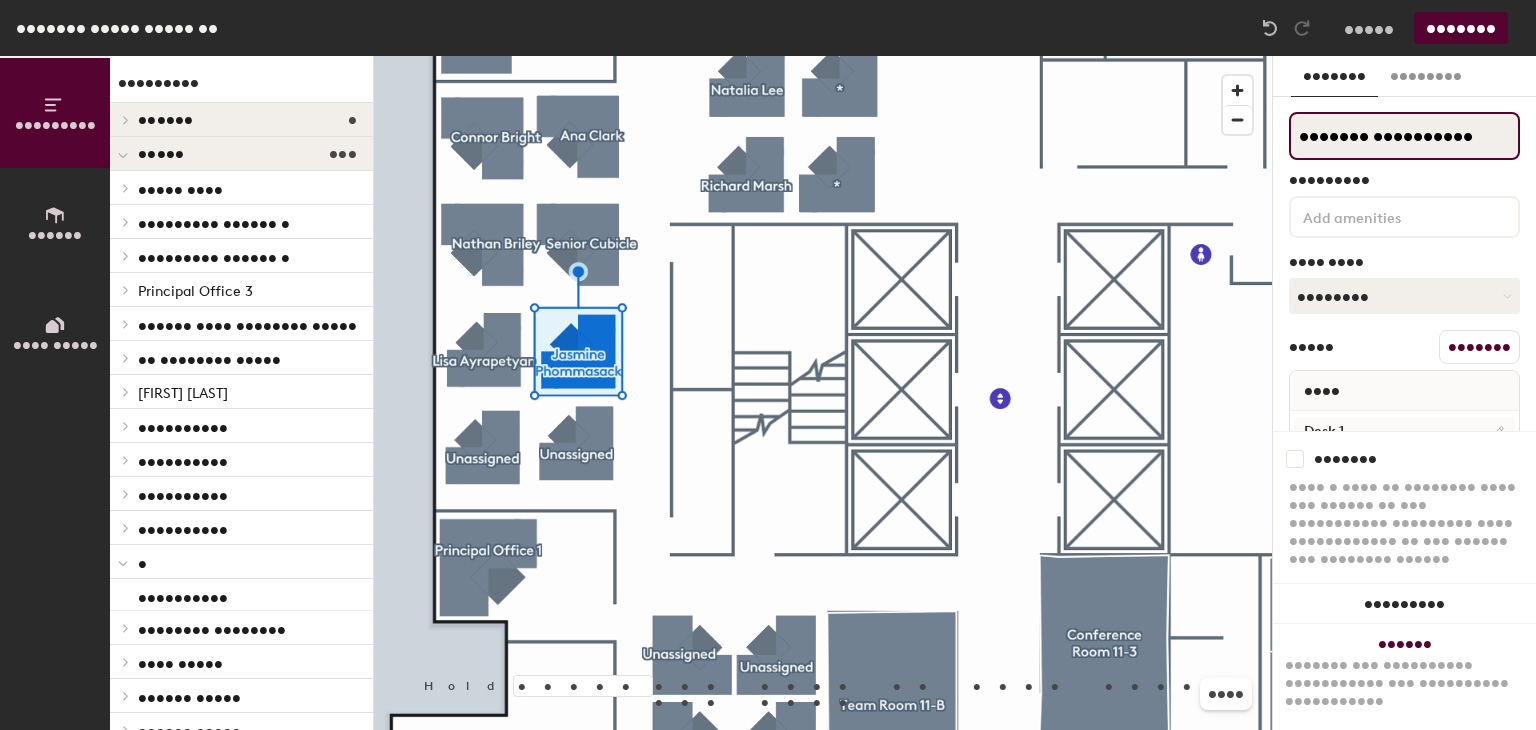 type on "Jasmine Phommasack" 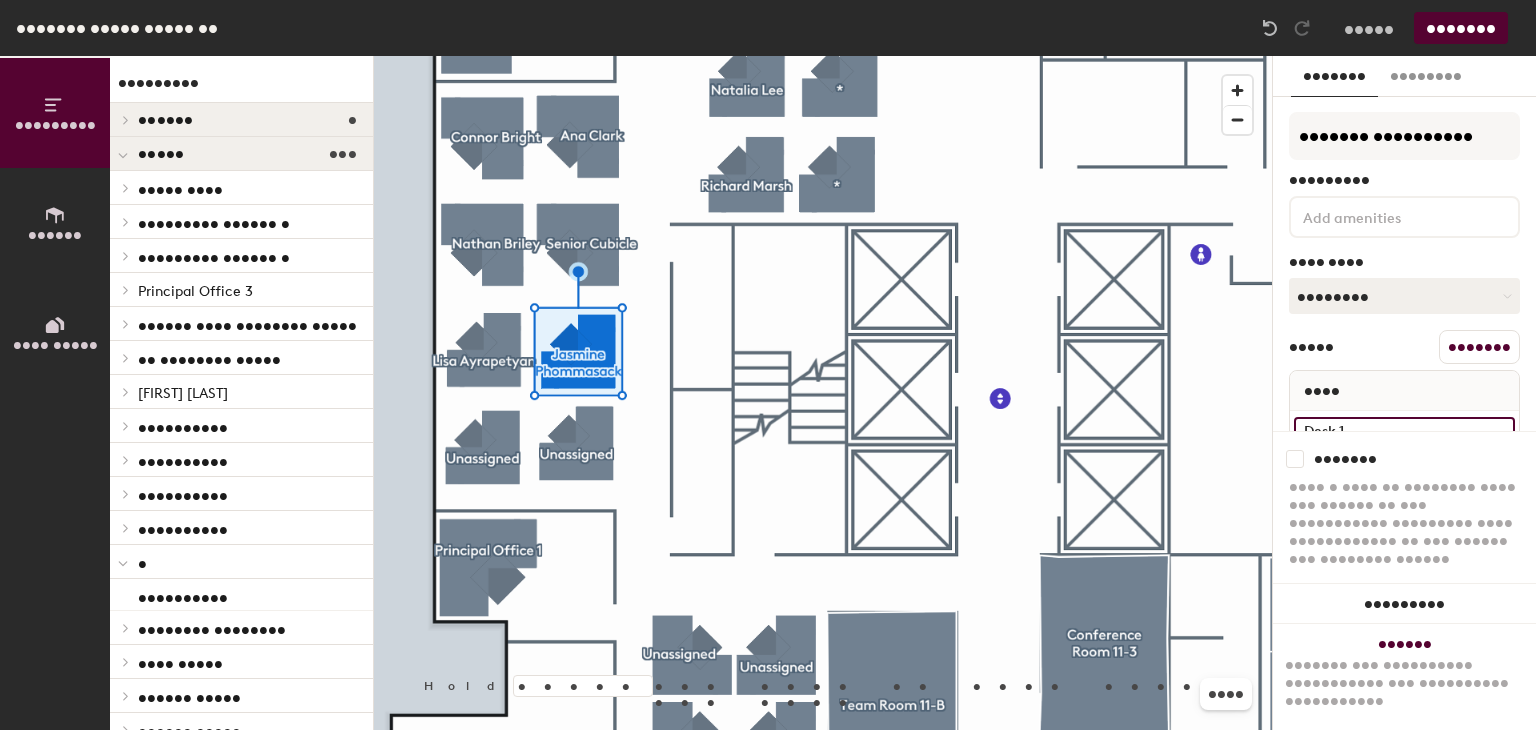 click on "Desk 1" at bounding box center (1404, 431) 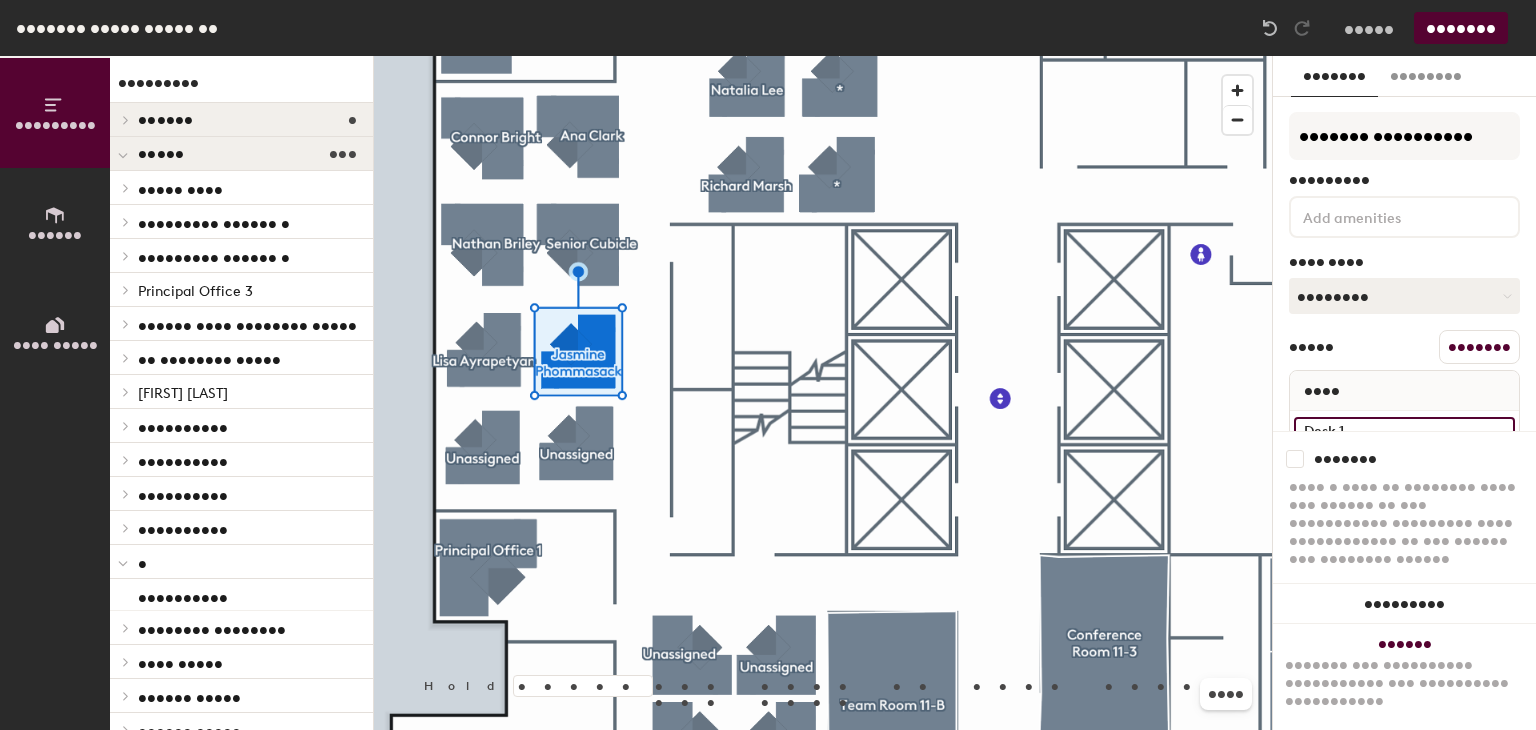 paste on "Jasmine Phommasack" 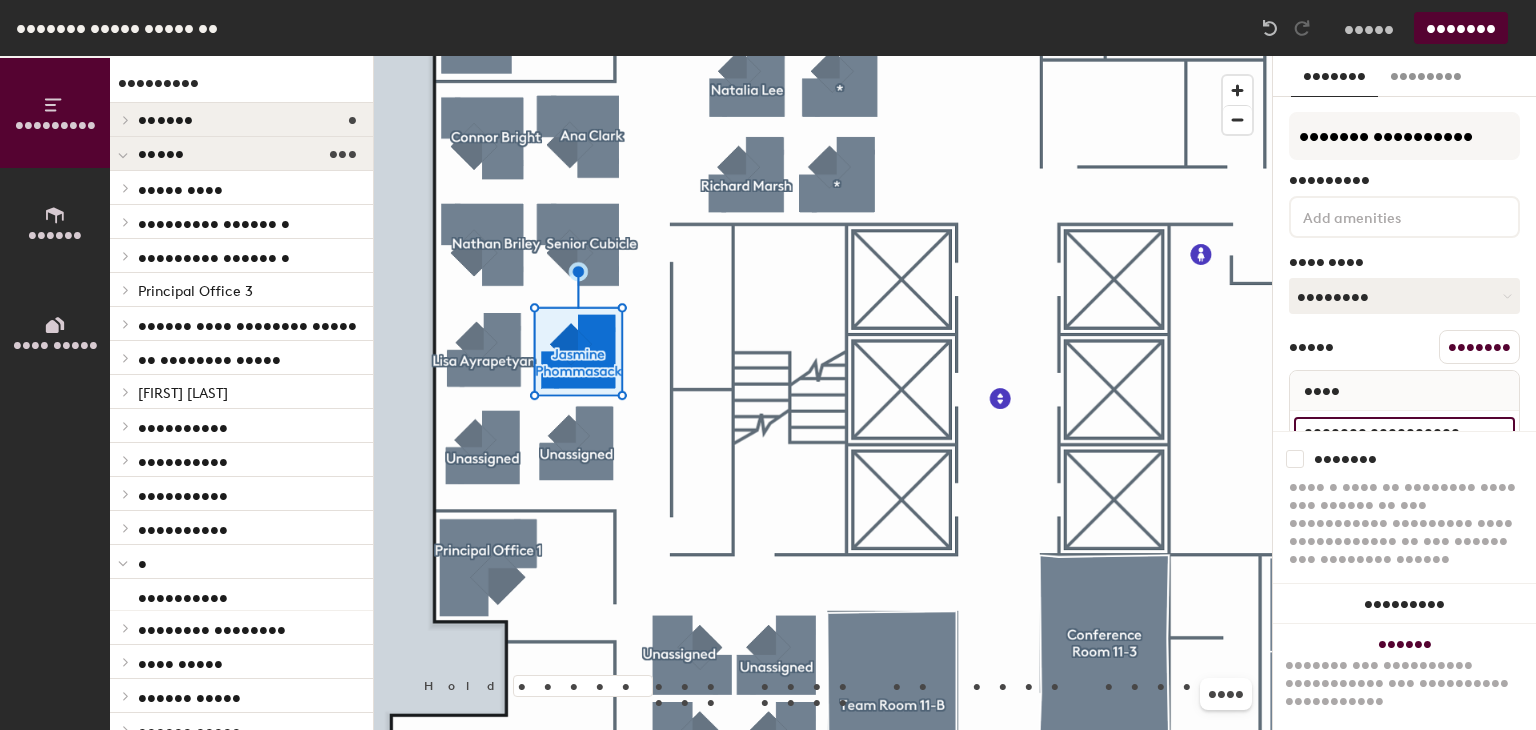 type on "Jasmine Phommasack" 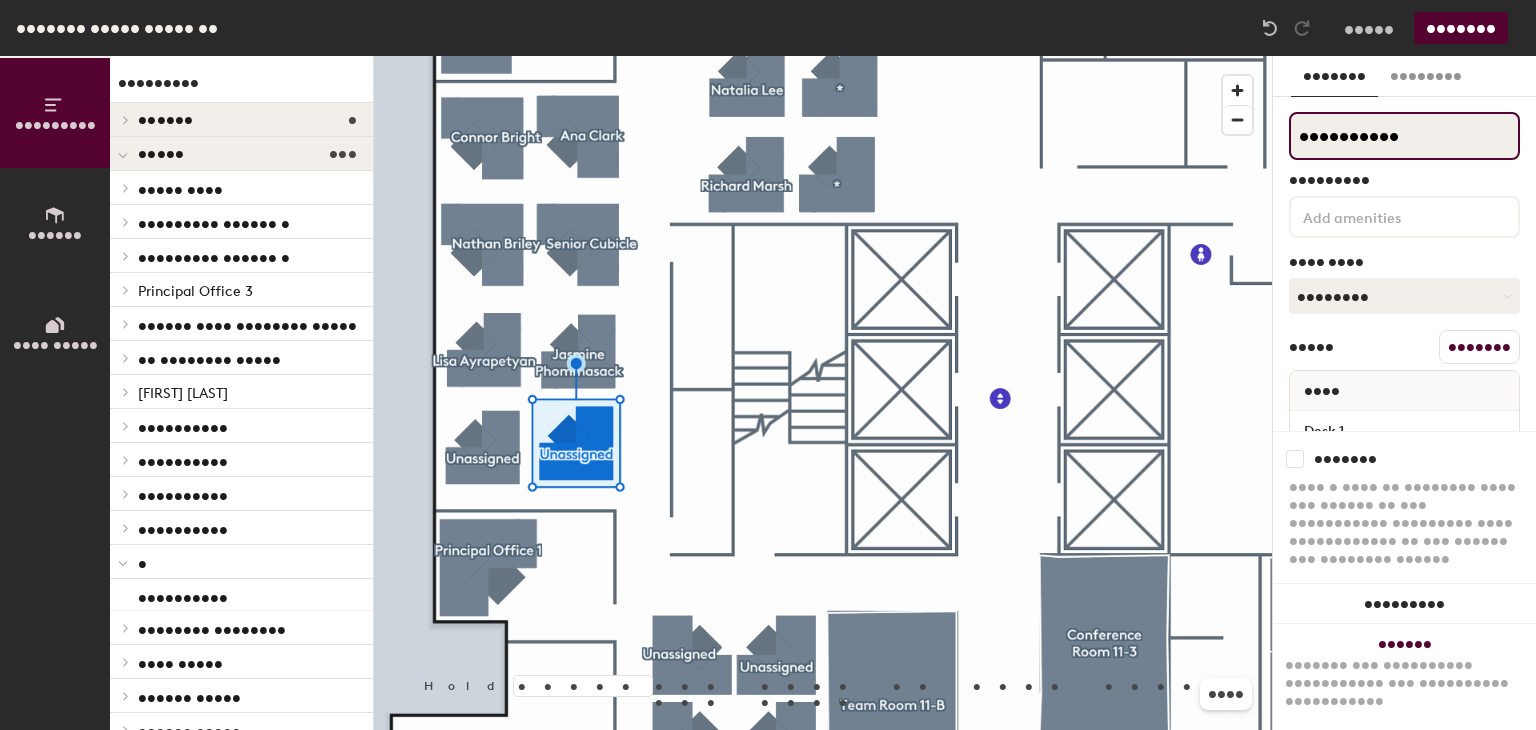 click on "Unassigned" at bounding box center [1404, 136] 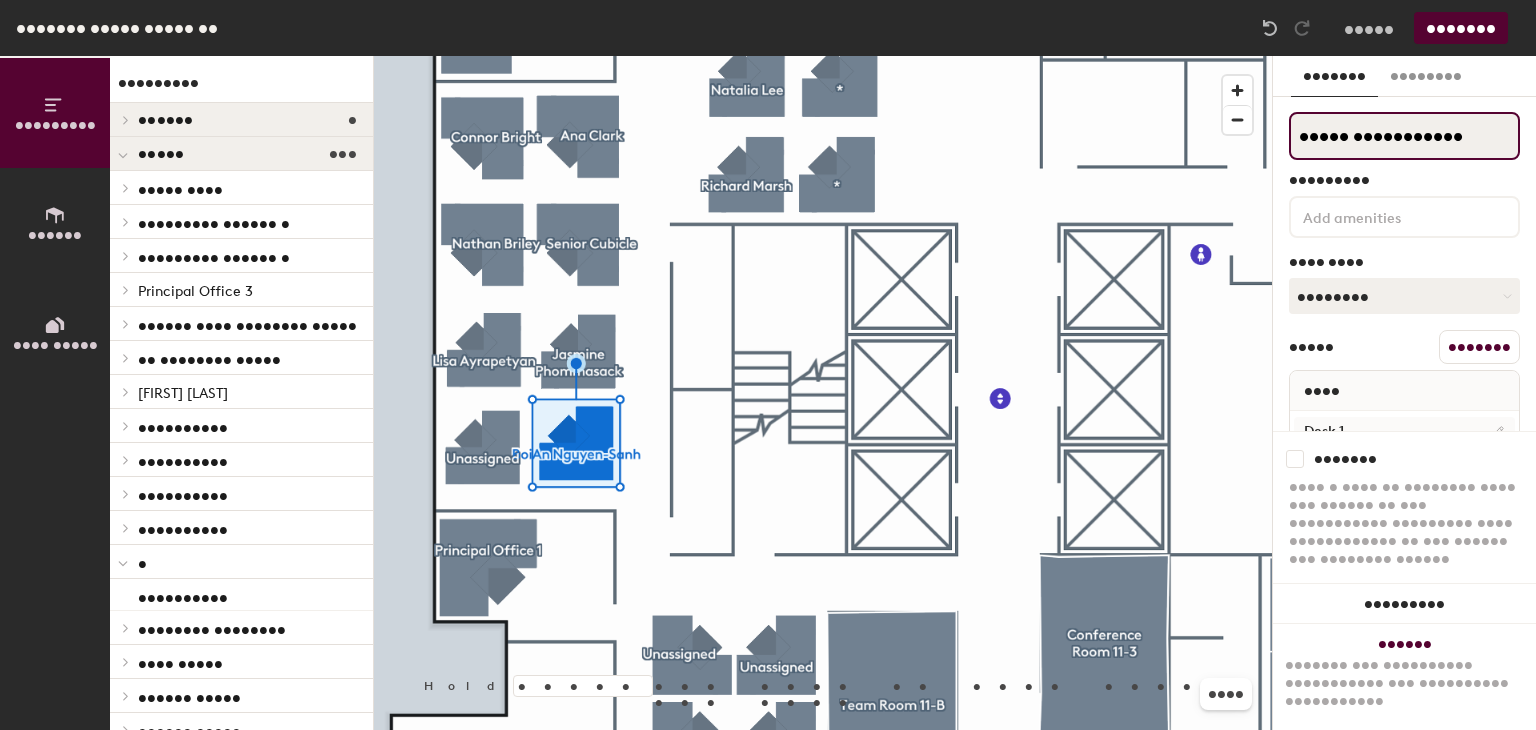 type on "BoiAn Nguyen-Sanh" 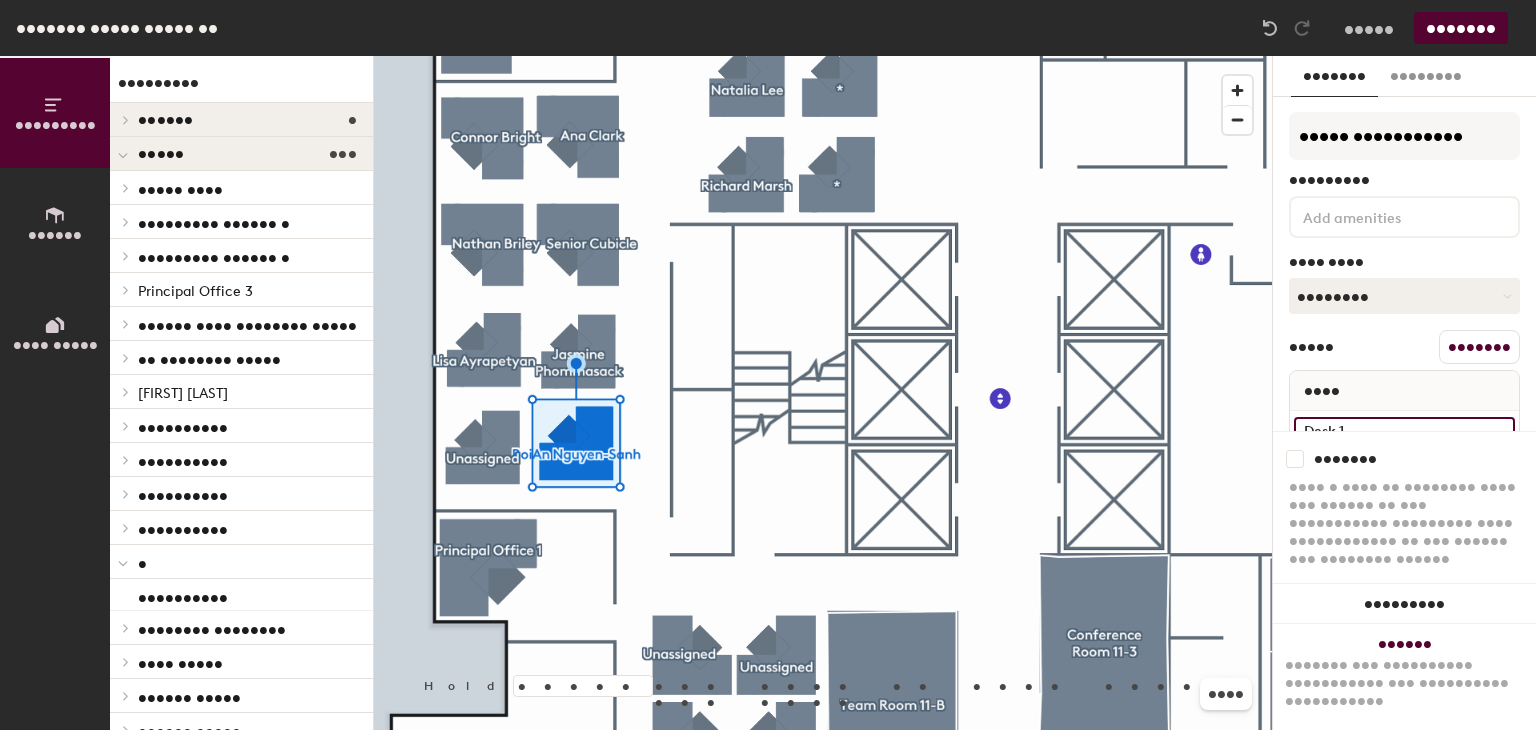 click on "Desk 1" at bounding box center [1404, 431] 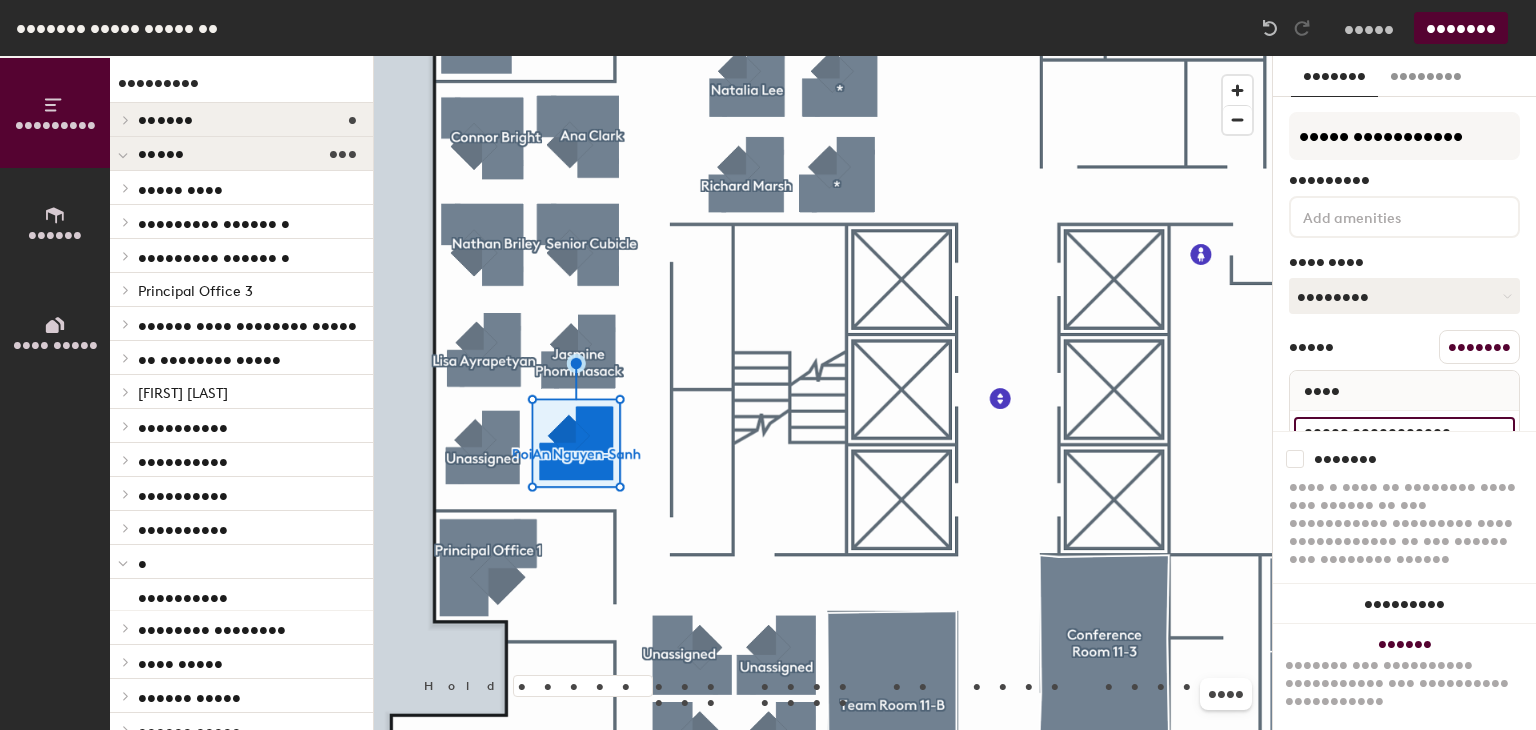 type on "BoiAn Nguyen-Sanh" 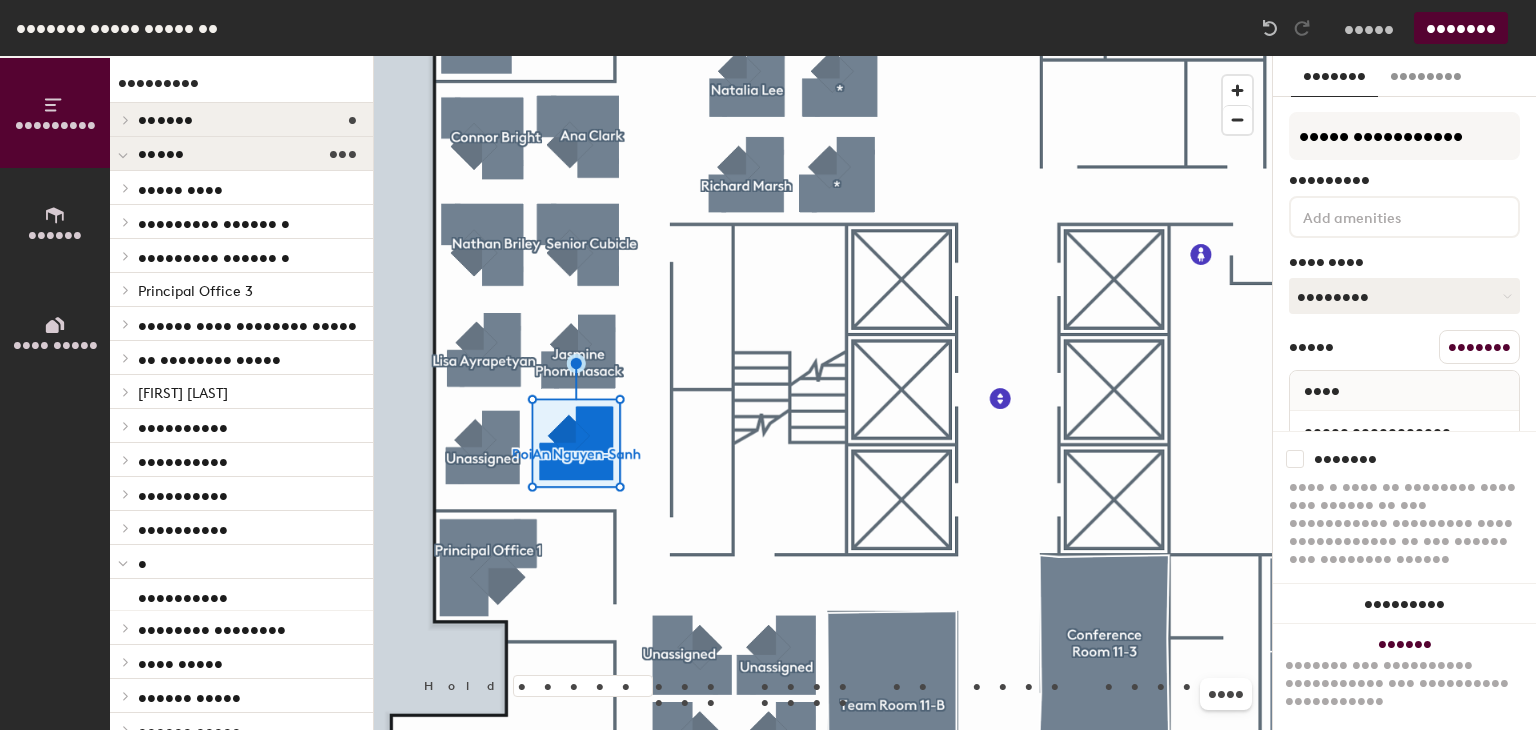 click at bounding box center [823, 56] 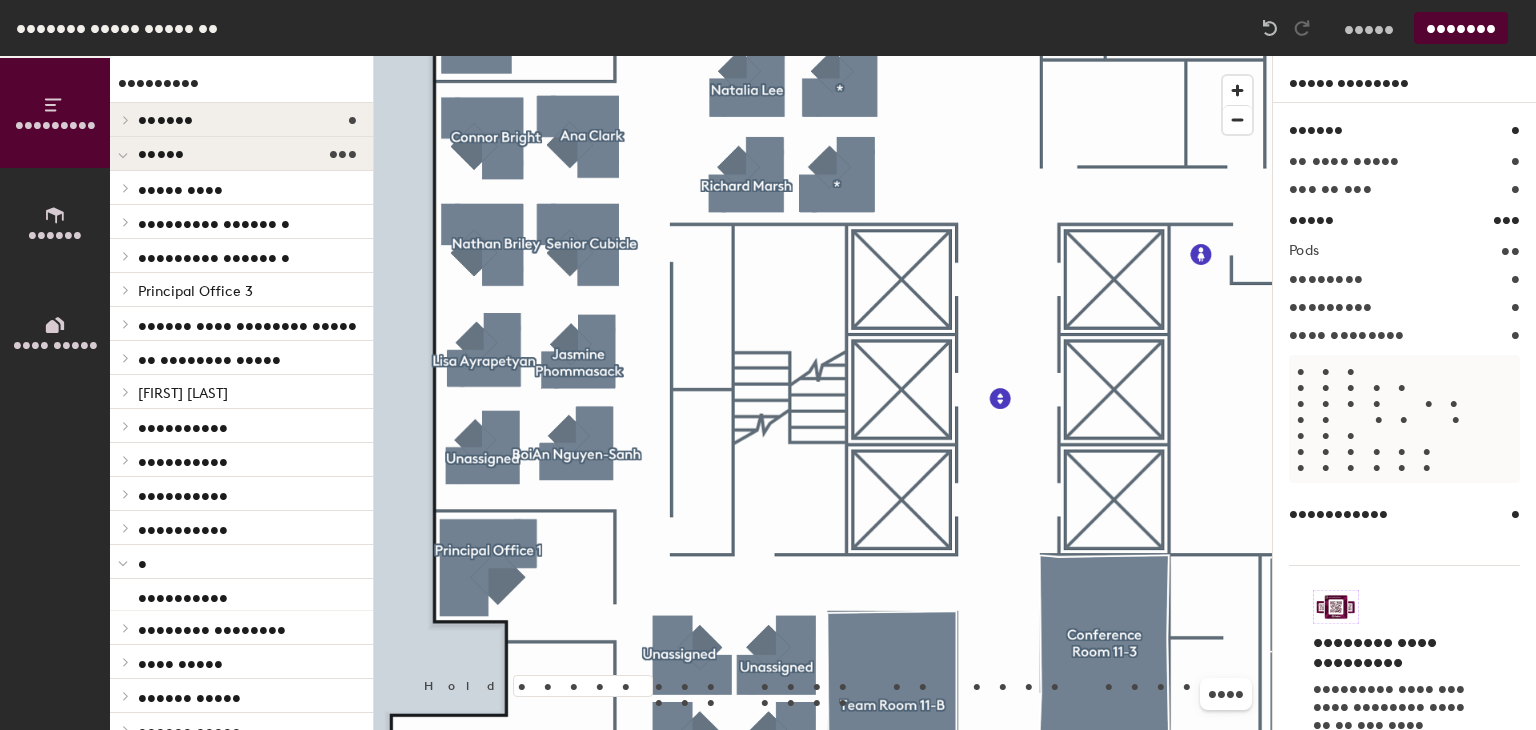 click at bounding box center [823, 56] 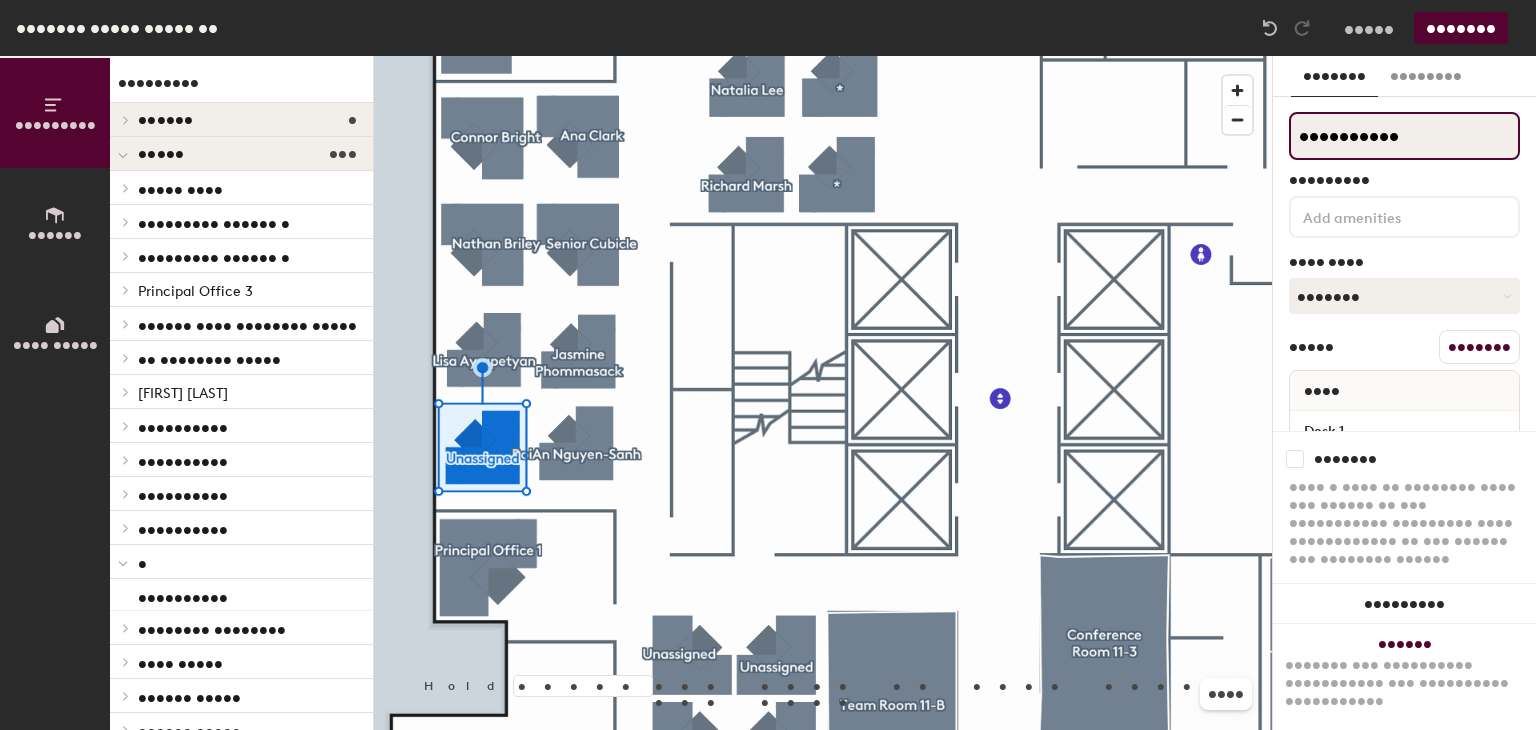 click on "Directory Layout Work Areas Directory Spaces 4 Conference Room 11-1 Conference Room 11-3 Team Room 11-A Team Room 11-B Desks 114 Brian Dunn Brian Dunn Principal Office 1 P1 Principal Office 2 P2 Principal Office 3 Principal Office 3 Senior Cube Hoteling Space S1 S2 S3 S4 S5 S6 S7 S8 AE Hoteling Space A1 A2 A3 A4 A5 A6 A7 A8 A9 A10 A11 A12 A13 A14 A15 A16 A17 A18 A19 A20 A21 A22 A23 A24 A25 A26 A27 A28 A29 A30 A31 A32 A33 A34 A35 Linus Li Linus Li Unassigned Desk 1 Unassigned Desk 1 Unassigned Desk 1 Unassigned Desk 1 * Unassigned Nicholas Sinclair Nicholas Sinclair Rick Power Rick Power Nathan Drake Nathan Drake Robert Evans Robert Evans Matt Gannon Matt Gannon David Denuzzo David Denuzzo Ani Apyan Anu Apyan * Unassigned Joshua Hooper Joshua Hooper * Desk 1 * Desk 1 Unassigned Desk 1 Unassigned Desk 1 Alicen Dietrich Alicen Dietrich A003 A003 A004 A004 * Desk 1 * Desk 1 * Desk 1 Unassigned Desk 1 BoiAn Nguyen-Sanh BoiAn Nguyen-Sanh Jasmine Phommasack Jasmine Phommasack Richard Marsh Richard Marsh Natalia Lee" at bounding box center [768, 393] 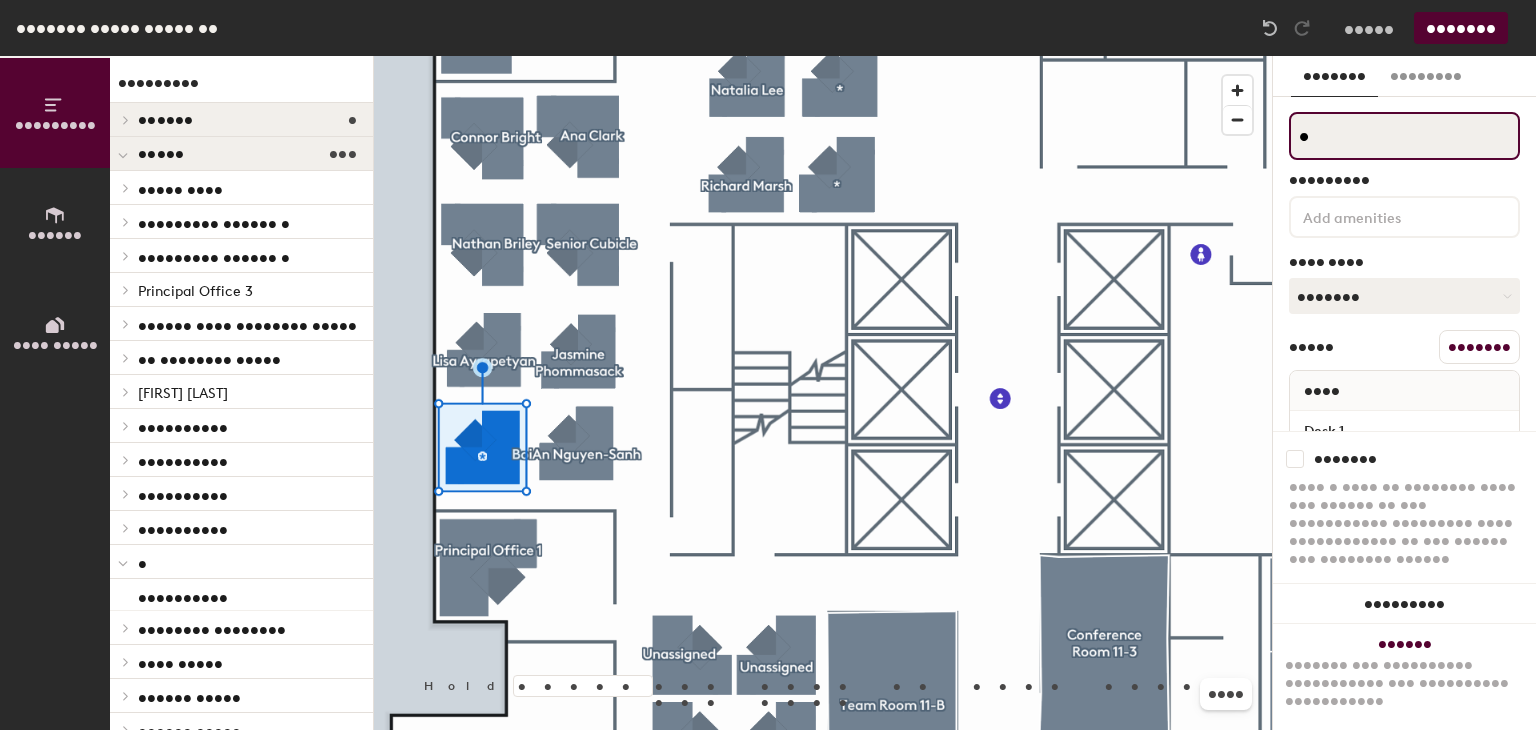 type on "*" 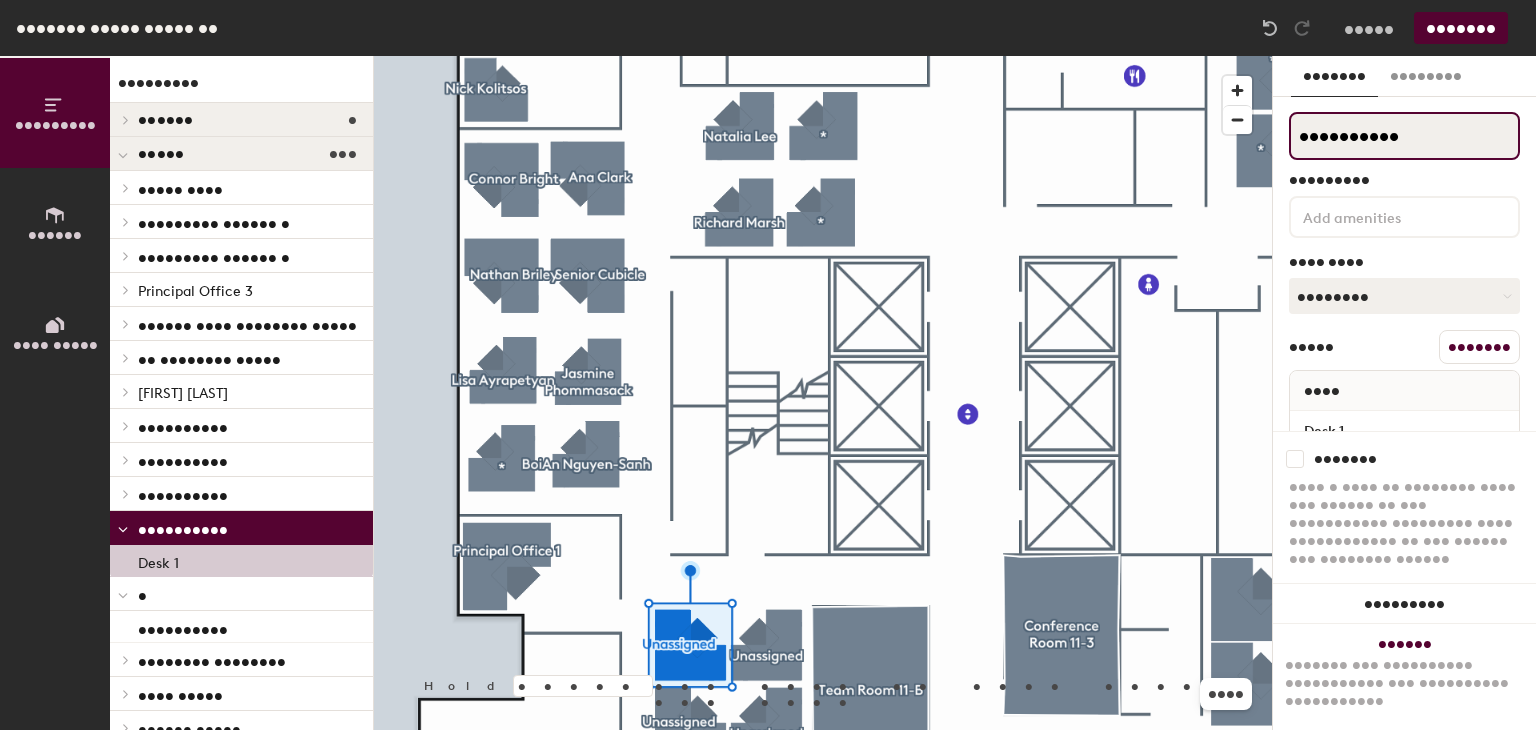 click on "Directory Layout Work Areas Directory Spaces 4 Conference Room 11-1 Conference Room 11-3 Team Room 11-A Team Room 11-B Desks 114 Brian Dunn Brian Dunn Principal Office 1 P1 Principal Office 2 P2 Principal Office 3 Principal Office 3 Senior Cube Hoteling Space S1 S2 S3 S4 S5 S6 S7 S8 AE Hoteling Space A1 A2 A3 A4 A5 A6 A7 A8 A9 A10 A11 A12 A13 A14 A15 A16 A17 A18 A19 A20 A21 A22 A23 A24 A25 A26 A27 A28 A29 A30 A31 A32 A33 A34 A35 Linus Li Linus Li Unassigned Desk 1 Unassigned Desk 1 Unassigned Desk 1 Unassigned Desk 1 * Unassigned Nicholas Sinclair Nicholas Sinclair Rick Power Rick Power Nathan Drake Nathan Drake Robert Evans Robert Evans Matt Gannon Matt Gannon David Denuzzo David Denuzzo Ani Apyan Anu Apyan * Unassigned Joshua Hooper Joshua Hooper * Desk 1 * Desk 1 Unassigned Desk 1 Unassigned Desk 1 Alicen Dietrich Alicen Dietrich A003 A003 A004 A004 * Desk 1 * Desk 1 * Desk 1 * Desk 1 BoiAn Nguyen-Sanh BoiAn Nguyen-Sanh Jasmine Phommasack Jasmine Phommasack Richard Marsh Richard Marsh Natalia Lee Desk 1 *" at bounding box center (768, 393) 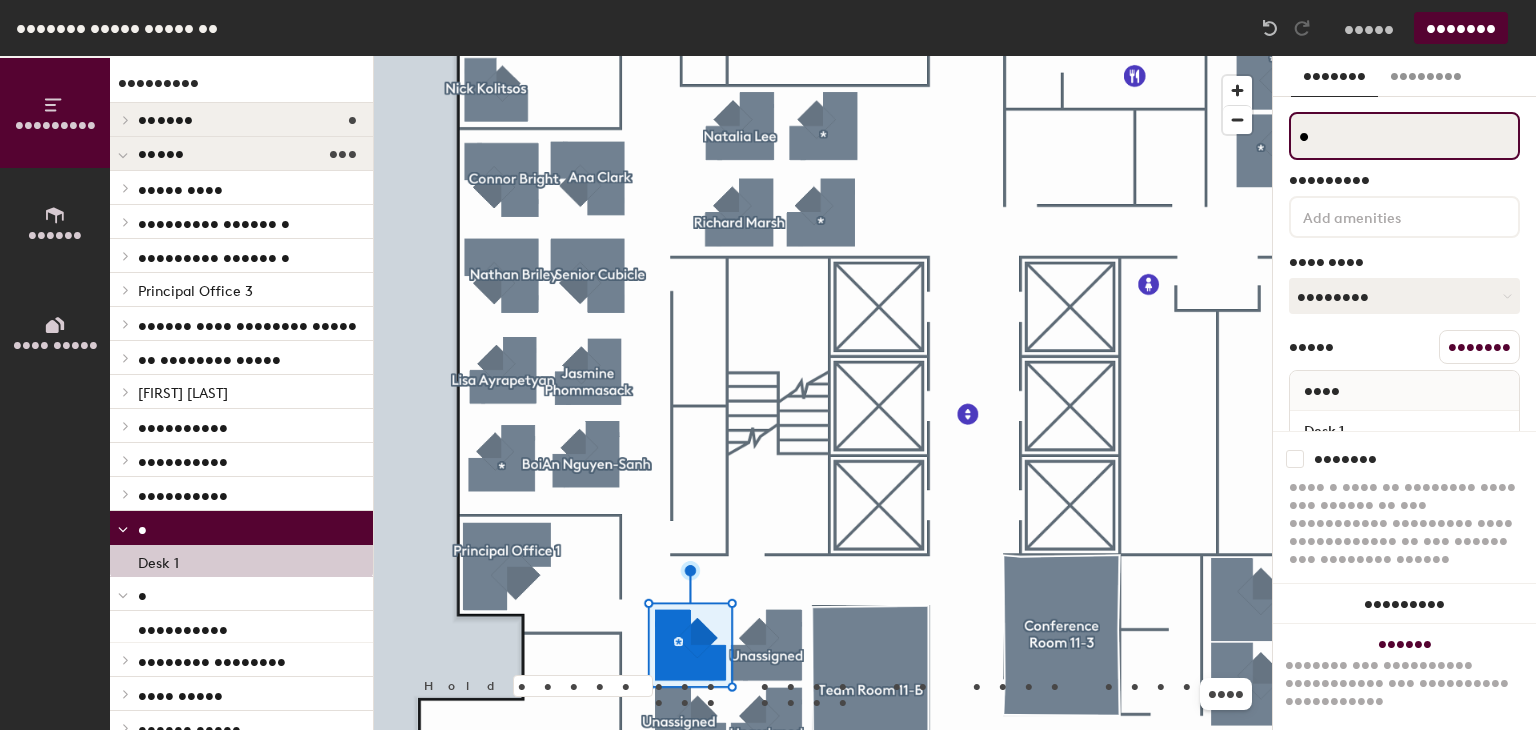type on "*" 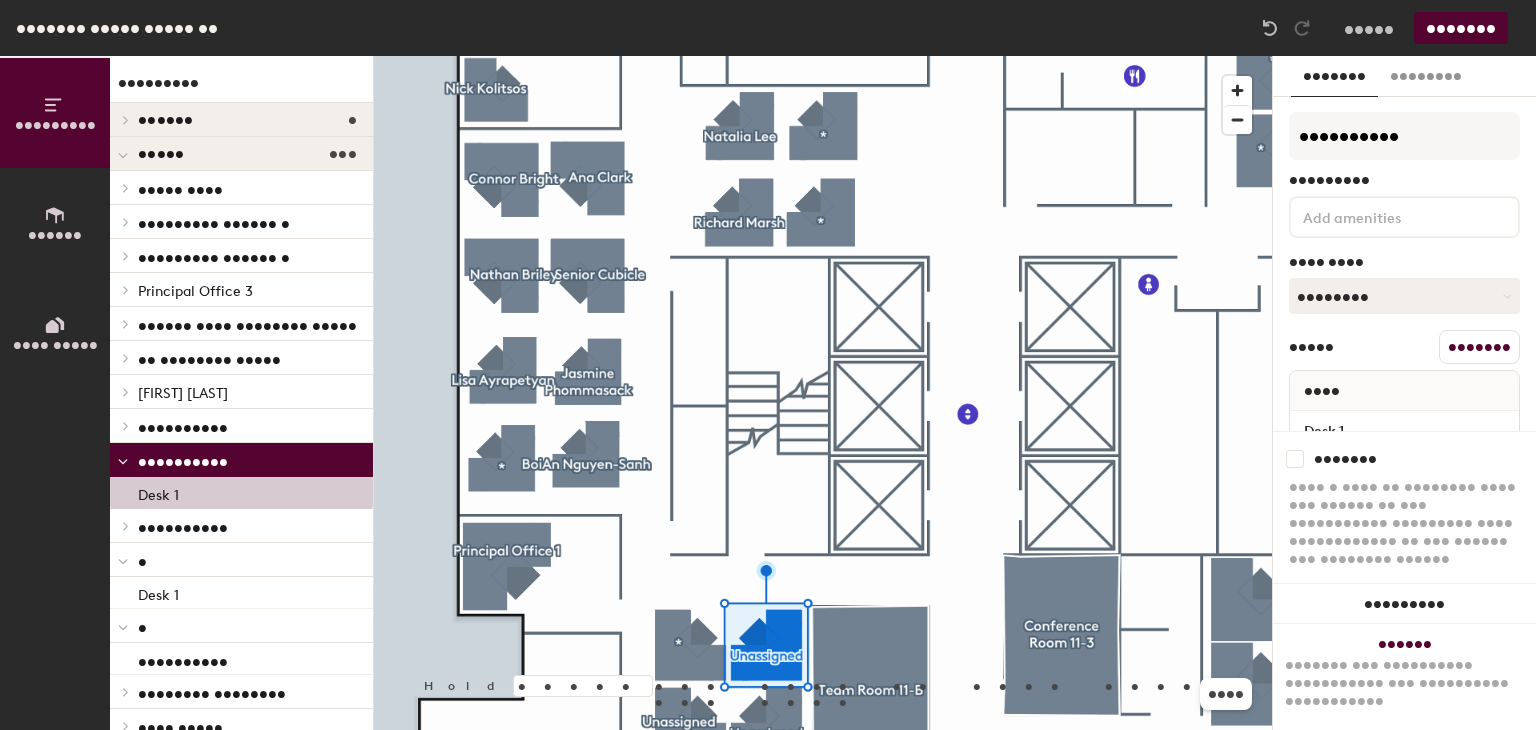 click at bounding box center (1389, 216) 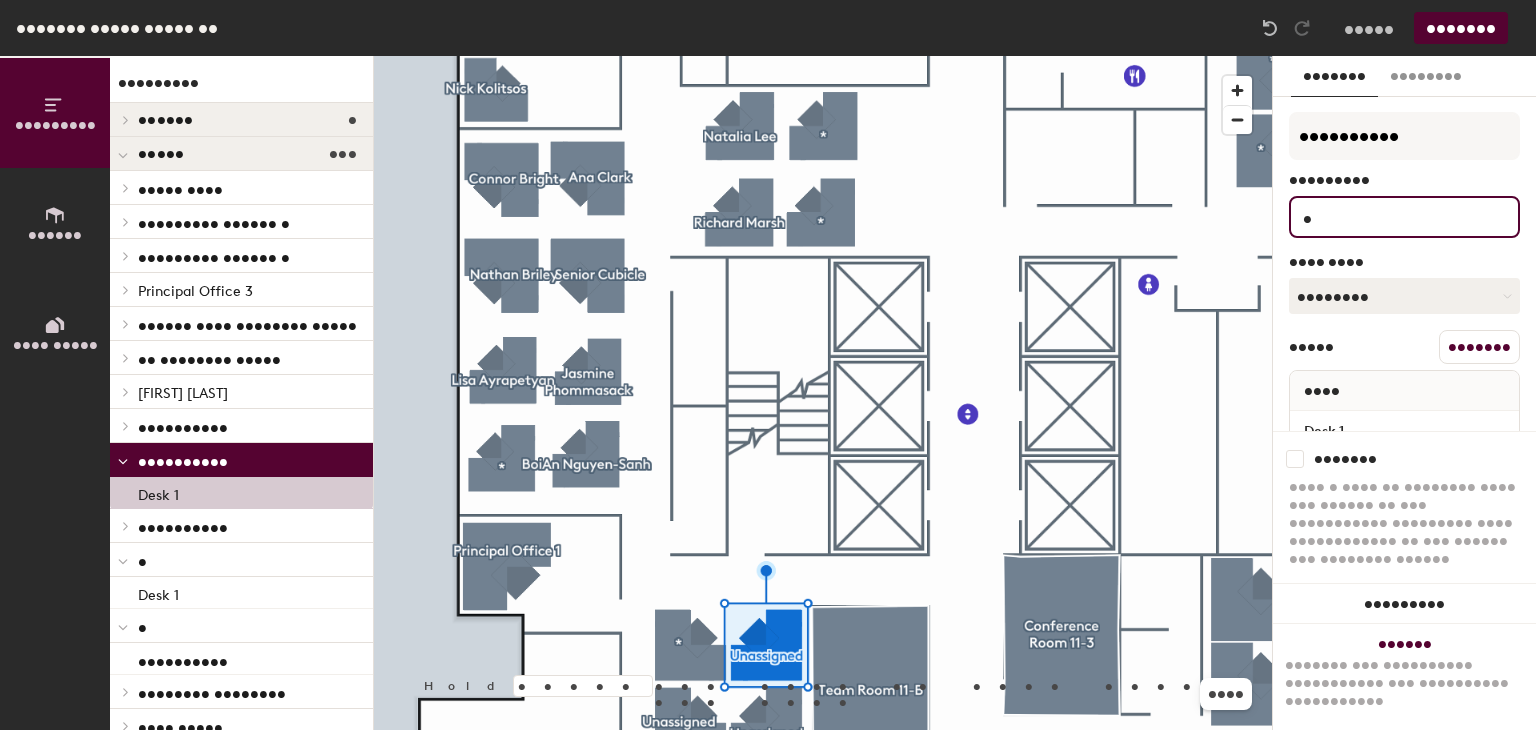 type on "*" 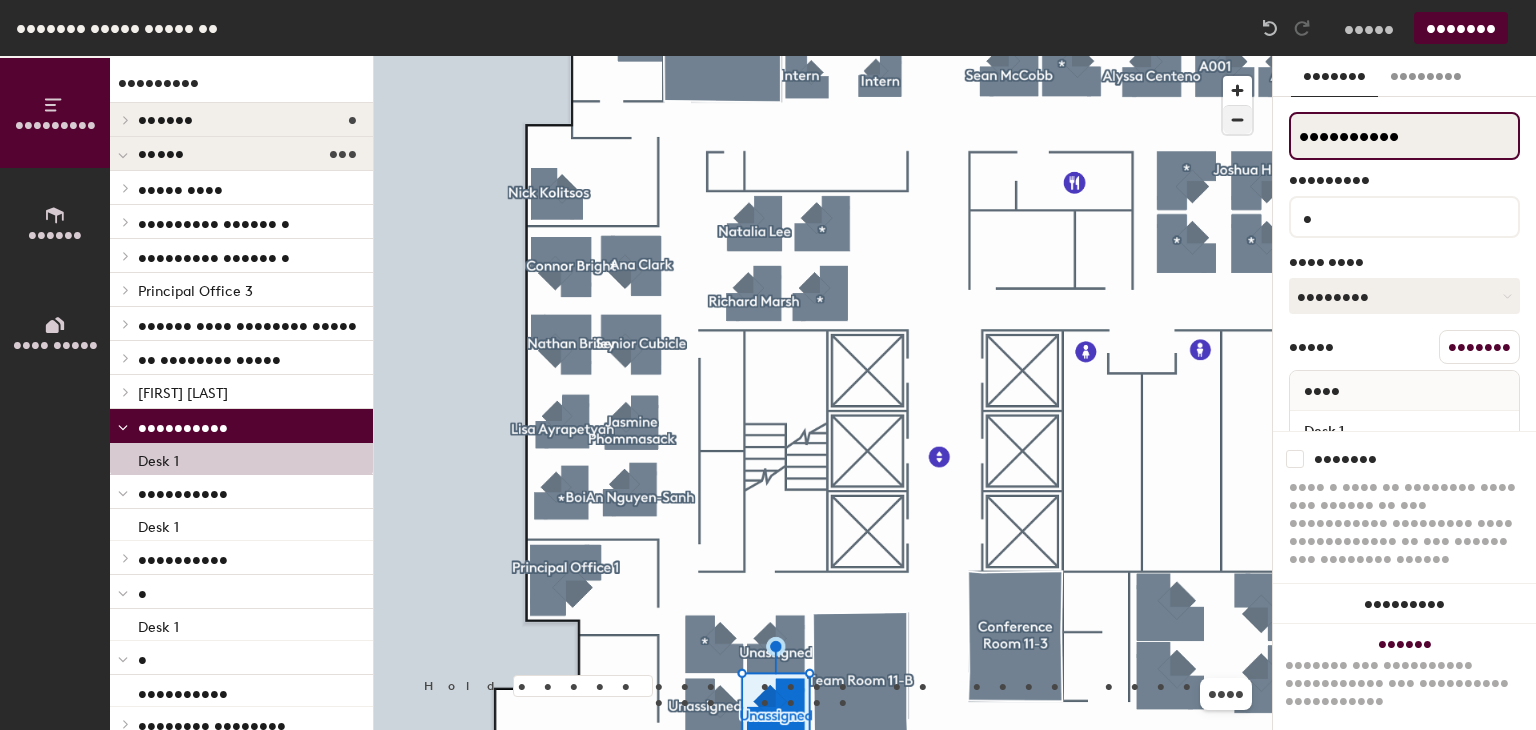click on "Directory Layout Work Areas Directory Spaces 4 Conference Room 11-1 Conference Room 11-3 Team Room 11-A Team Room 11-B Desks 114 Brian Dunn Brian Dunn Principal Office 1 P1 Principal Office 2 P2 Principal Office 3 Principal Office 3 Senior Cube Hoteling Space S1 S2 S3 S4 S5 S6 S7 S8 AE Hoteling Space A1 A2 A3 A4 A5 A6 A7 A8 A9 A10 A11 A12 A13 A14 A15 A16 A17 A18 A19 A20 A21 A22 A23 A24 A25 A26 A27 A28 A29 A30 A31 A32 A33 A34 A35 Linus Li Linus Li Unassigned Desk 1 Unassigned Desk 1 Unassigned Desk 1 * Desk 1 * Unassigned Nicholas Sinclair Nicholas Sinclair Rick Power Rick Power Nathan Drake Nathan Drake Robert Evans Robert Evans Matt Gannon Matt Gannon David Denuzzo David Denuzzo Ani Apyan Anu Apyan * Unassigned Joshua Hooper Joshua Hooper * Desk 1 * Desk 1 Unassigned Desk 1 Unassigned Desk 1 Alicen Dietrich Alicen Dietrich A003 A003 A004 A004 * Desk 1 * Desk 1 * Desk 1 * Desk 1 BoiAn Nguyen-Sanh BoiAn Nguyen-Sanh Jasmine Phommasack Jasmine Phommasack Richard Marsh Richard Marsh Natalia Lee Laura Kearney A002" at bounding box center [768, 393] 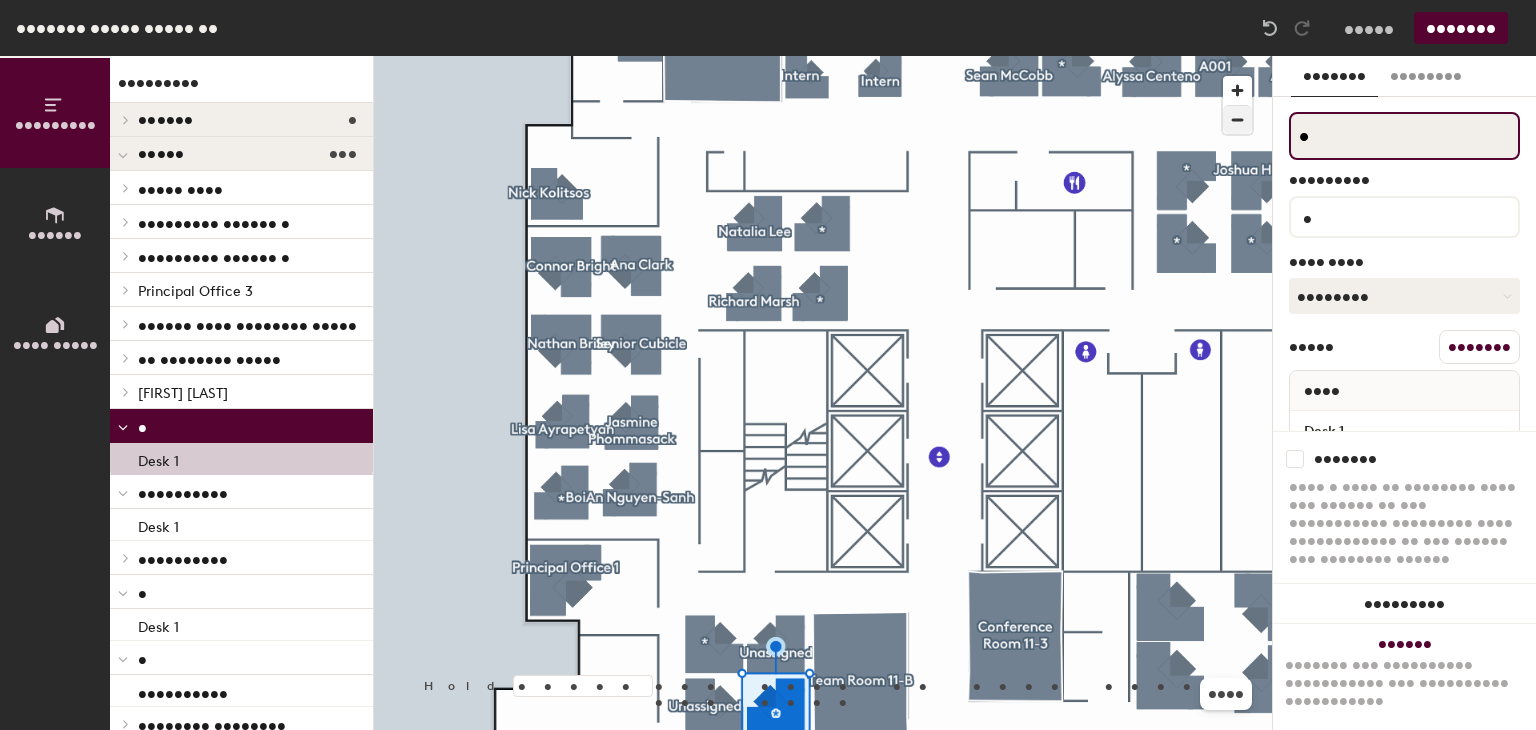 type on "*" 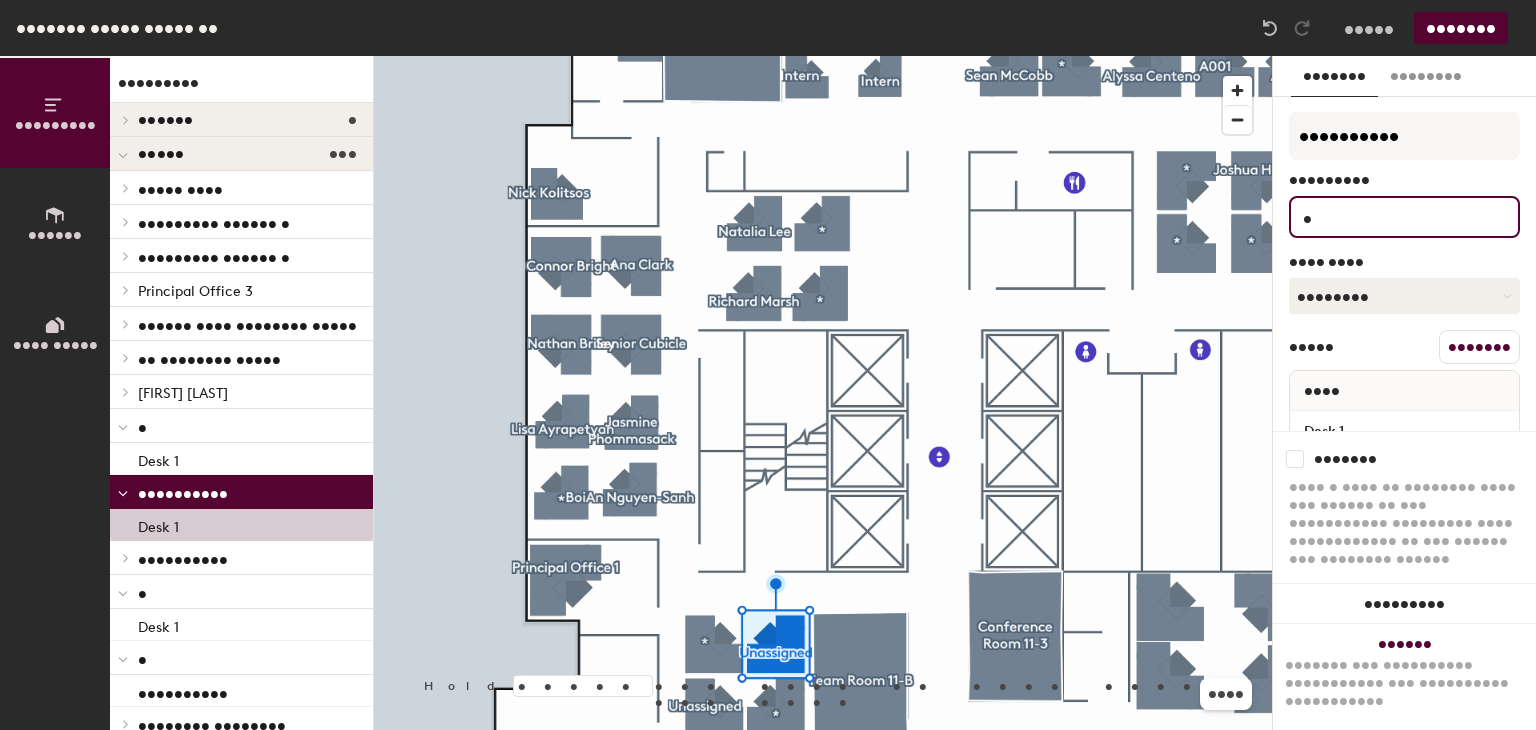 click on "Directory Layout Work Areas Directory Spaces 4 Conference Room 11-1 Conference Room 11-3 Team Room 11-A Team Room 11-B Desks 114 Brian Dunn Brian Dunn Principal Office 1 P1 Principal Office 2 P2 Principal Office 3 Principal Office 3 Senior Cube Hoteling Space S1 S2 S3 S4 S5 S6 S7 S8 AE Hoteling Space A1 A2 A3 A4 A5 A6 A7 A8 A9 A10 A11 A12 A13 A14 A15 A16 A17 A18 A19 A20 A21 A22 A23 A24 A25 A26 A27 A28 A29 A30 A31 A32 A33 A34 A35 Linus Li Linus Li * Desk 1 Unassigned Desk 1 Unassigned Desk 1 * Desk 1 * Unassigned Nicholas Sinclair Nicholas Sinclair Rick Power Rick Power Nathan Drake Nathan Drake Robert Evans Robert Evans Matt Gannon Matt Gannon David Denuzzo David Denuzzo Ani Apyan Anu Apyan * Unassigned Joshua Hooper Joshua Hooper * Desk 1 * Desk 1 Unassigned Desk 1 Unassigned Desk 1 Alicen Dietrich Alicen Dietrich A003 A003 A004 A004 * Desk 1 * Desk 1 * Desk 1 * Desk 1 BoiAn Nguyen-Sanh BoiAn Nguyen-Sanh Jasmine Phommasack Jasmine Phommasack Richard Marsh Richard Marsh Natalia Lee Laura Kearney Laura Kearney" at bounding box center (768, 393) 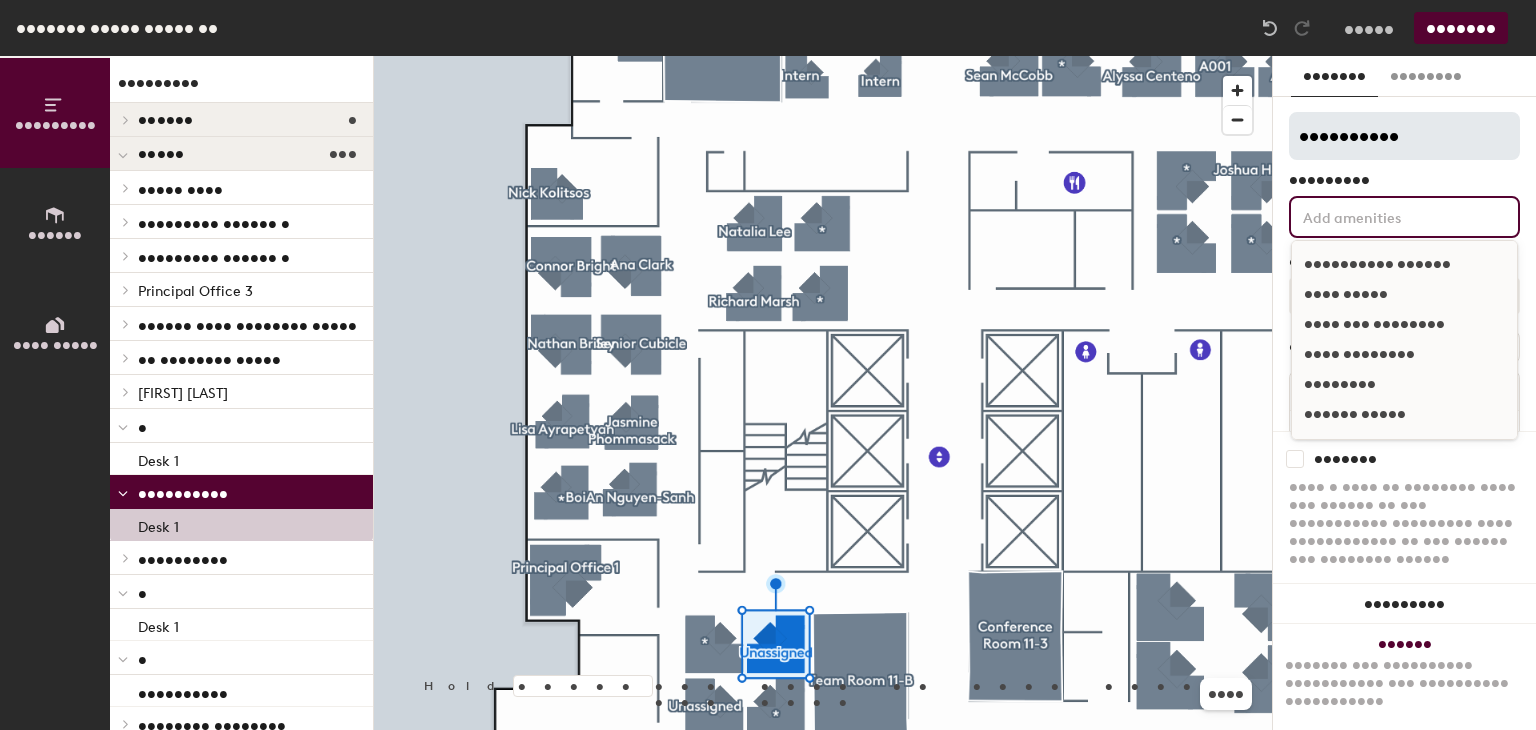 type 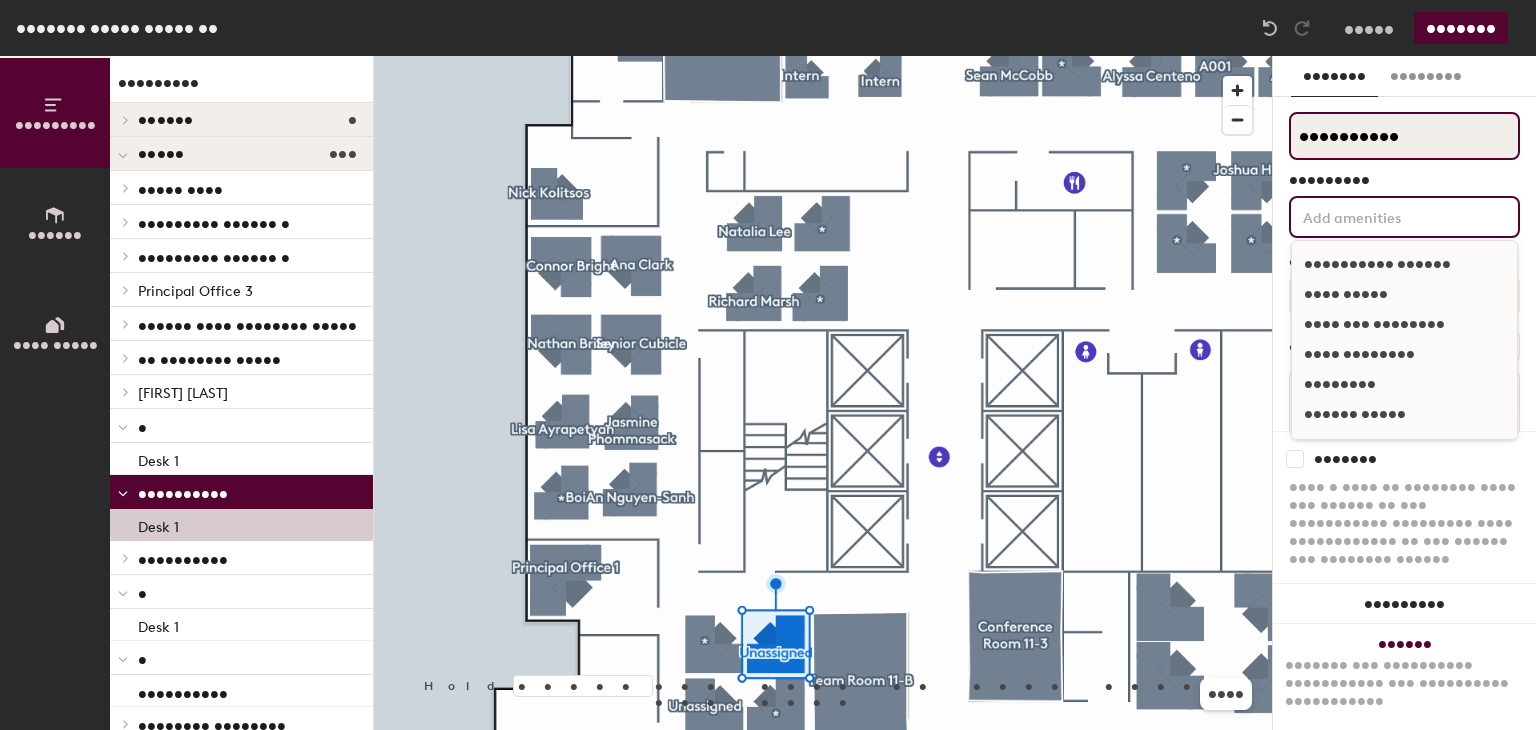 click on "Unassigned" at bounding box center (1404, 136) 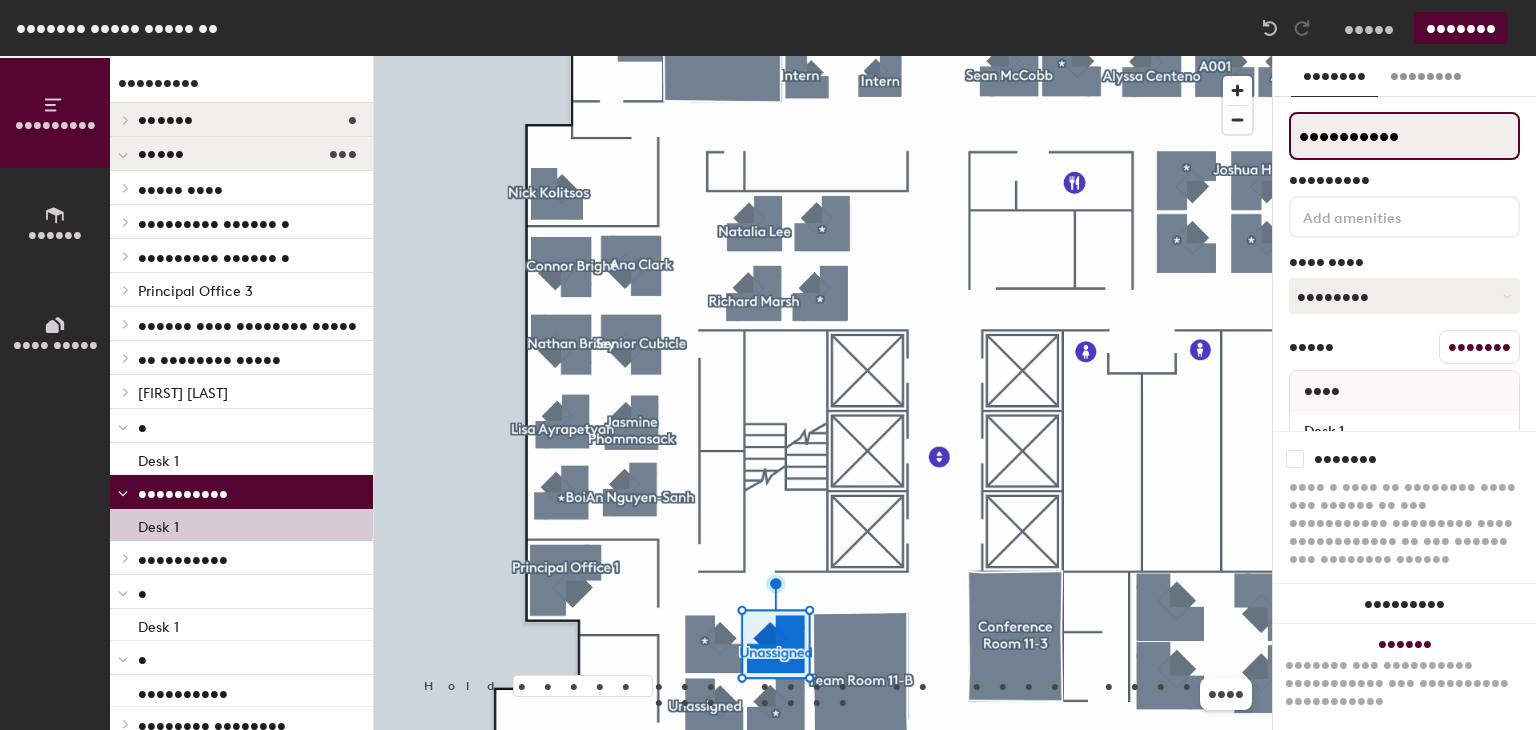 click on "Directory Layout Work Areas Directory Spaces 4 Conference Room 11-1 Conference Room 11-3 Team Room 11-A Team Room 11-B Desks 114 Brian Dunn Brian Dunn Principal Office 1 P1 Principal Office 2 P2 Principal Office 3 Principal Office 3 Senior Cube Hoteling Space S1 S2 S3 S4 S5 S6 S7 S8 AE Hoteling Space A1 A2 A3 A4 A5 A6 A7 A8 A9 A10 A11 A12 A13 A14 A15 A16 A17 A18 A19 A20 A21 A22 A23 A24 A25 A26 A27 A28 A29 A30 A31 A32 A33 A34 A35 Linus Li Linus Li * Desk 1 Unassigned Desk 1 Unassigned Desk 1 * Desk 1 * Unassigned Nicholas Sinclair Nicholas Sinclair Rick Power Rick Power Nathan Drake Nathan Drake Robert Evans Robert Evans Matt Gannon Matt Gannon David Denuzzo David Denuzzo Ani Apyan Anu Apyan * Unassigned Joshua Hooper Joshua Hooper * Desk 1 * Desk 1 Unassigned Desk 1 Unassigned Desk 1 Alicen Dietrich Alicen Dietrich A003 A003 A004 A004 * Desk 1 * Desk 1 * Desk 1 * Desk 1 BoiAn Nguyen-Sanh BoiAn Nguyen-Sanh Jasmine Phommasack Jasmine Phommasack Richard Marsh Richard Marsh Natalia Lee Laura Kearney Laura Kearney" at bounding box center [768, 393] 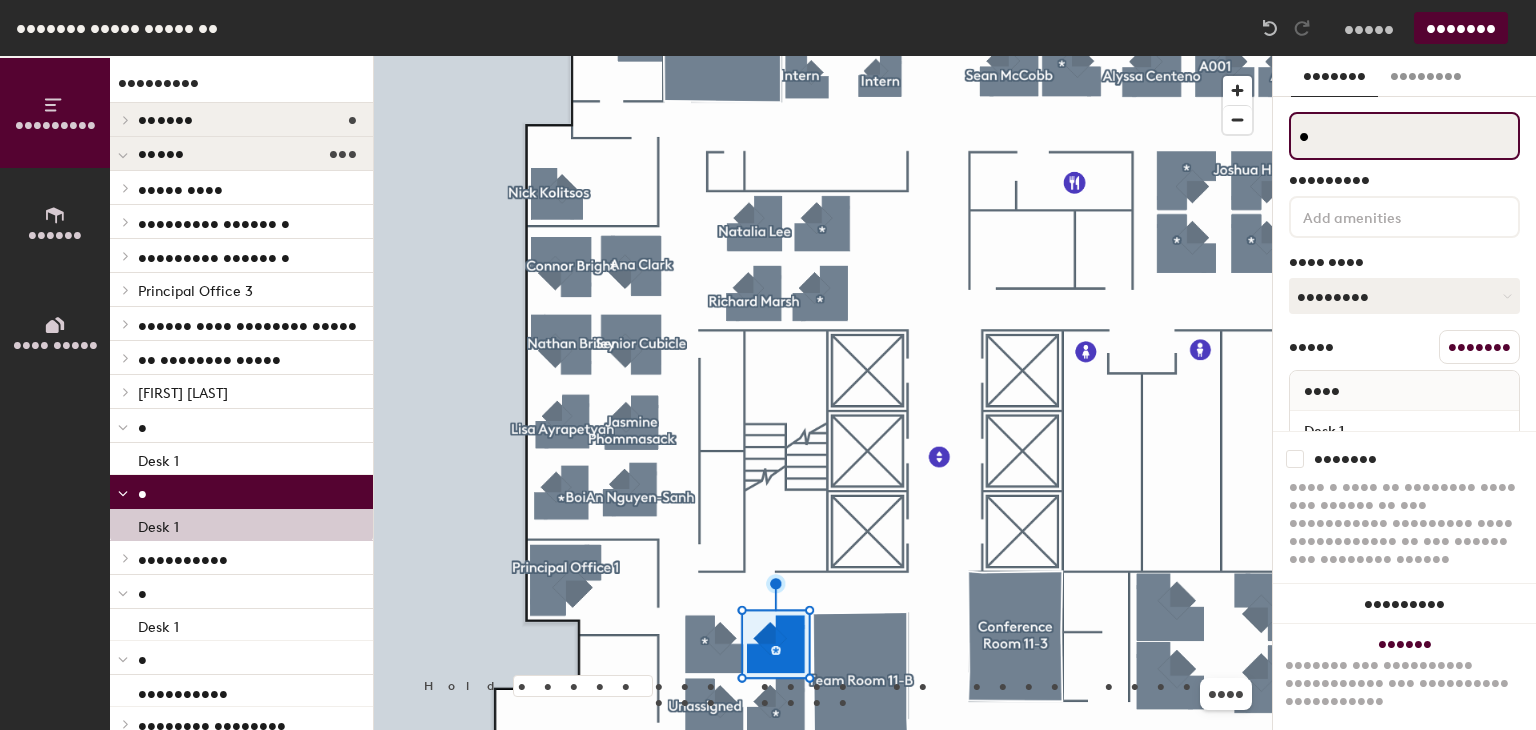 type on "*" 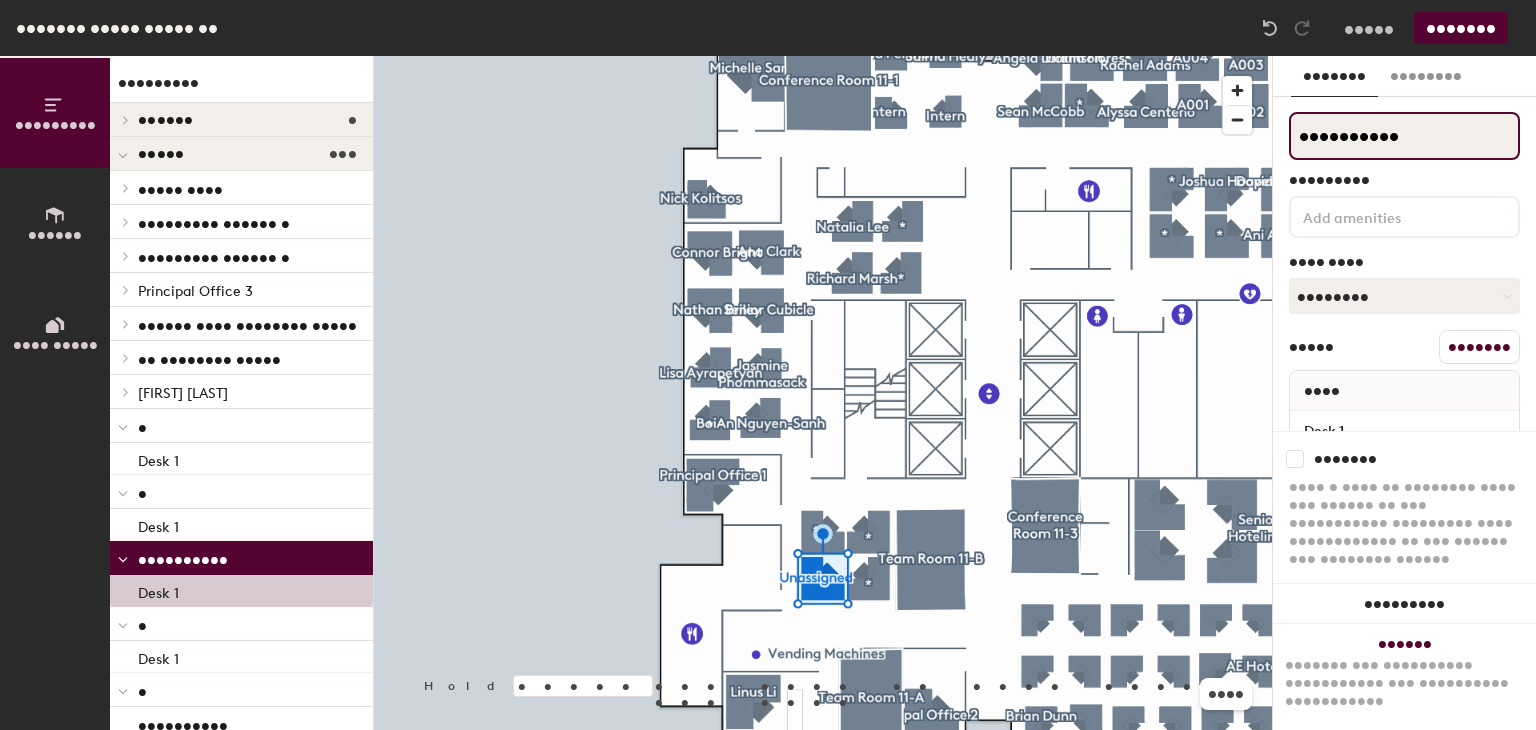 click on "Directory Layout Work Areas Directory Spaces 4 Conference Room 11-1 Conference Room 11-3 Team Room 11-A Team Room 11-B Desks 114 Brian Dunn Brian Dunn Principal Office 1 P1 Principal Office 2 P2 Principal Office 3 Principal Office 3 Senior Cube Hoteling Space S1 S2 S3 S4 S5 S6 S7 S8 AE Hoteling Space A1 A2 A3 A4 A5 A6 A7 A8 A9 A10 A11 A12 A13 A14 A15 A16 A17 A18 A19 A20 A21 A22 A23 A24 A25 A26 A27 A28 A29 A30 A31 A32 A33 A34 A35 Linus Li Linus Li * Desk 1 * Desk 1 Unassigned Desk 1 * Desk 1 * Unassigned Nicholas Sinclair Nicholas Sinclair Rick Power Rick Power Nathan Drake Nathan Drake Robert Evans Robert Evans Matt Gannon Matt Gannon David Denuzzo David Denuzzo Ani Apyan Anu Apyan * Unassigned Joshua Hooper Joshua Hooper * Desk 1 * Desk 1 Unassigned Desk 1 Unassigned Desk 1 Alicen Dietrich Alicen Dietrich A003 A003 A004 A004 * Desk 1 * Desk 1 * Desk 1 * Desk 1 BoiAn Nguyen-Sanh BoiAn Nguyen-Sanh Jasmine Phommasack Jasmine Phommasack Richard Marsh Richard Marsh Natalia Lee Laura Kearney Laura Kearney Desk 1 *" at bounding box center [768, 393] 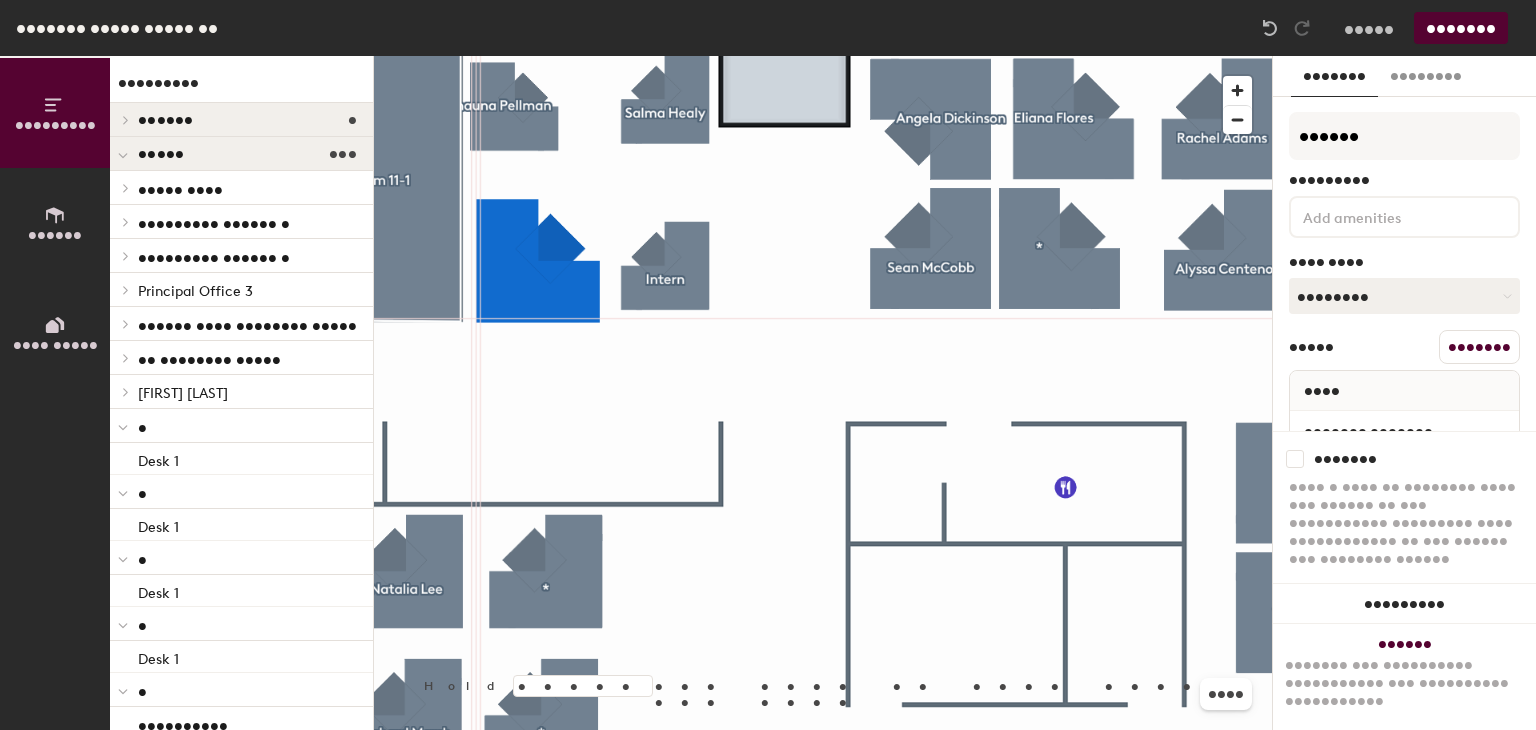 click at bounding box center (823, 56) 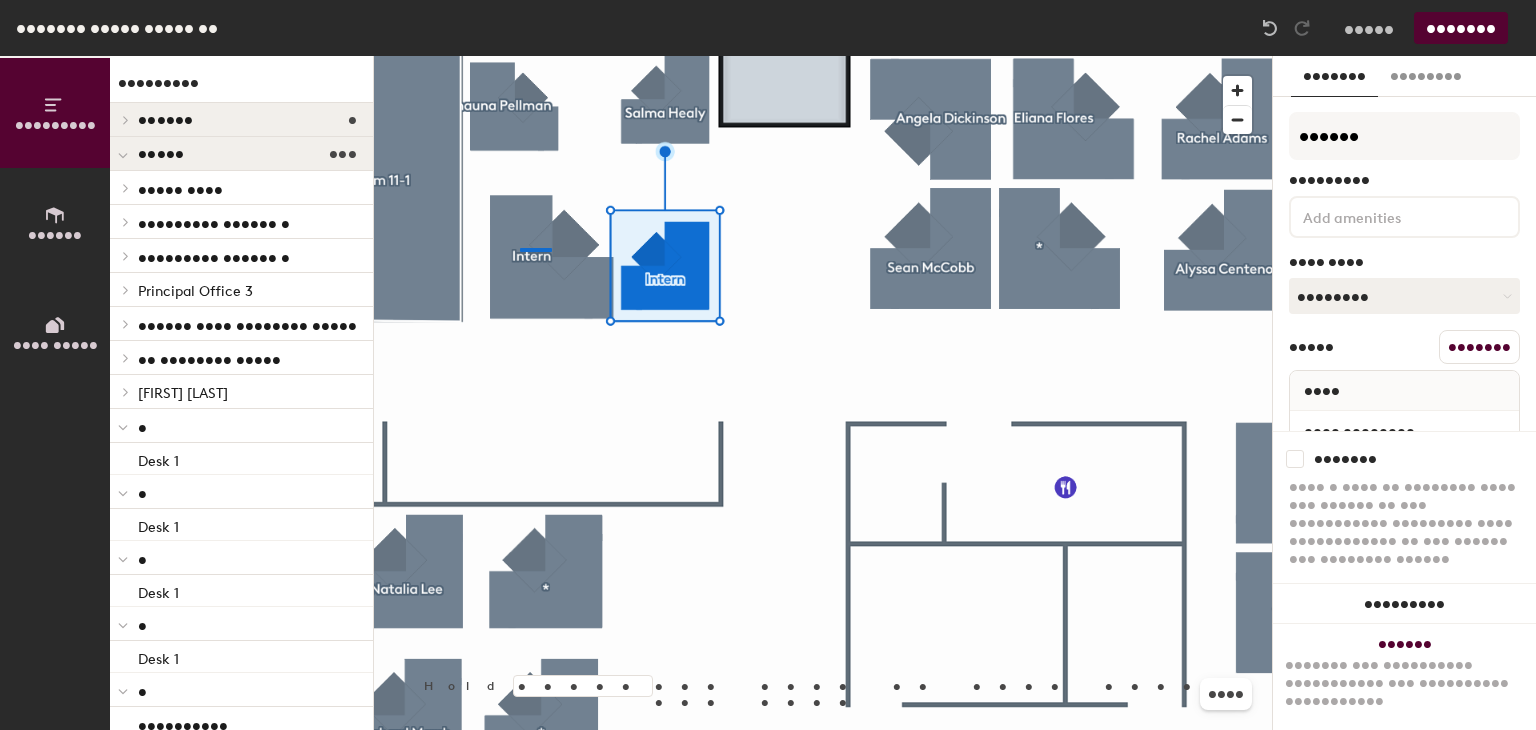 drag, startPoint x: 1422, startPoint y: 145, endPoint x: 520, endPoint y: 248, distance: 907.86176 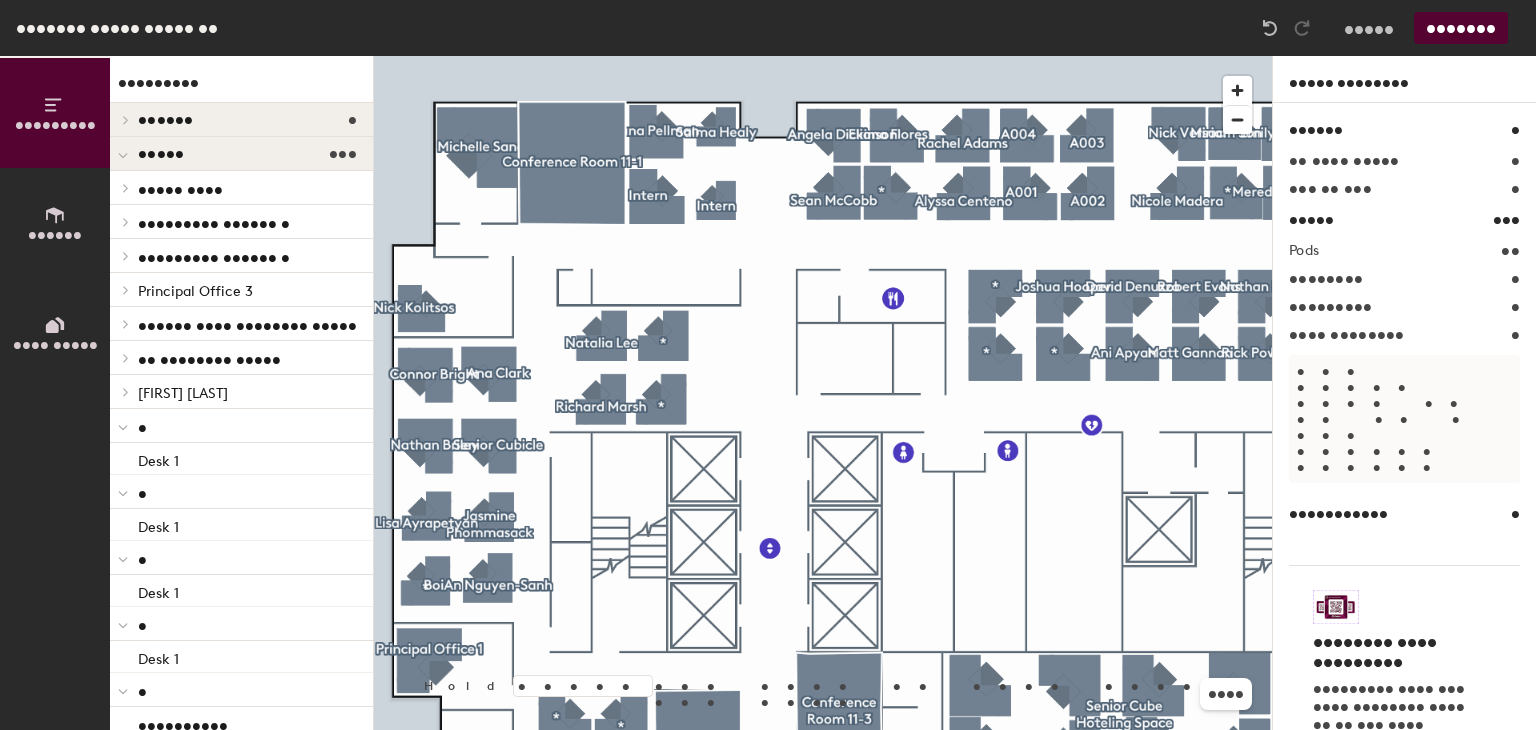 click at bounding box center (823, 56) 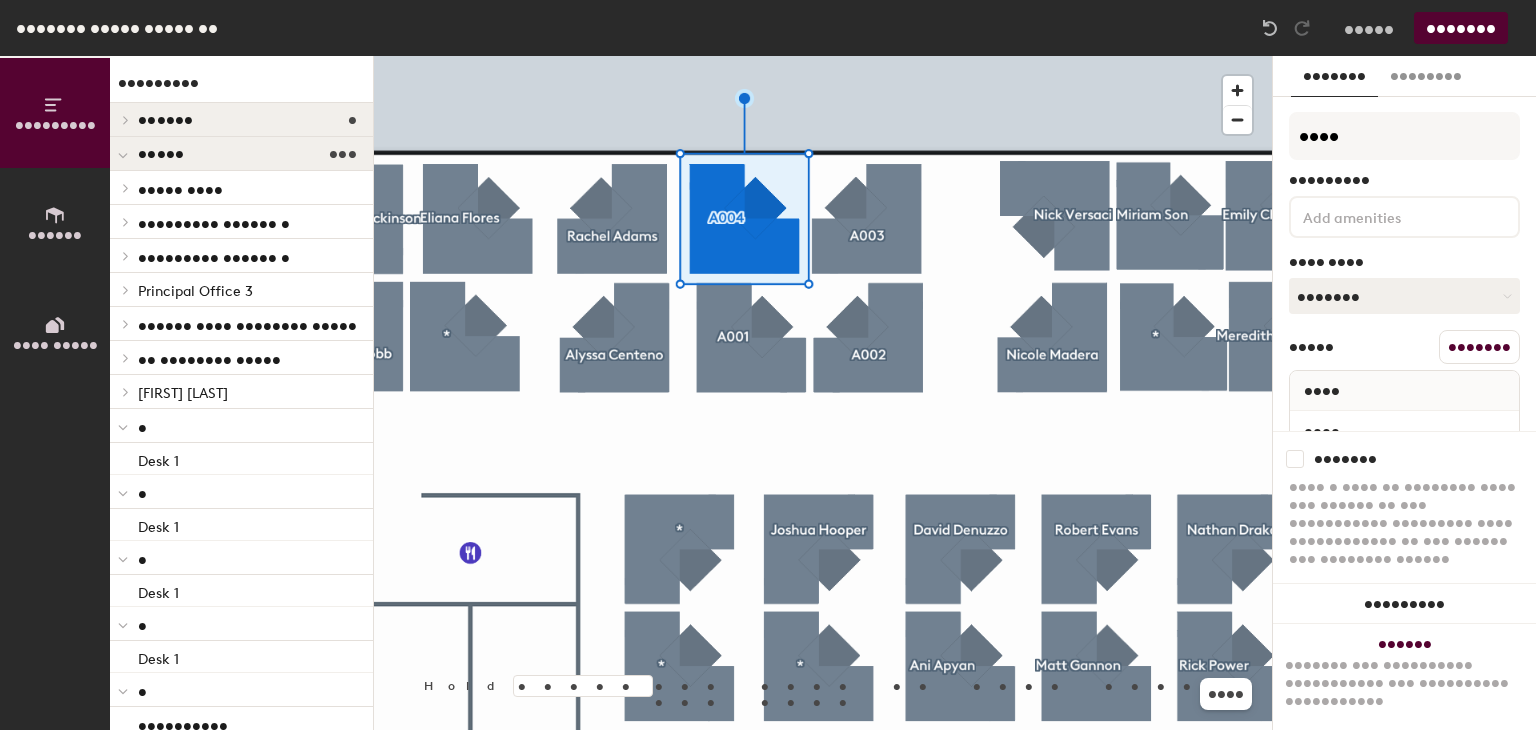 click on "Ungroup" at bounding box center (1479, 347) 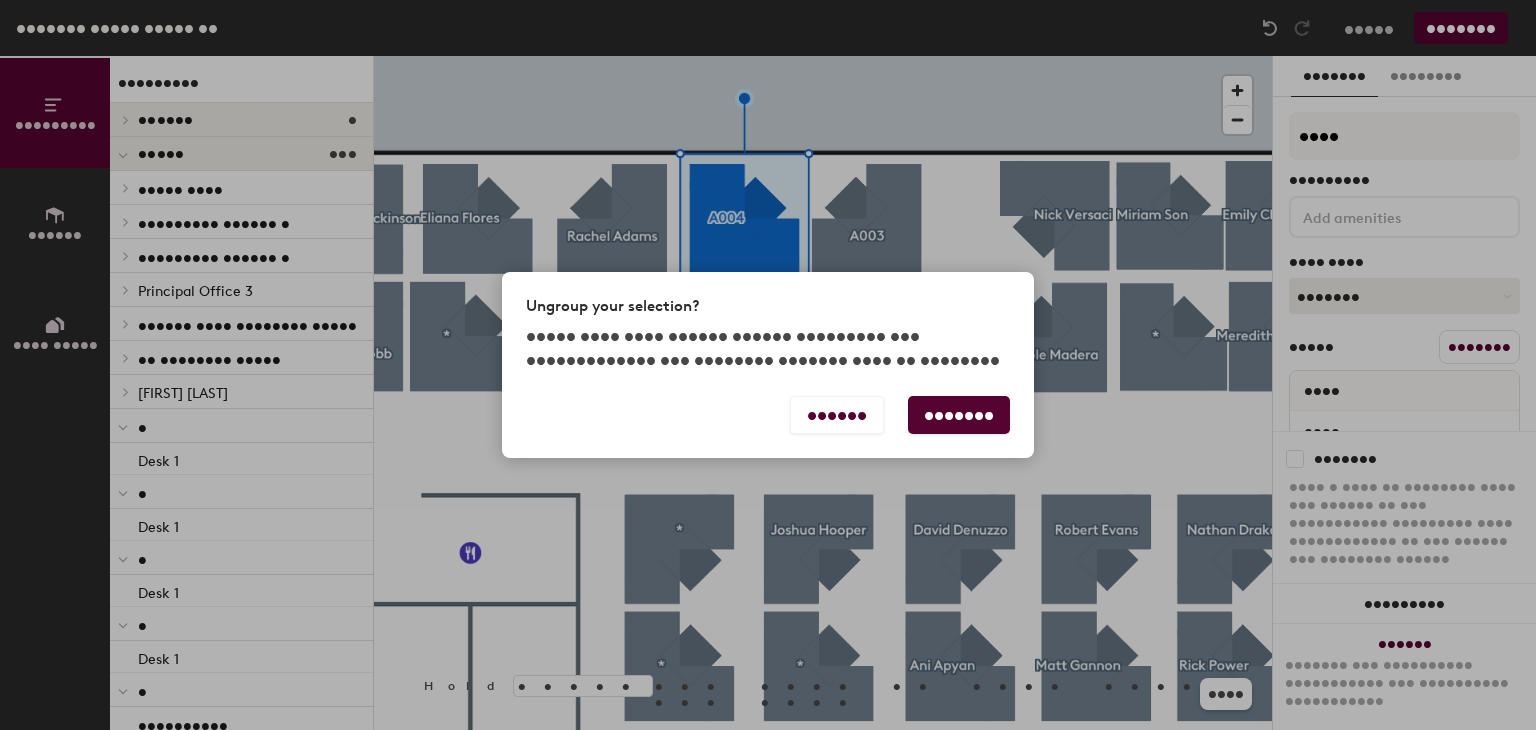 click on "Ungroup" at bounding box center [959, 415] 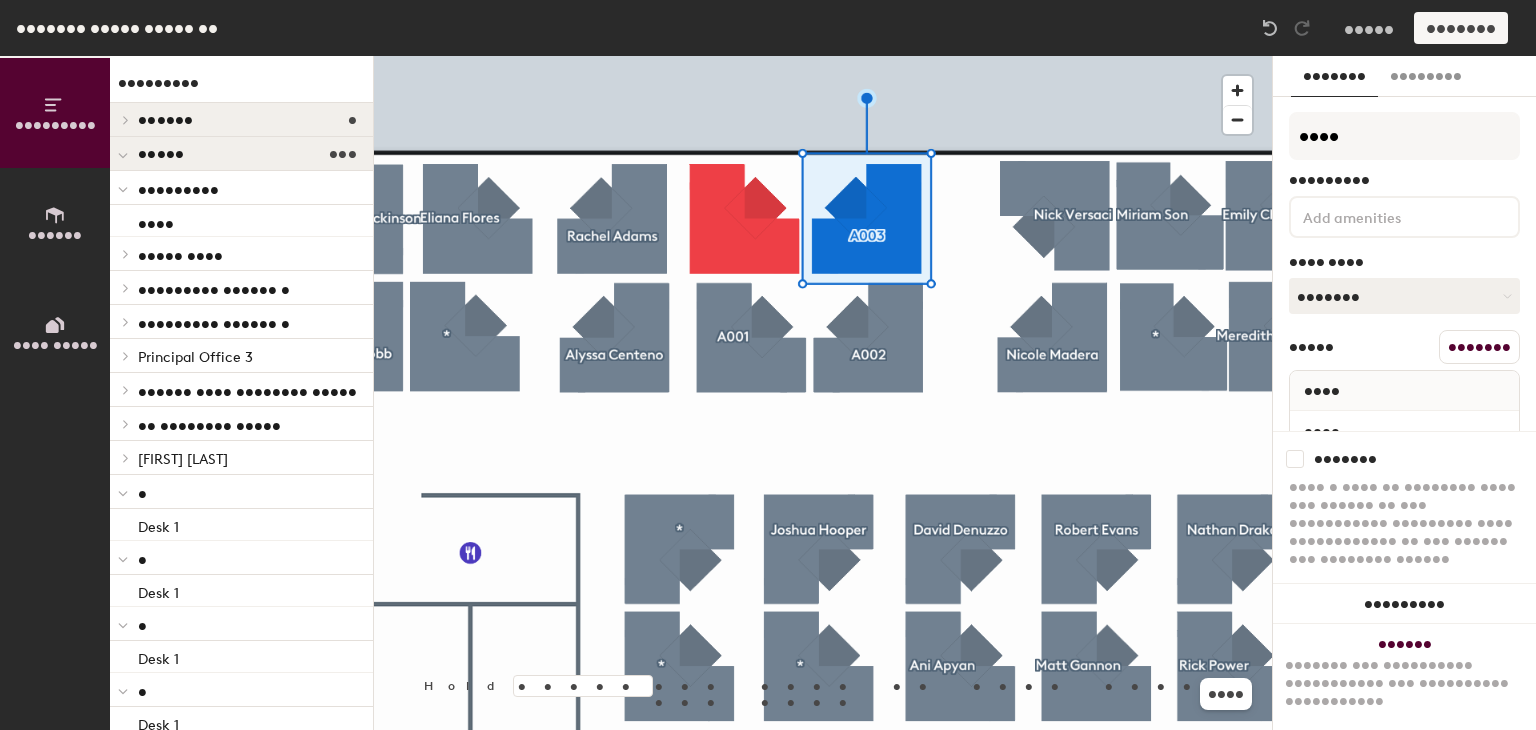 click on "Ungroup" at bounding box center [1479, 347] 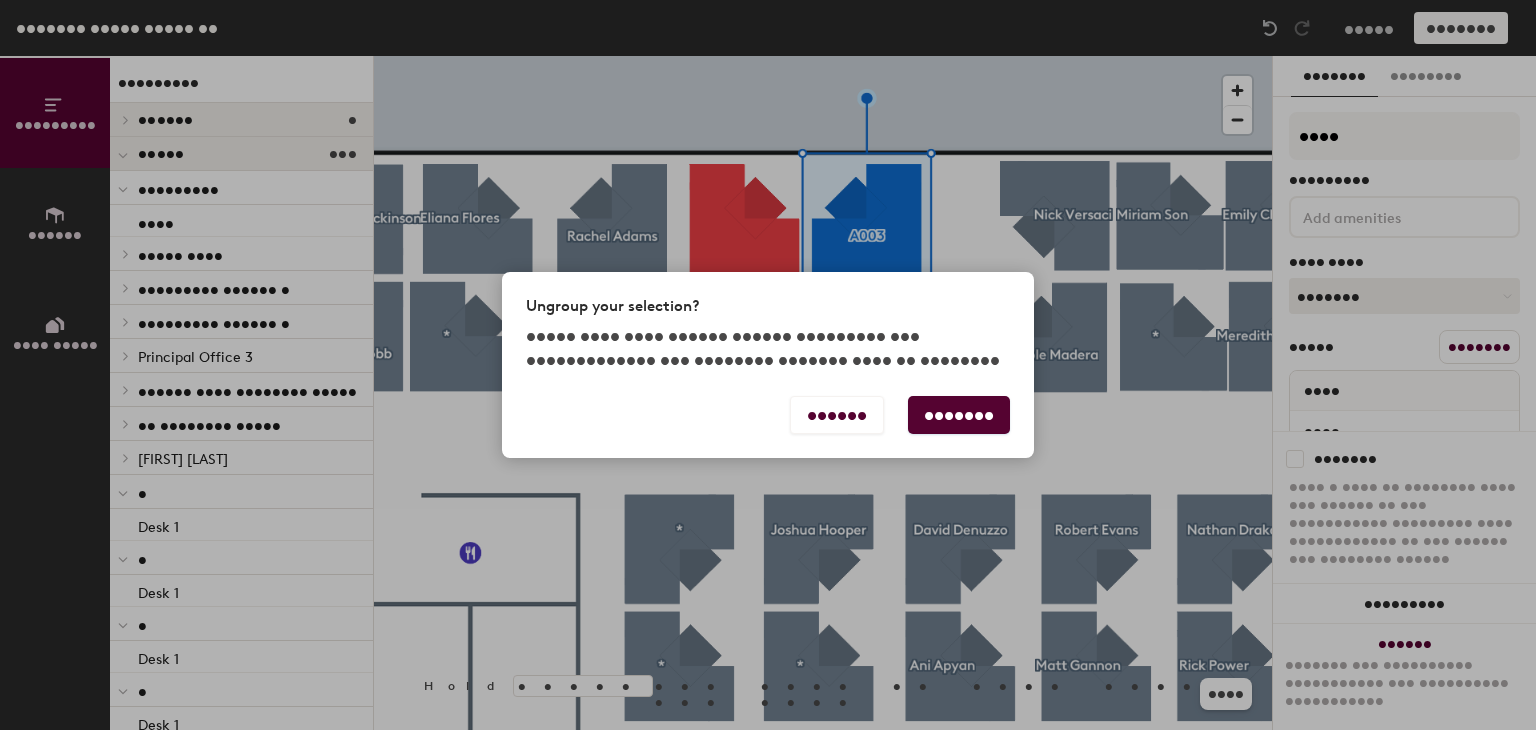 click on "Ungroup" at bounding box center [959, 415] 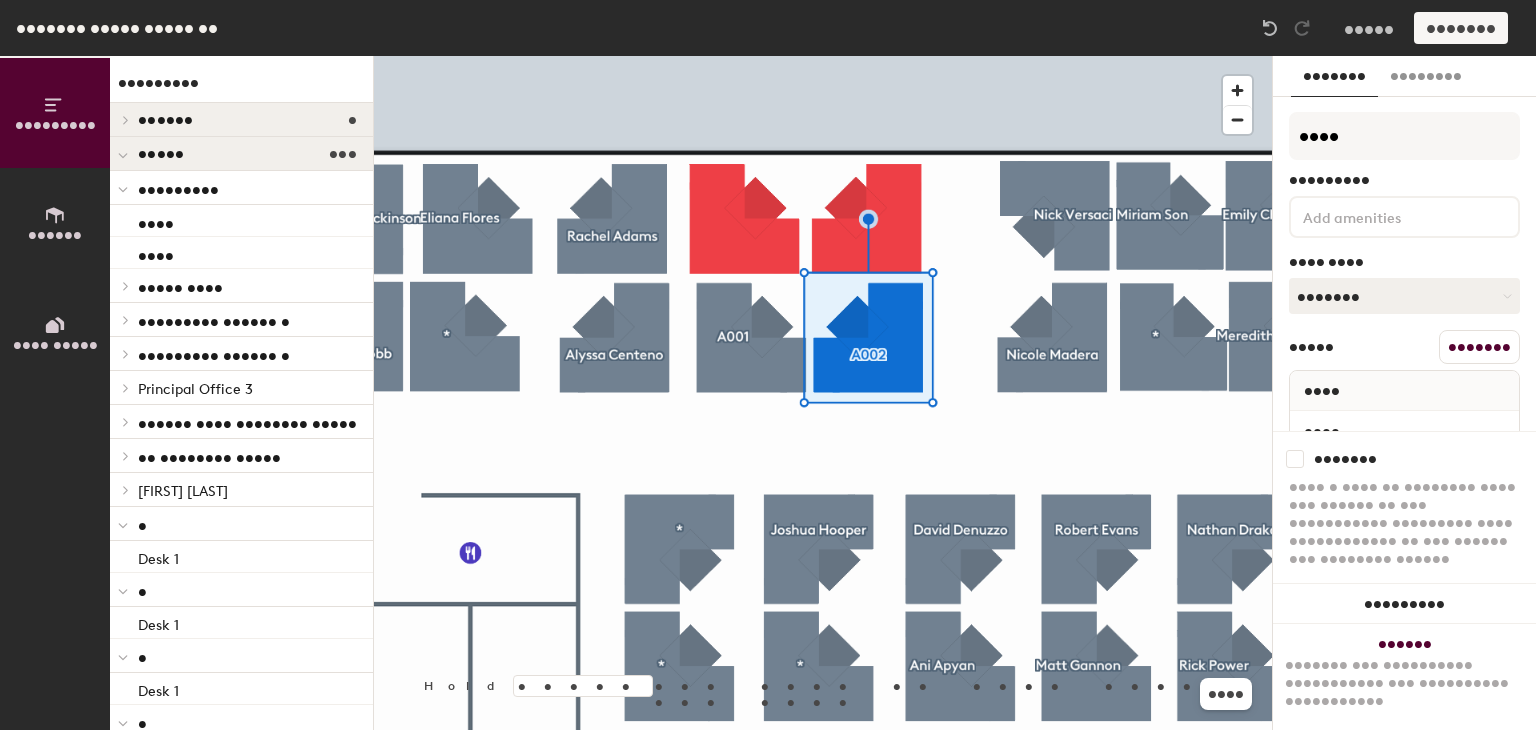 click on "Ungroup" at bounding box center [1479, 347] 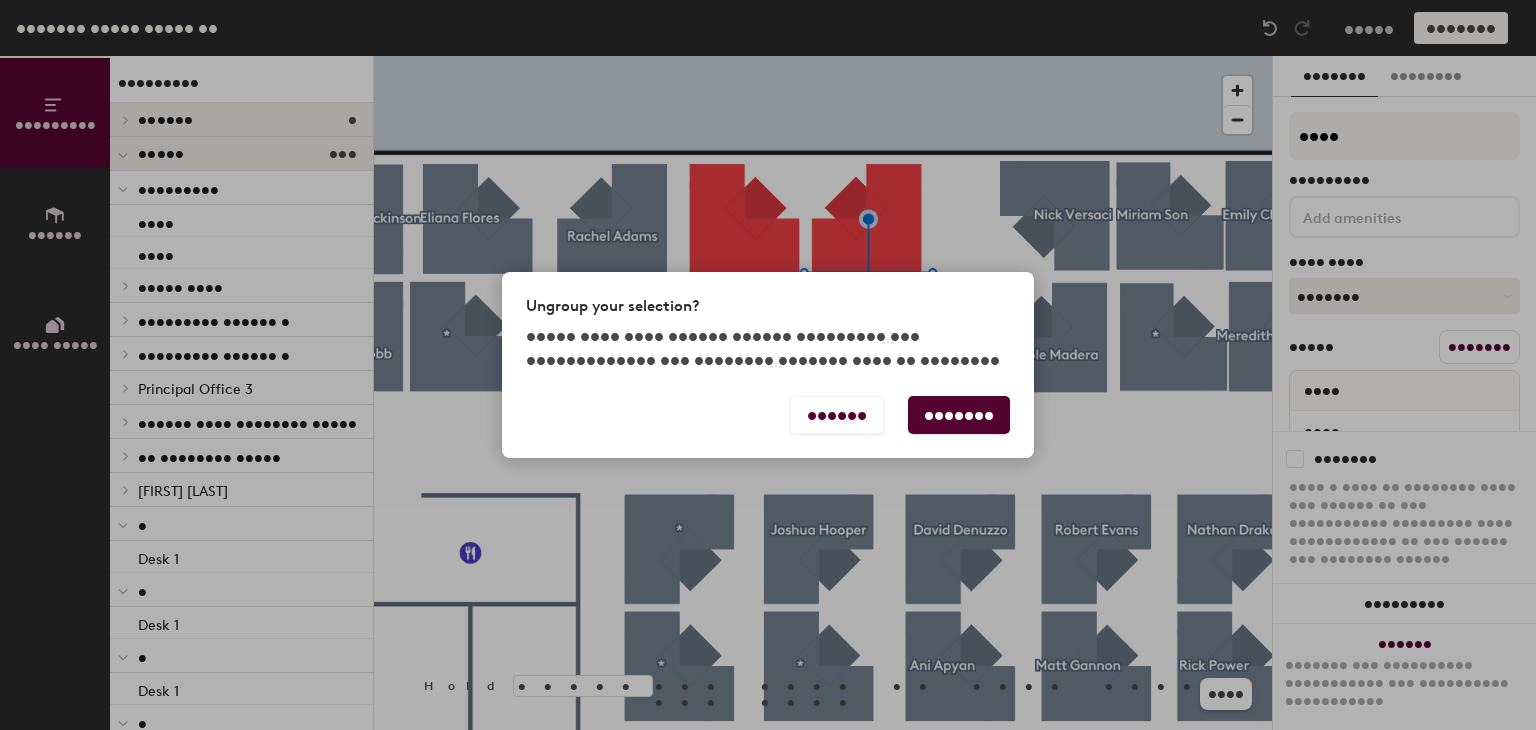 click on "Ungroup" at bounding box center (959, 415) 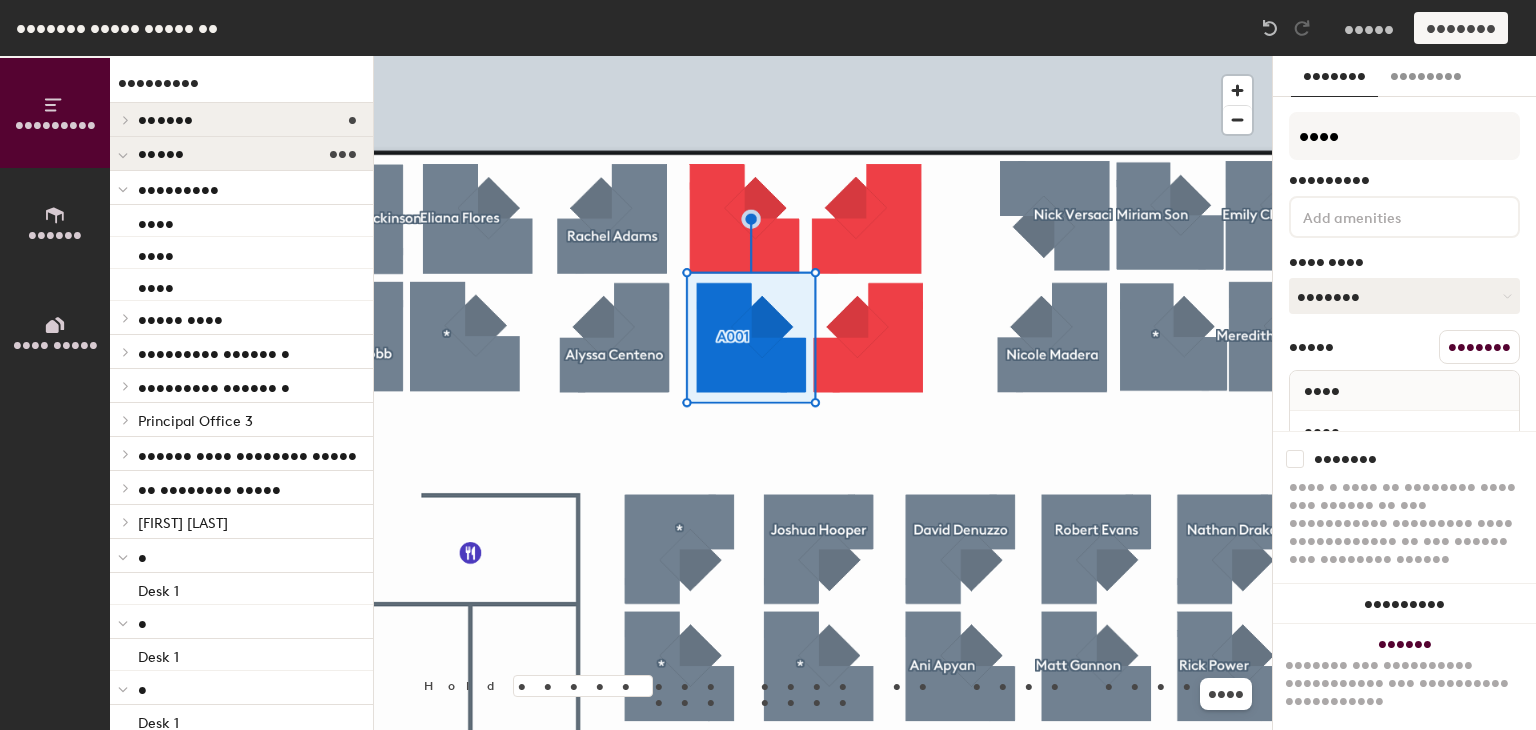 click on "Ungroup" at bounding box center [1479, 347] 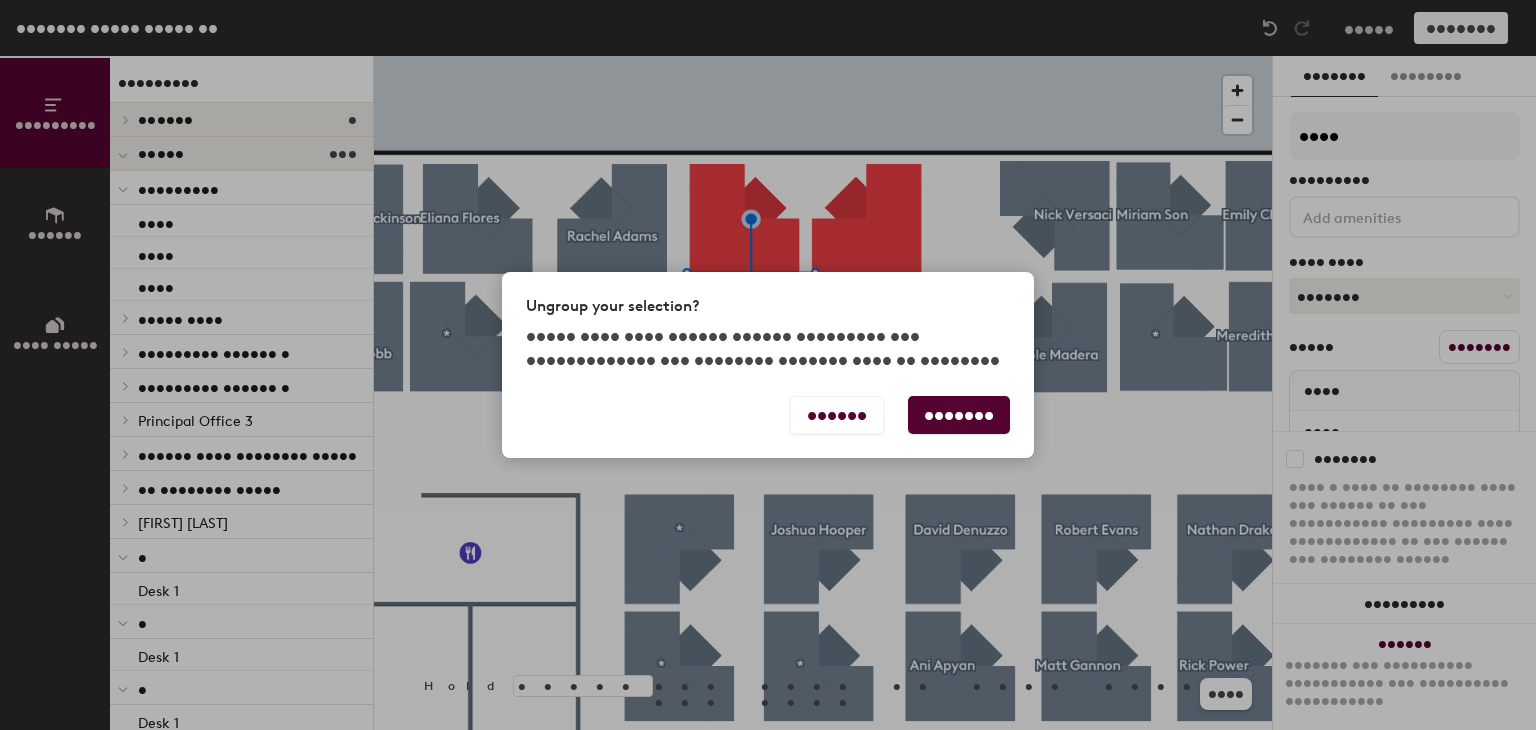 click on "Ungroup" at bounding box center (959, 415) 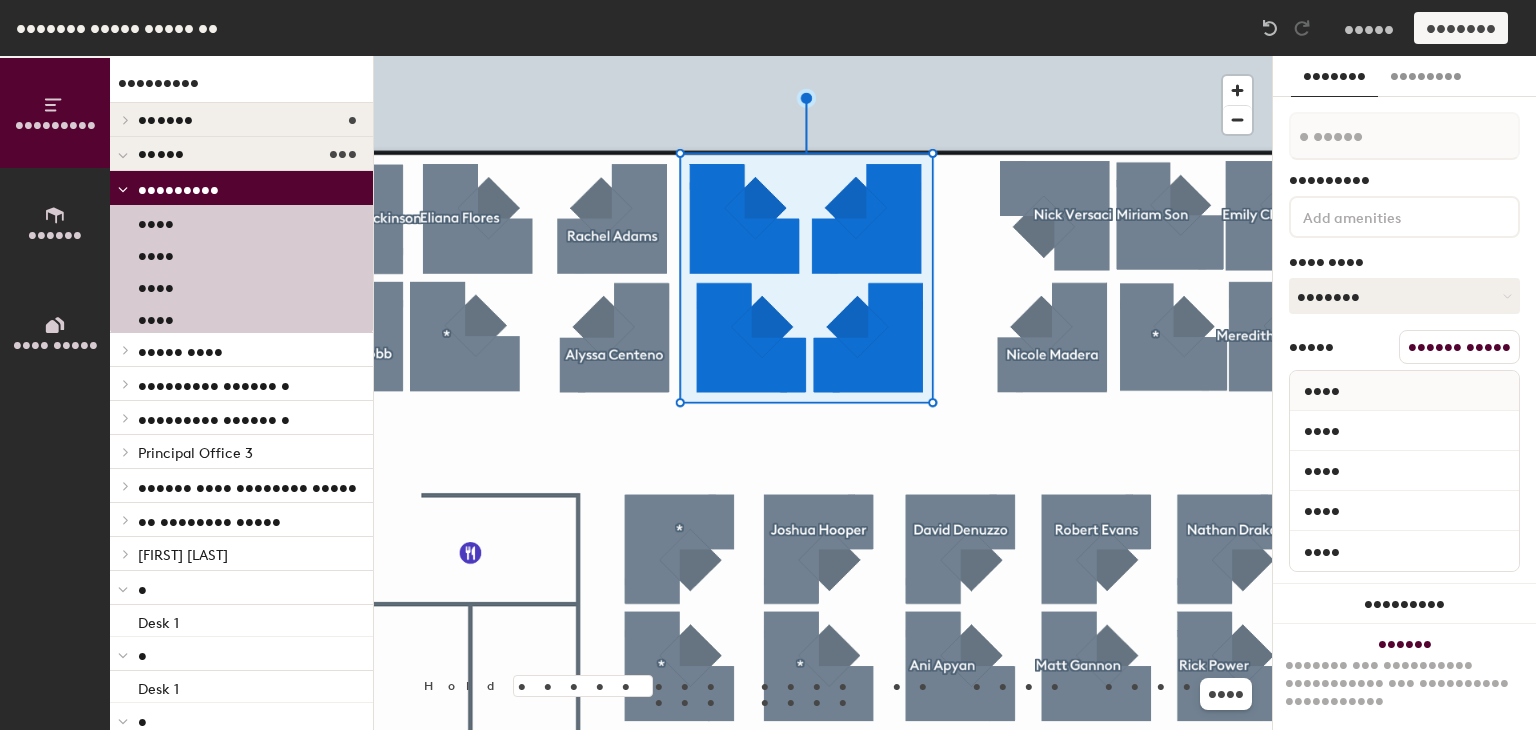 click on "Create group" at bounding box center (1459, 347) 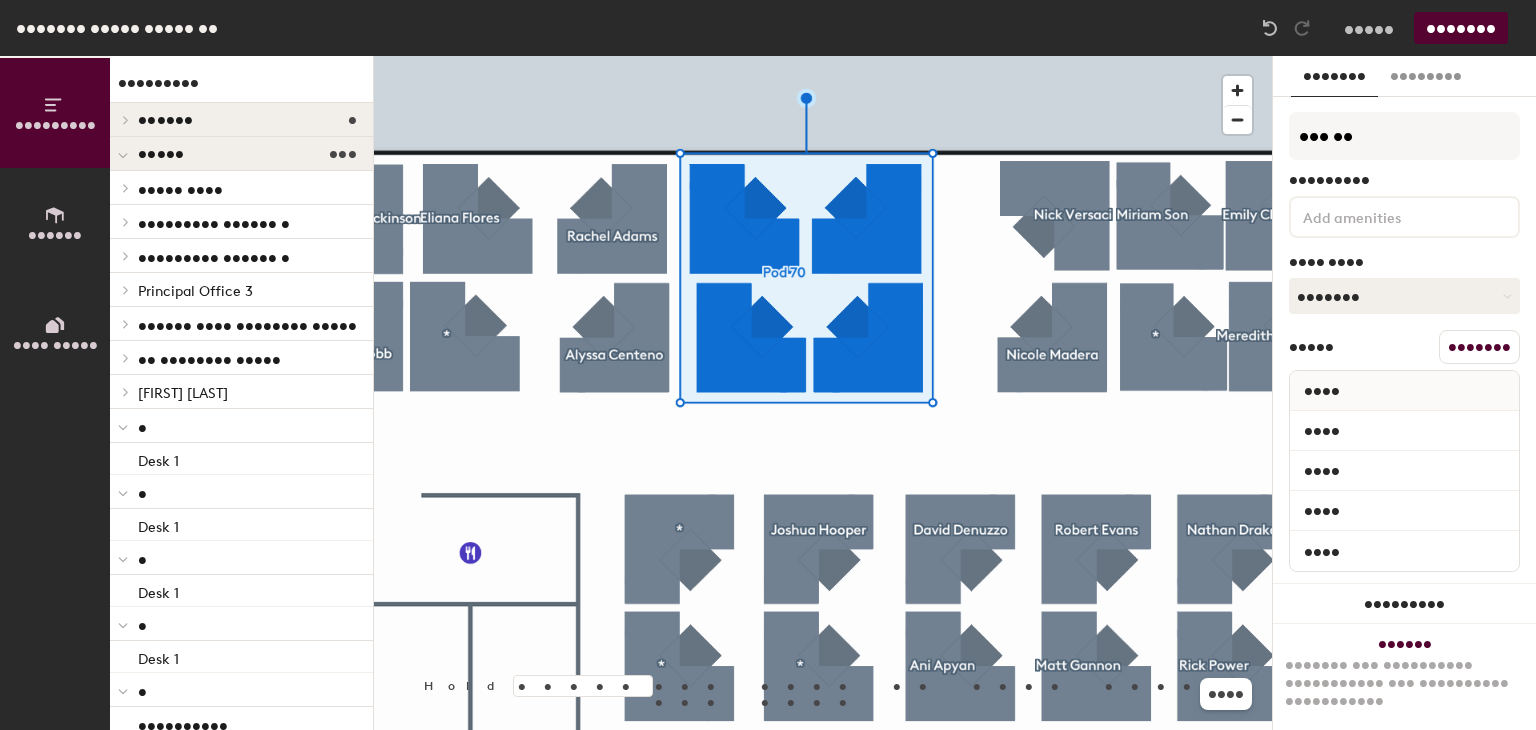 click on "Directory Layout Work Areas Directory Spaces 4 Conference Room 11-1 Conference Room 11-3 Team Room 11-A Team Room 11-B Desks 114 Brian Dunn Brian Dunn Principal Office 1 P1 Principal Office 2 P2 Principal Office 3 Principal Office 3 Senior Cube Hoteling Space S1 S2 S3 S4 S5 S6 S7 S8 AE Hoteling Space A1 A2 A3 A4 A5 A6 A7 A8 A9 A10 A11 A12 A13 A14 A15 A16 A17 A18 A19 A20 A21 A22 A23 A24 A25 A26 A27 A28 A29 A30 A31 A32 A33 A34 A35 Linus Li Linus Li * Desk 1 * Desk 1 * Desk 1 * Desk 1 * Unassigned Nicholas Sinclair Nicholas Sinclair Rick Power Rick Power Nathan Drake Nathan Drake Robert Evans Robert Evans Matt Gannon Matt Gannon David Denuzzo David Denuzzo Ani Apyan Anu Apyan * Unassigned Joshua Hooper Joshua Hooper * Desk 1 * Desk 1 Unassigned Desk 1 Unassigned Desk 1 Alicen Dietrich Alicen Dietrich * Desk 1 * Desk 1 * Desk 1 * Desk 1 BoiAn Nguyen-Sanh BoiAn Nguyen-Sanh Jasmine Phommasack Jasmine Phommasack Richard Marsh Richard Marsh Natalia Lee Laura Kearney Laura Kearney Laura Kearney Rebecca McNeil Desk 1 *" at bounding box center [768, 393] 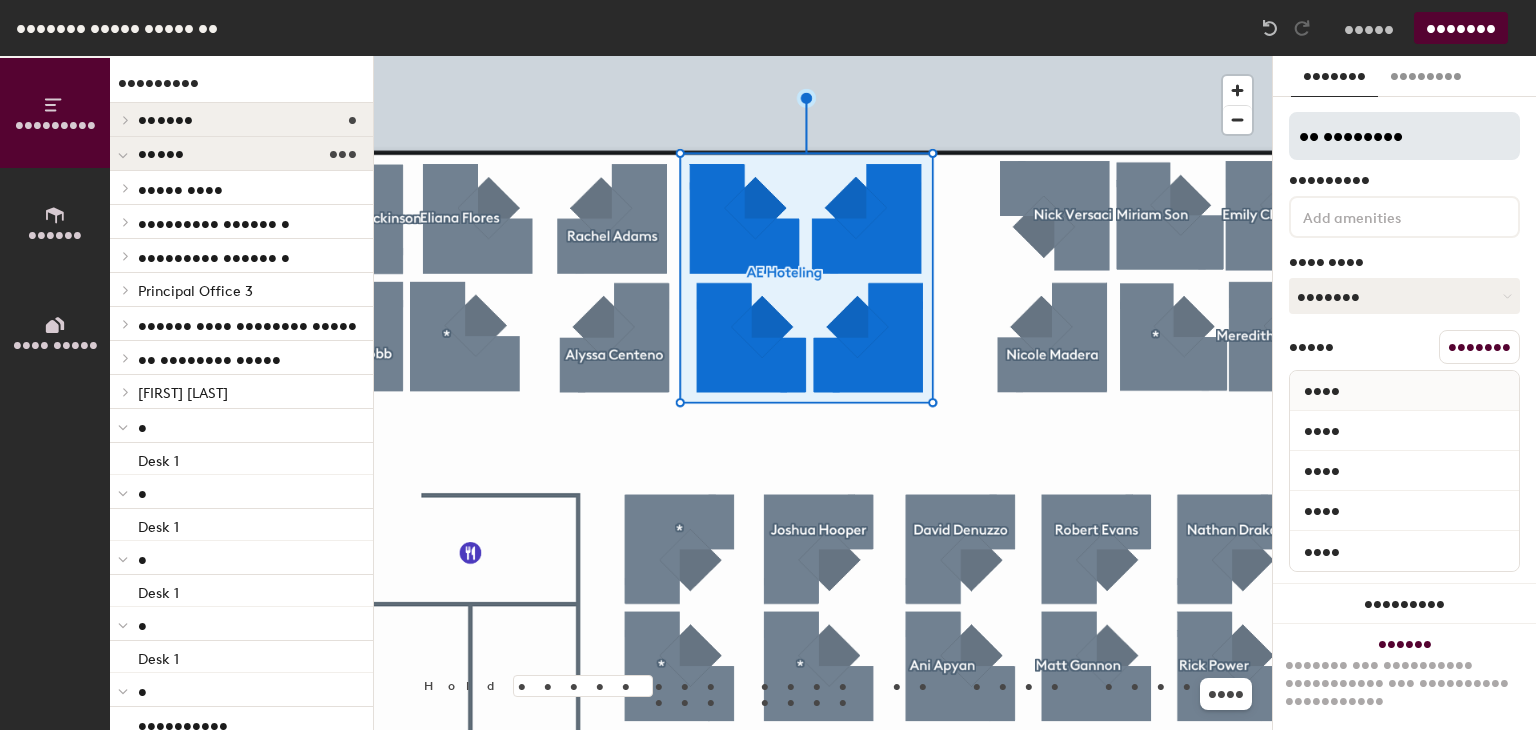 click on "AE Hoteling" at bounding box center (1404, 136) 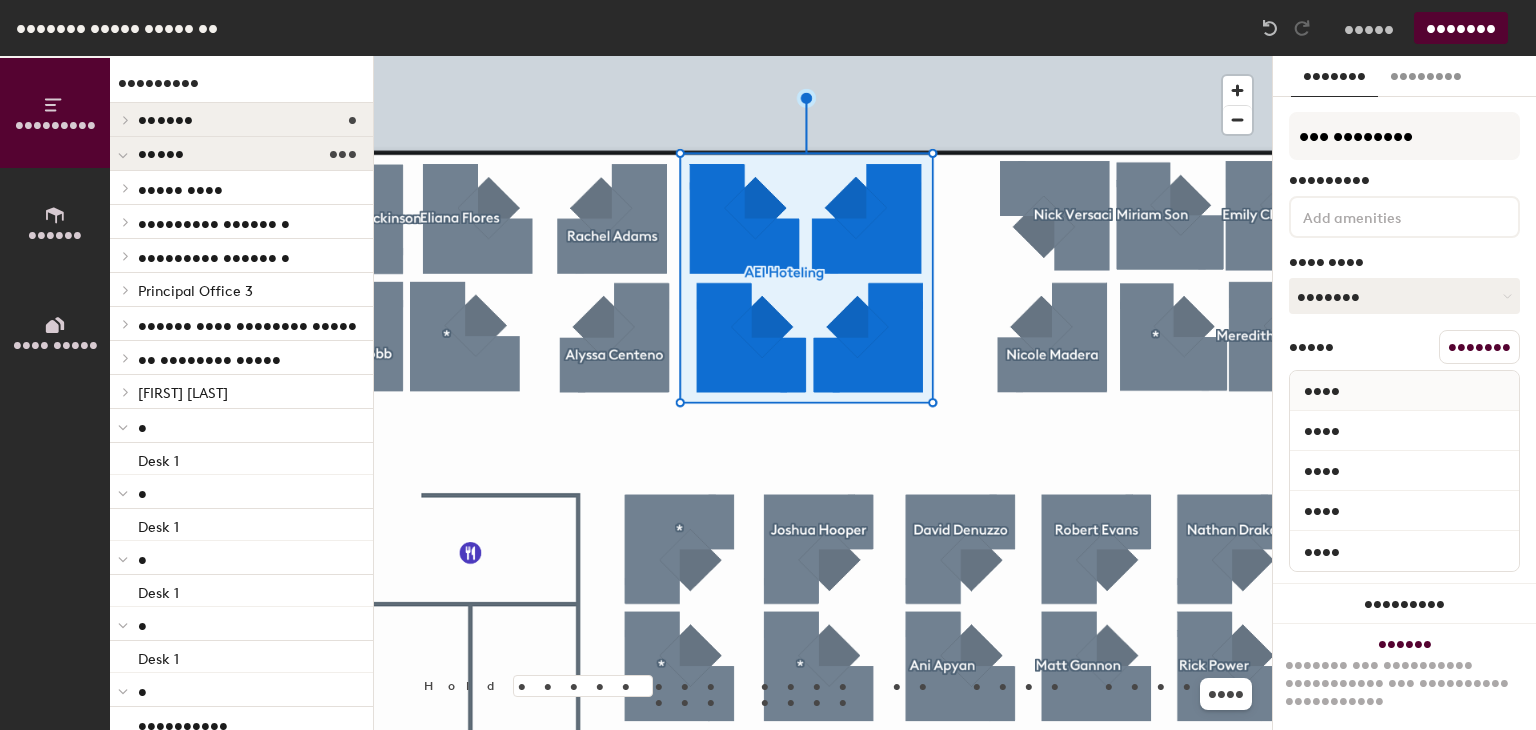 type on "AEI Hoteling" 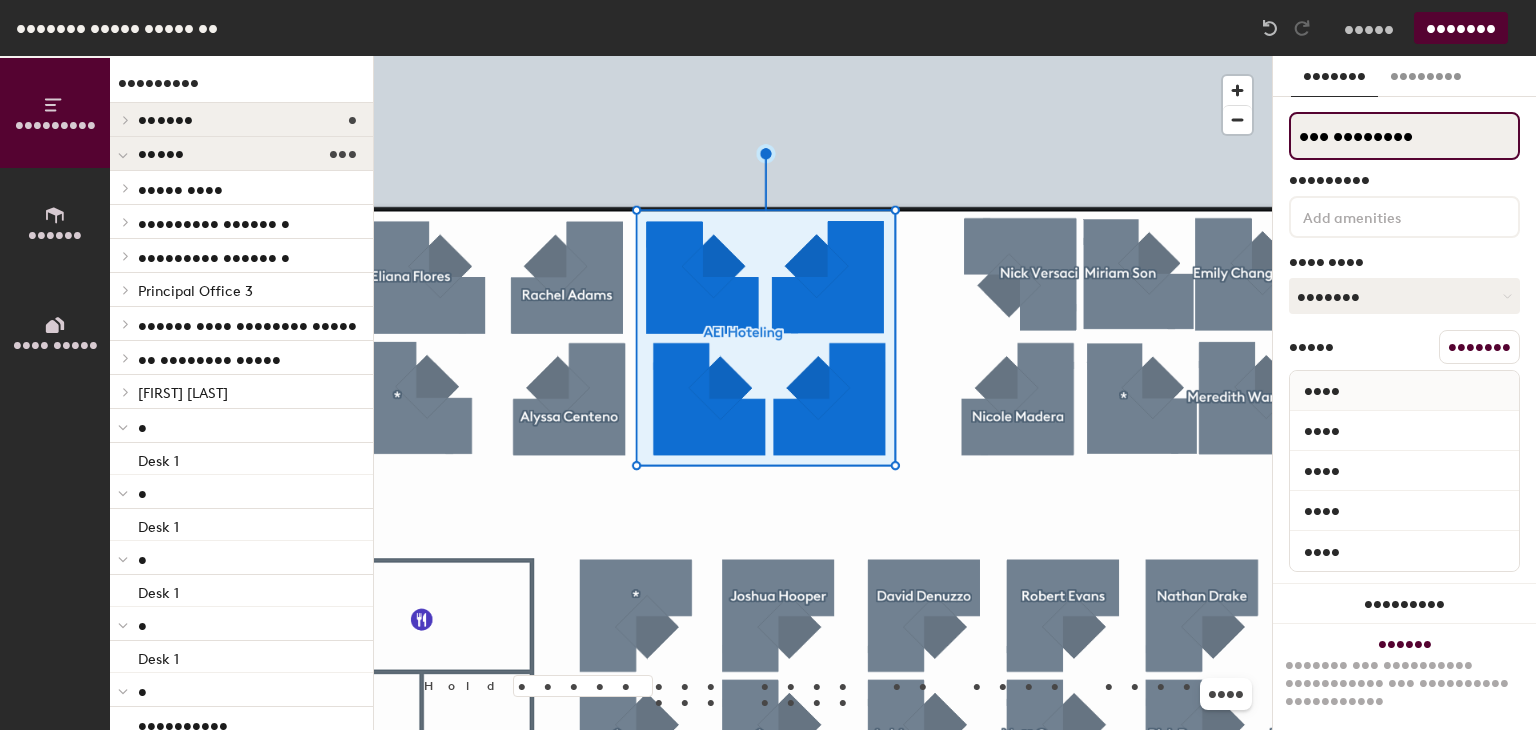 click on "AEI Hoteling" at bounding box center [1404, 136] 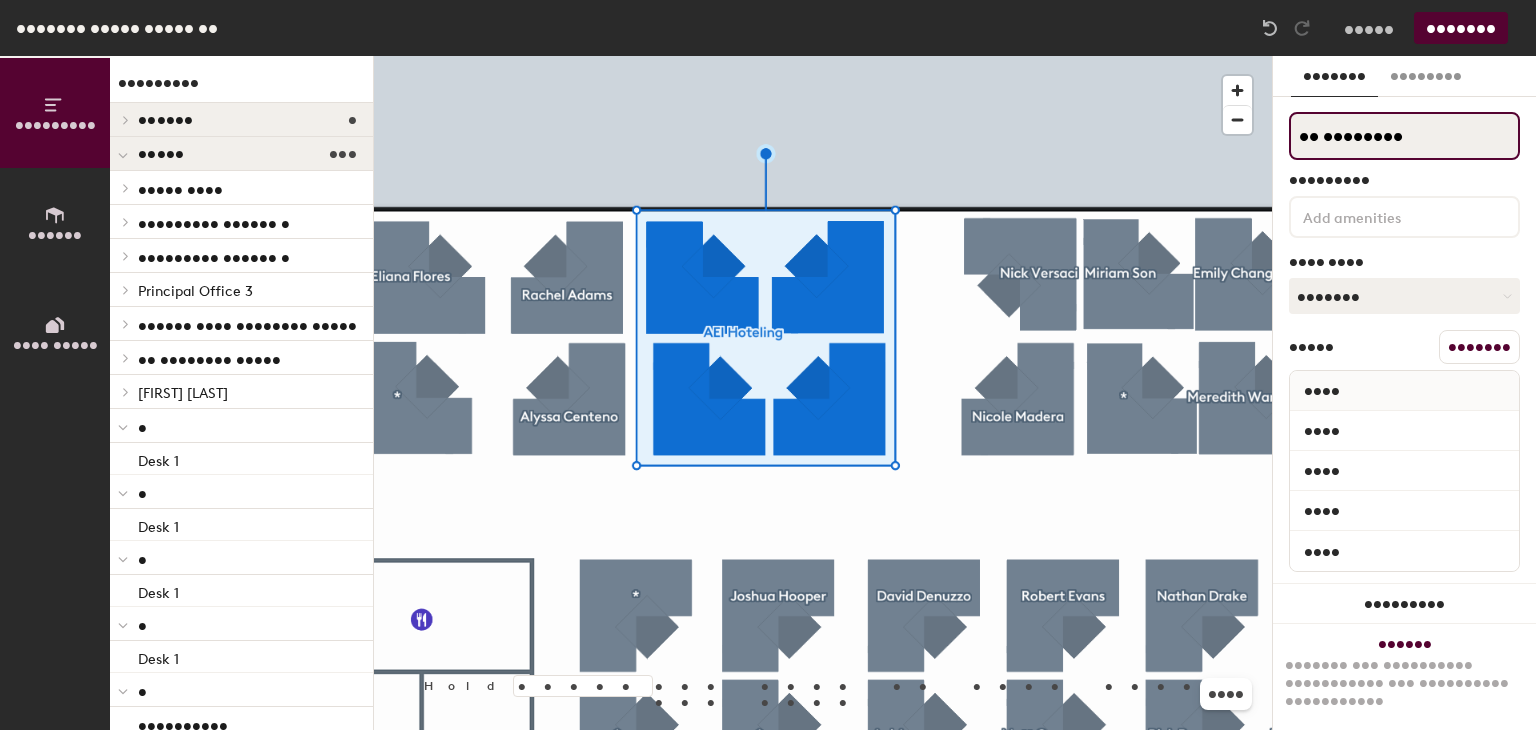 click on "AE Hoteling" at bounding box center [1404, 136] 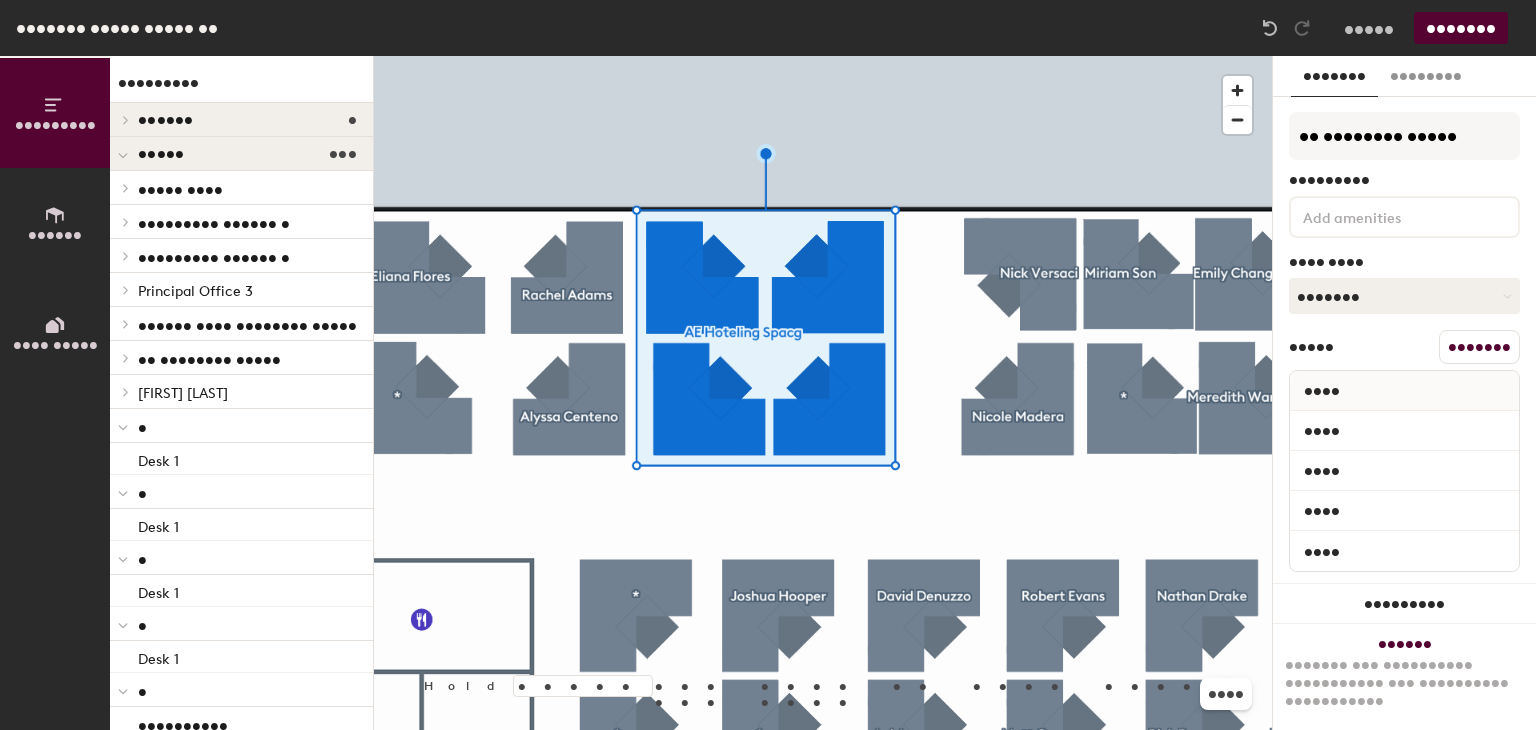 click on "Amenities" at bounding box center (1404, 180) 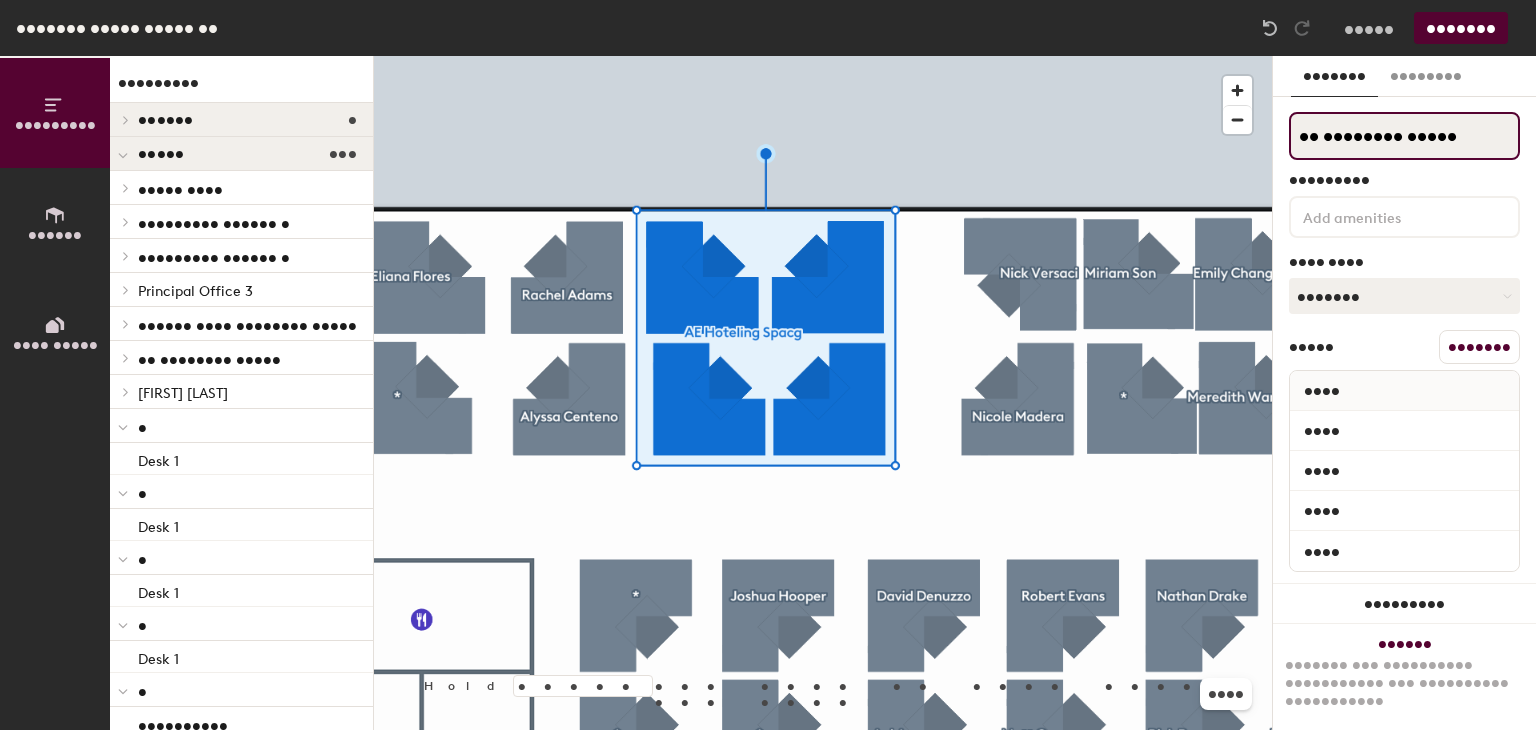 click on "AE Hoteling Spacg" at bounding box center [1404, 136] 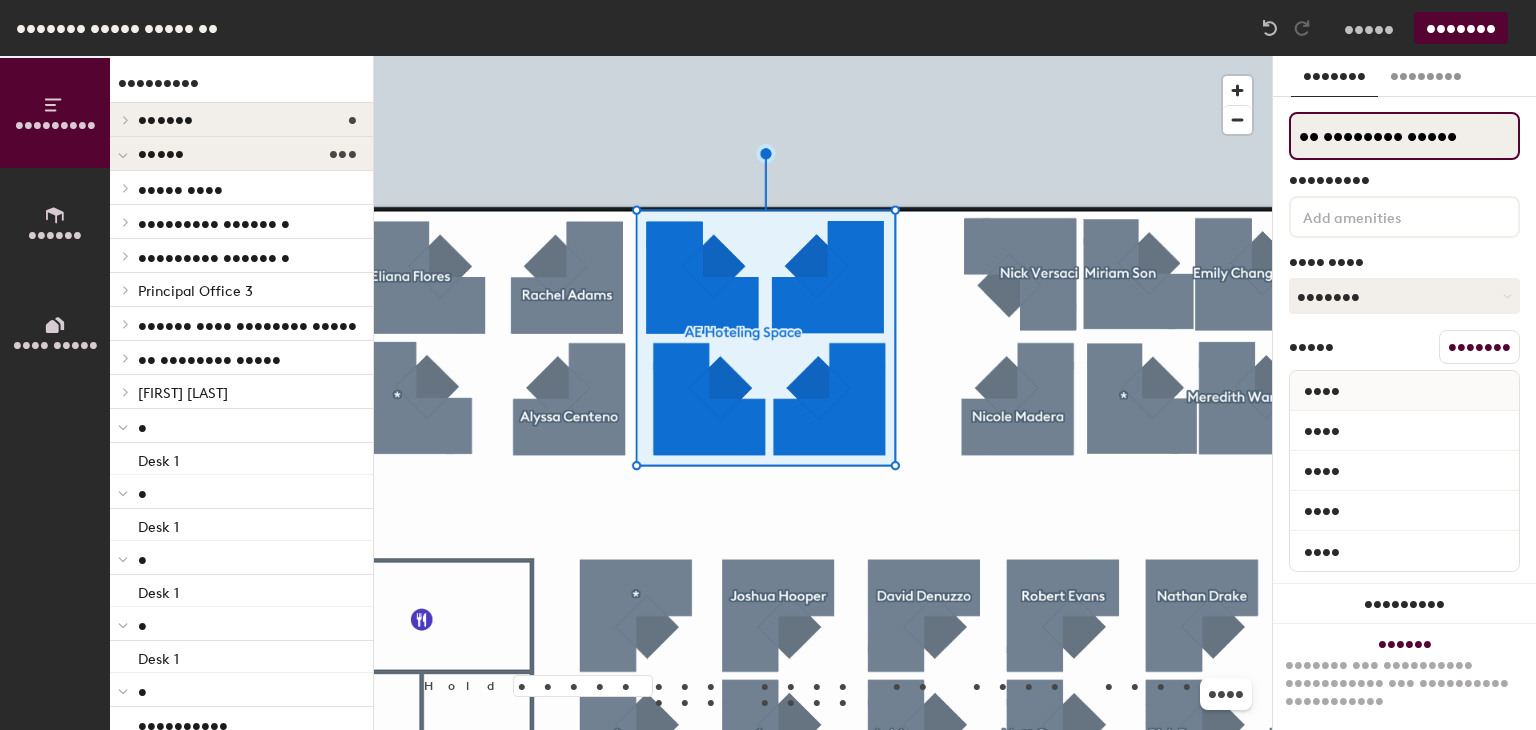 type on "AE Hoteling Space" 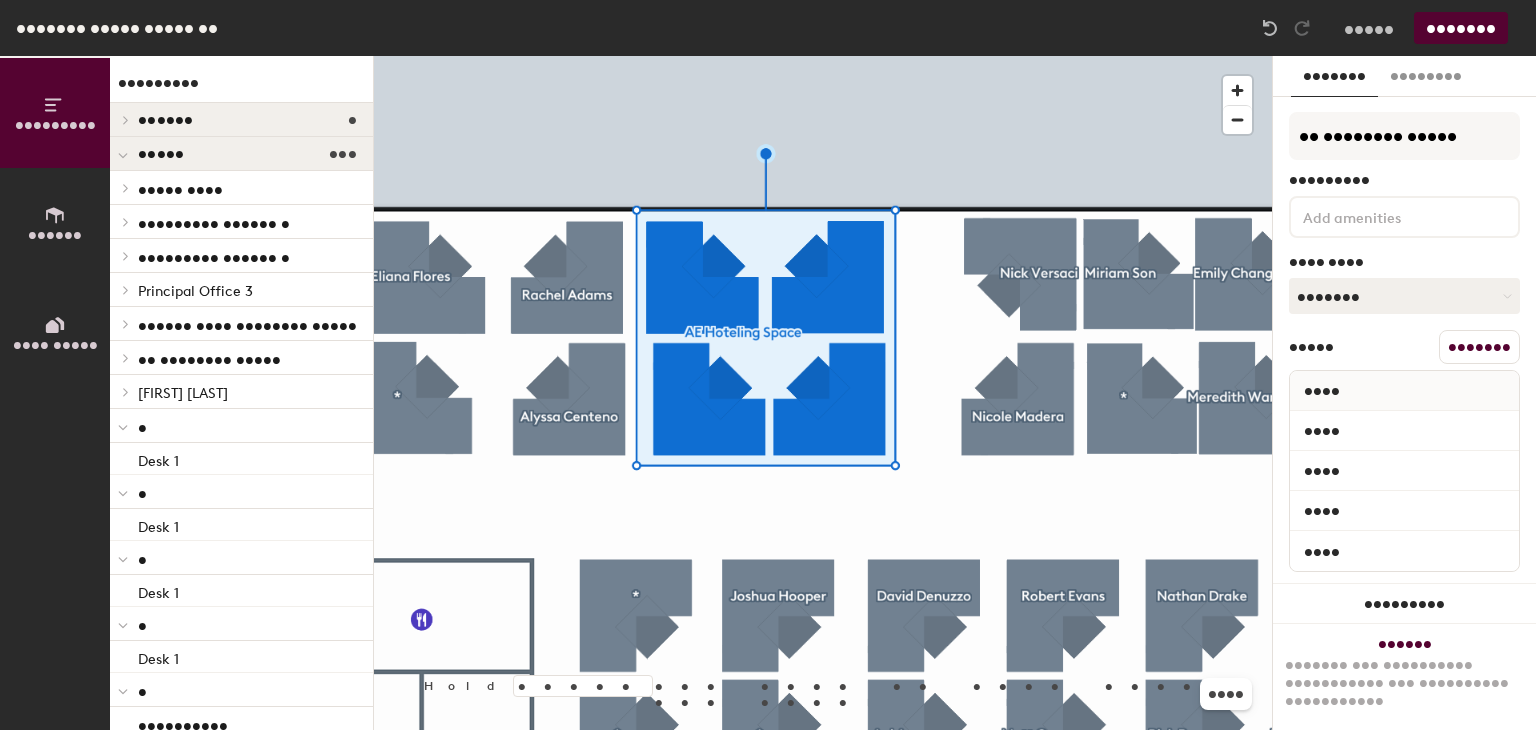 click on "AE Hoteling Space Amenities Desk Type Hoteled Desks Ungroup Name A004 A001 A002 A003" at bounding box center [1404, 348] 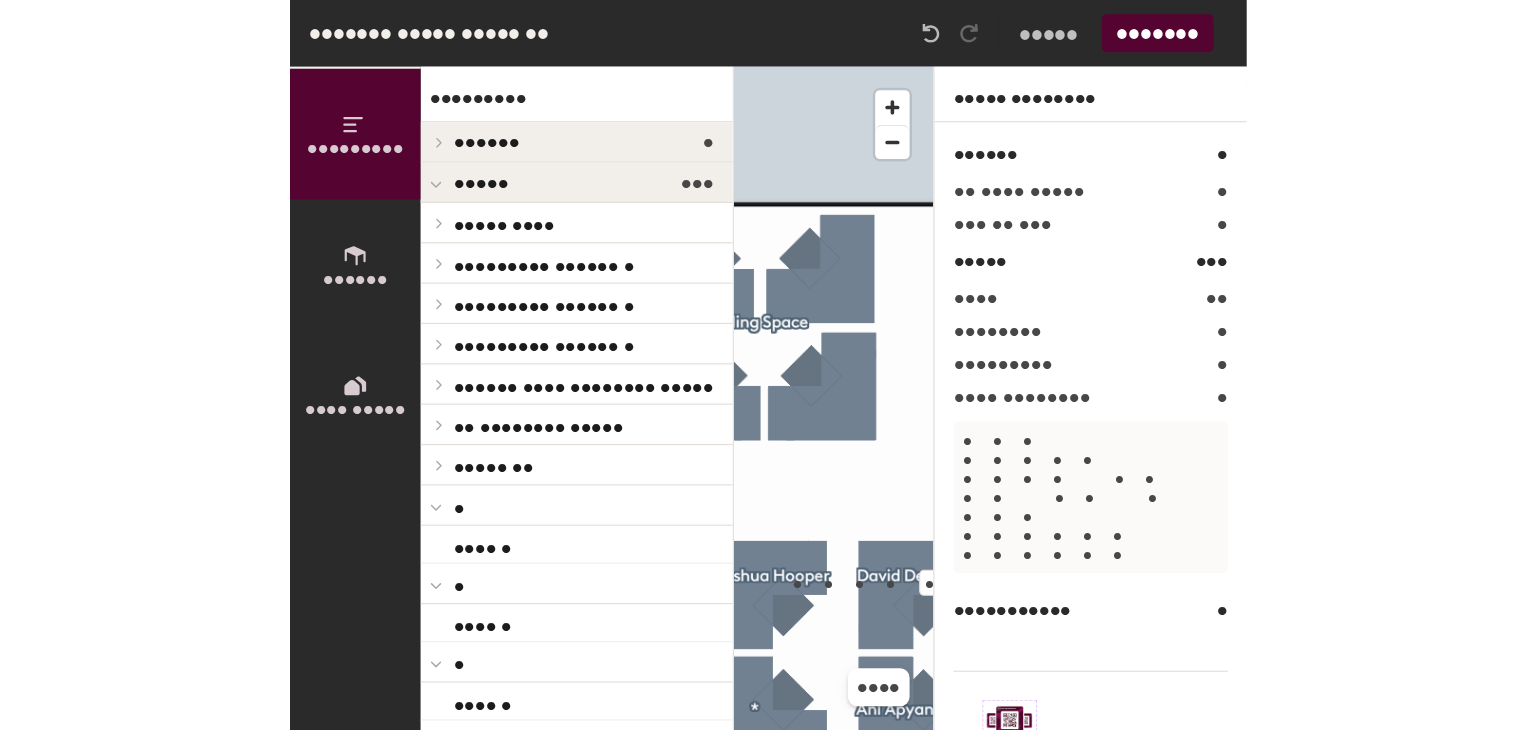 scroll, scrollTop: 0, scrollLeft: 0, axis: both 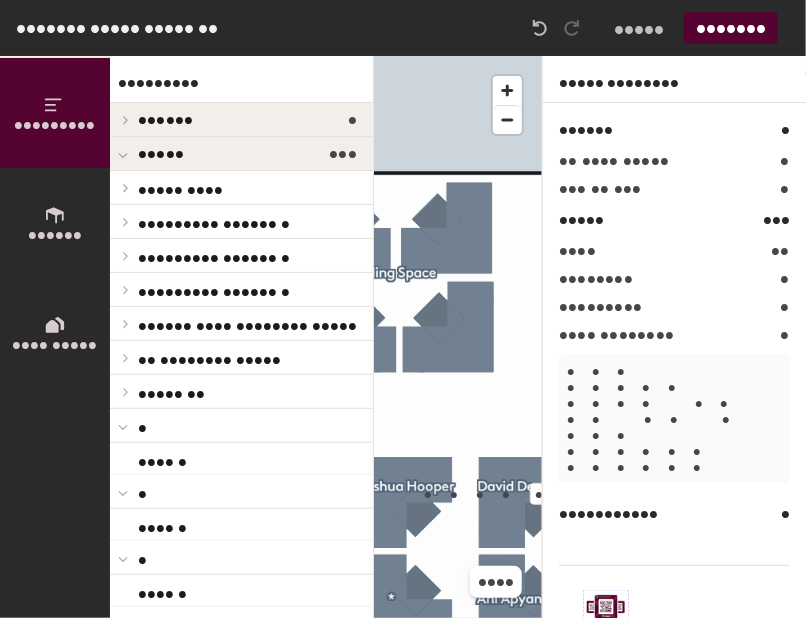 click at bounding box center (458, 56) 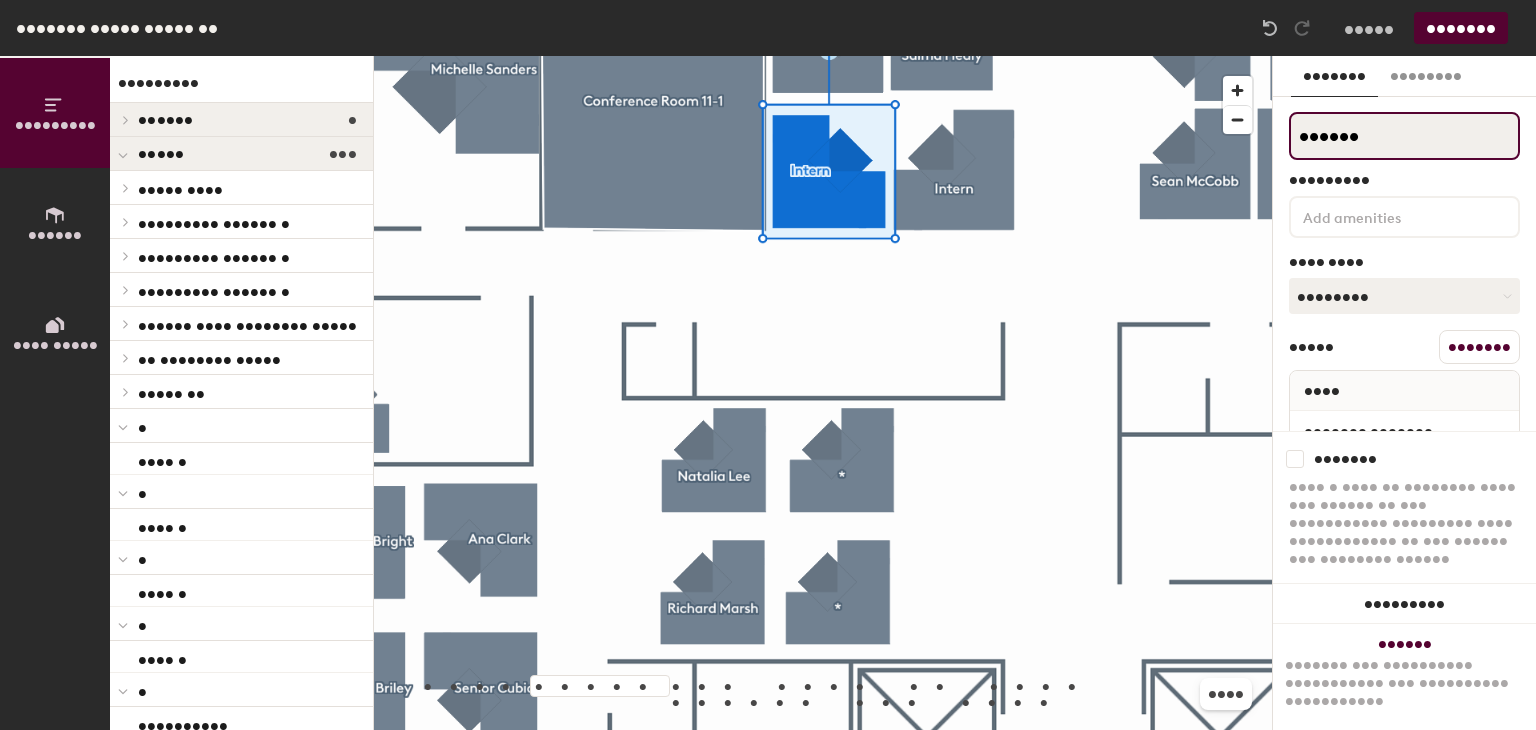 click on "••••••••• •••••• •••• ••••• ••••••••• •••••• • •••••••••• •••• •••• •••••••••• •••• •••• •••• •••• •••• •••• •••• •••• ••••• ••• ••••• •••• ••••• •••• ••••••••• •••••• • •• ••••••••• •••••• • •• ••••••••• •••••• • ••••••••• •••••• • •••••• •••• •••••••• ••••• •• •• •• •• •• •• •• •• •• •••••••• ••••• •• •• •• •• •• •• •• •• •• ••• ••• ••• ••• ••• ••• ••• ••• ••• ••• ••• ••• ••• ••• ••• ••• ••• ••• ••• ••• ••• ••• ••• ••• ••• ••• ••••• •• ••••• •• • •••• • • •••• • • •••• • • •••• • • •••••••••• •••••••• •••••••• •••••••• •••••••• •••• ••••• •••• ••••• •••••• ••••• •••••• ••••• •••••• ••••• •••••• ••••• •••• •••••• •••• •••••• ••••• ••••••• ••••• ••••••• ••• ••••• ••• ••••• • •••••••••• •••••• •••••• •••••• •••••• • •••• • • •••• • •••••••••• •••• • •••••••••• •••• • •••••• •••••••• •••••• •••••••• • •••• • • •••• • • •••• • • •••• • ••••• ••••••••••• ••••• ••••••••••• ••••••• •••••••••• ••••••• •••••••••• ••••••• ••••• ••••••• ••••• ••••••• ••• ••••• ••••••• ••••• ••••••• ••••• ••••••• ••••••• •••••• •••• • •" at bounding box center [768, 393] 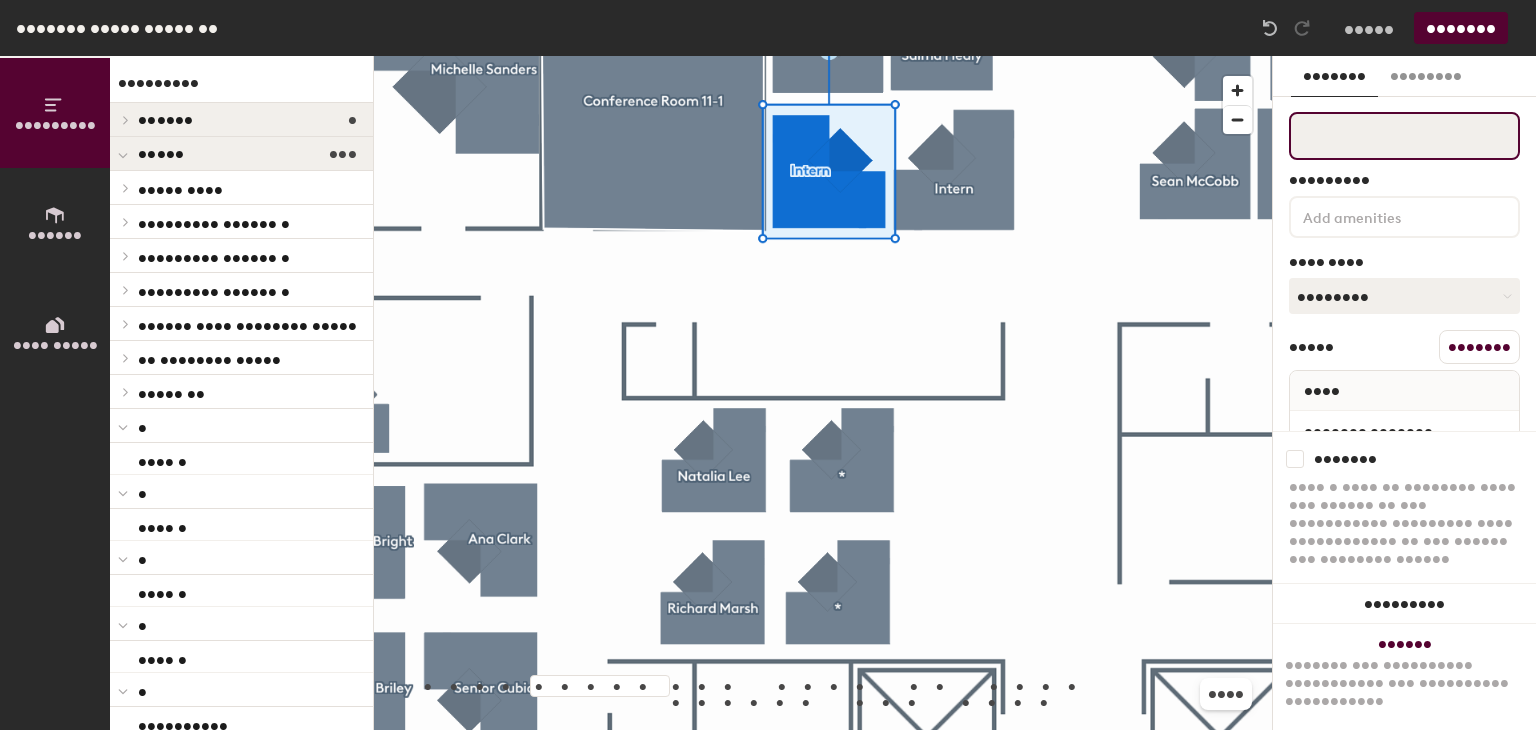 paste on "•••• ••••••••" 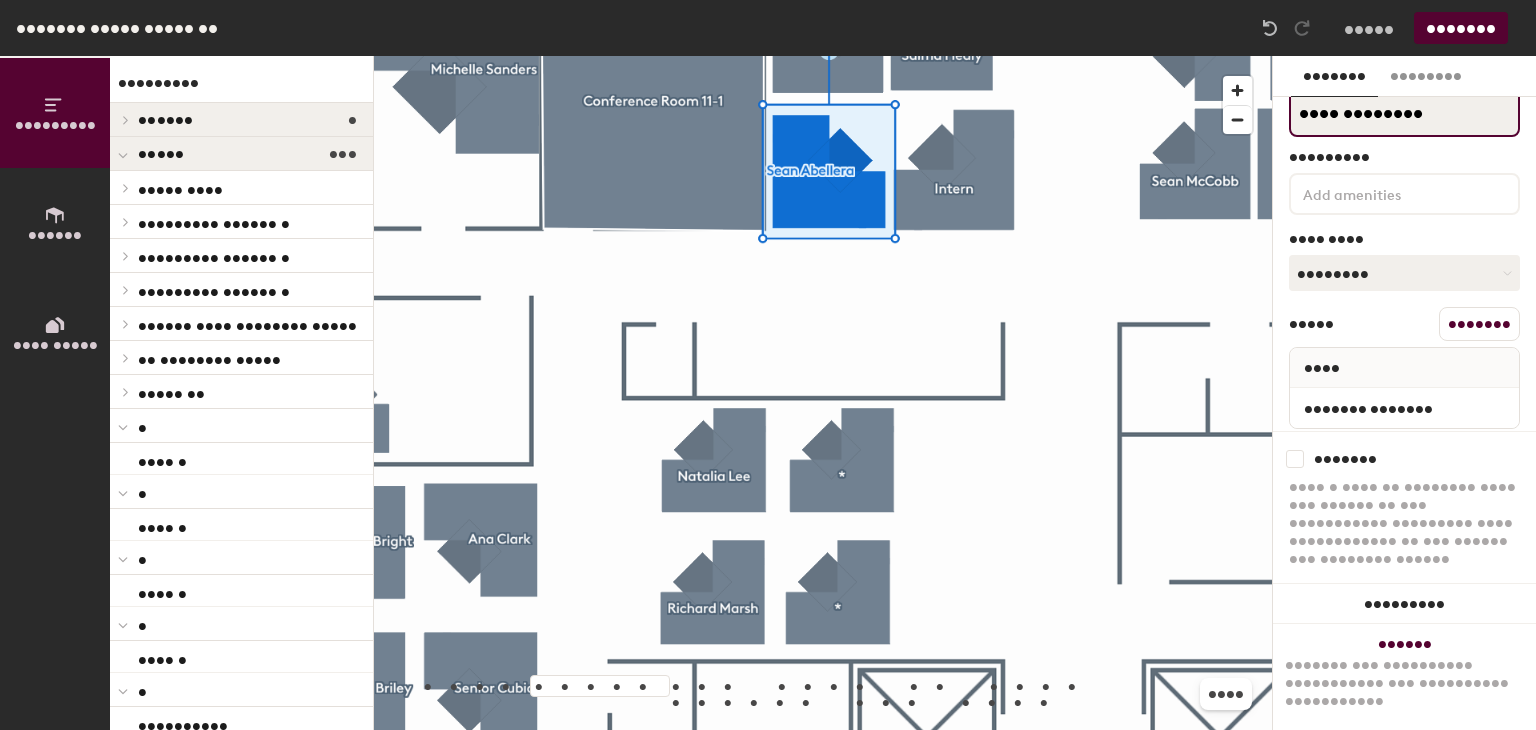 scroll, scrollTop: 28, scrollLeft: 0, axis: vertical 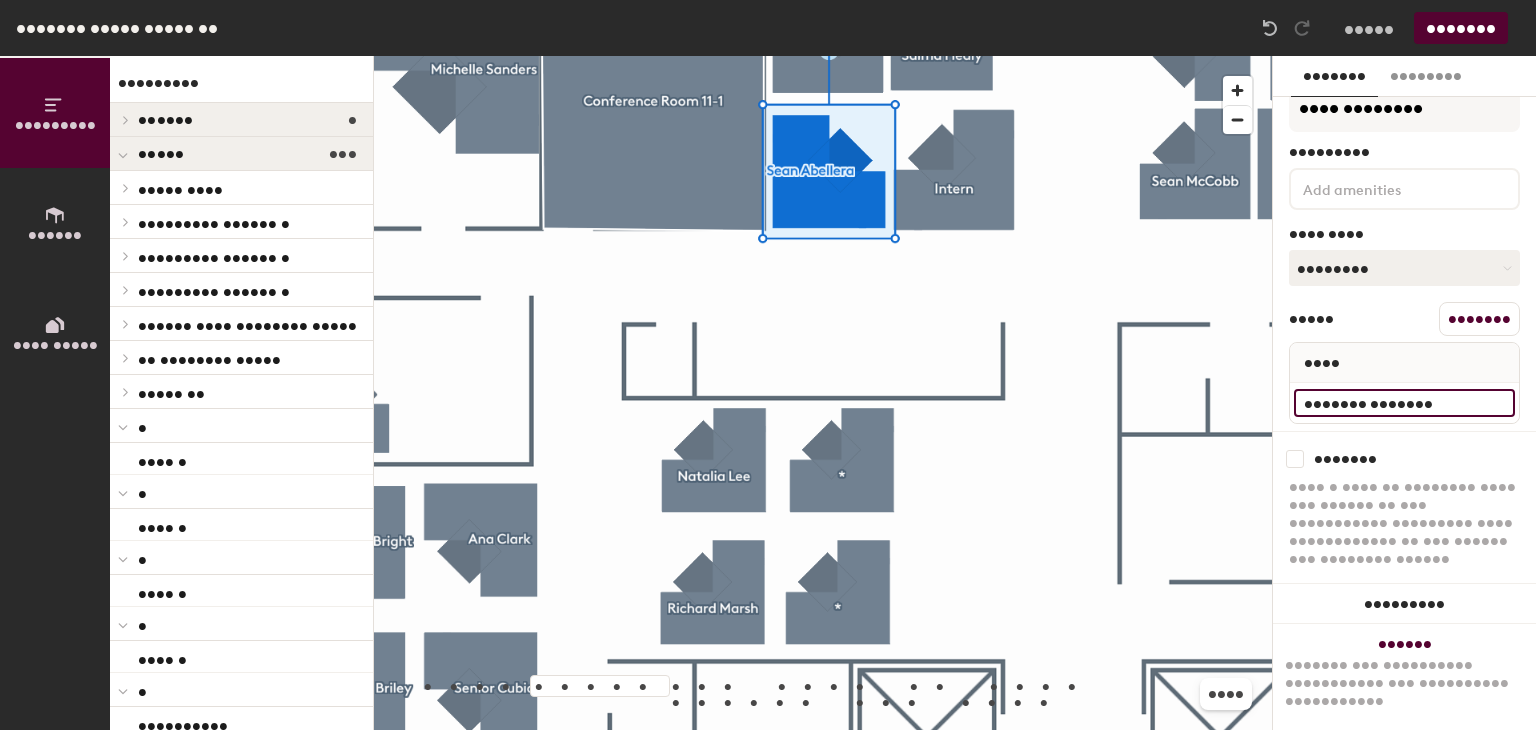 click on "[FIRST] [LAST]" at bounding box center [1404, 403] 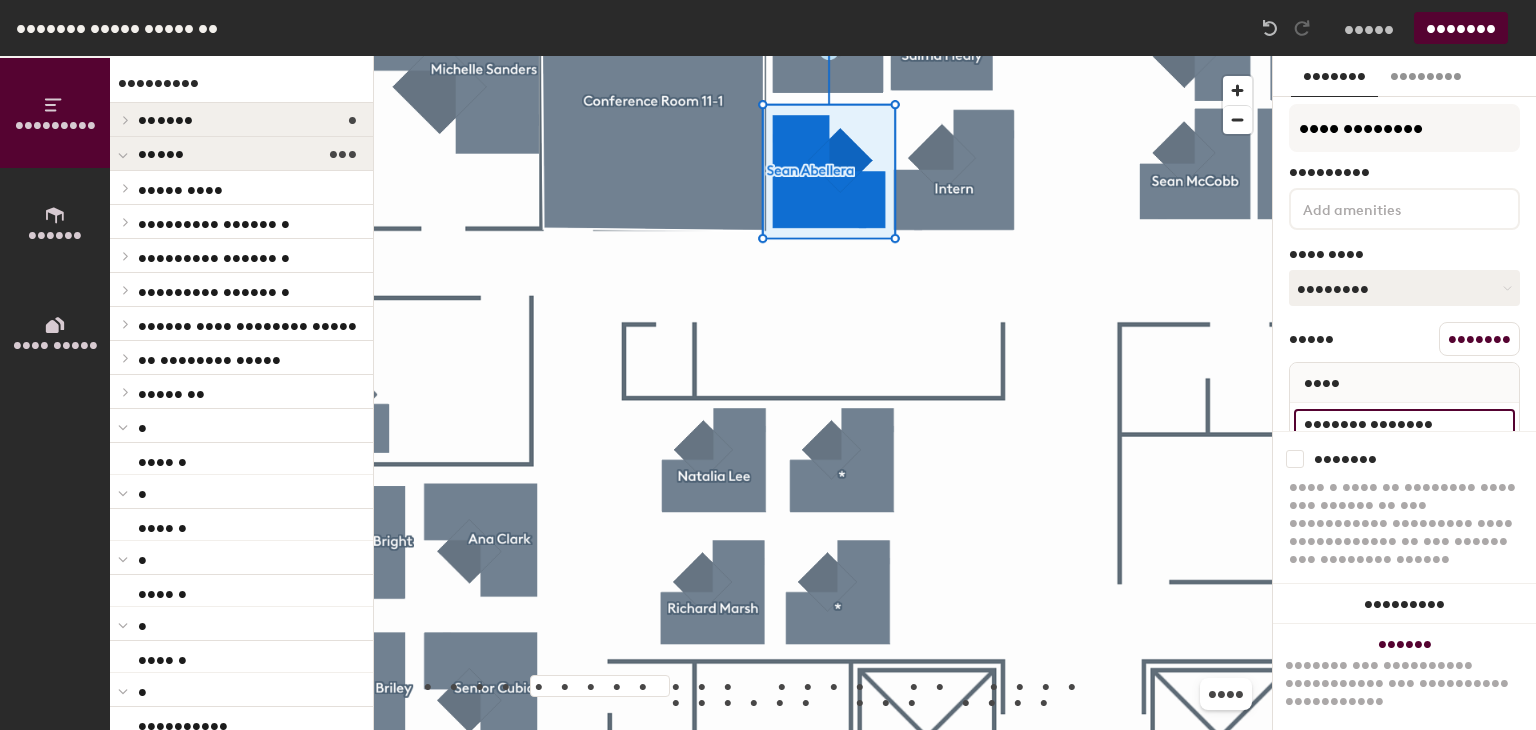 scroll, scrollTop: 0, scrollLeft: 0, axis: both 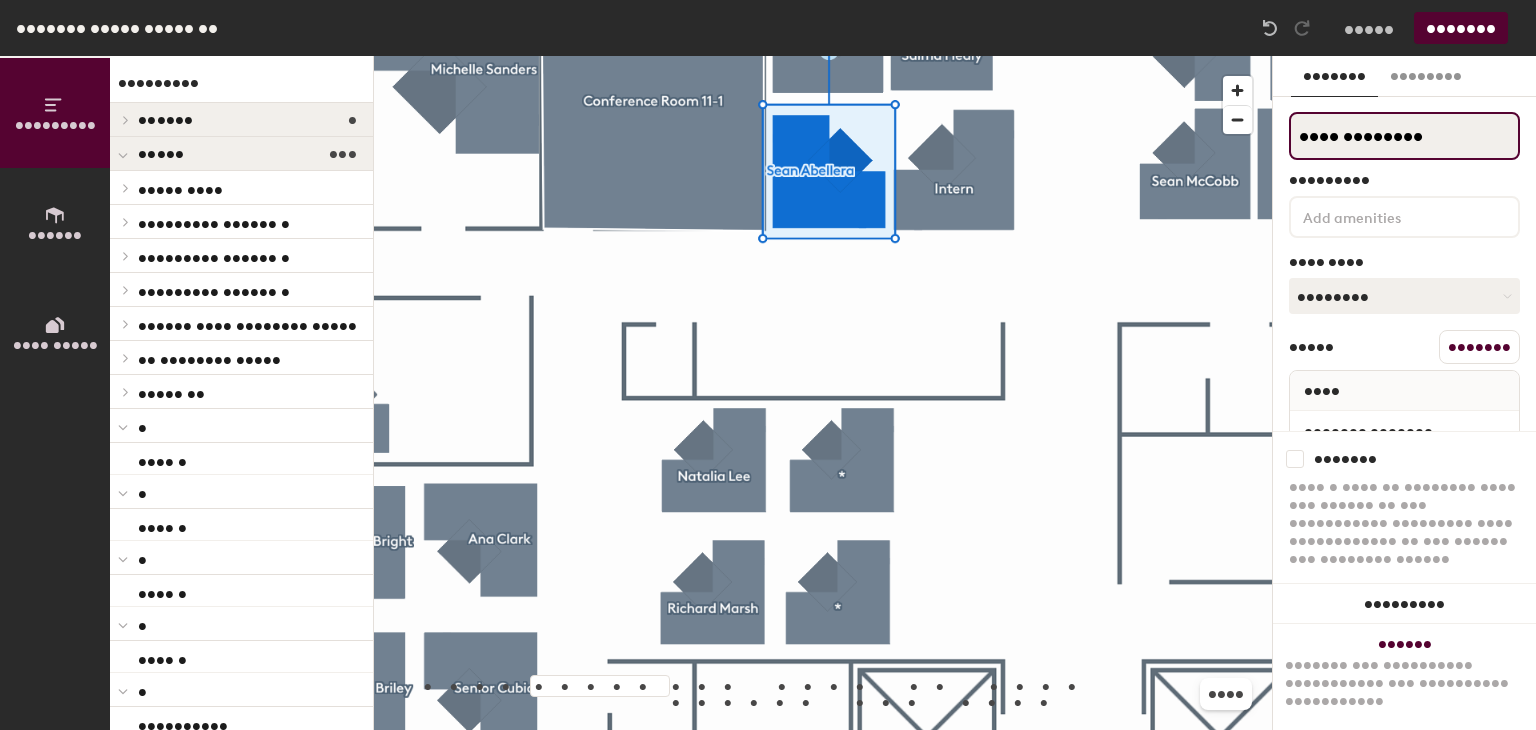 click on "Sean Abellera" at bounding box center [1404, 136] 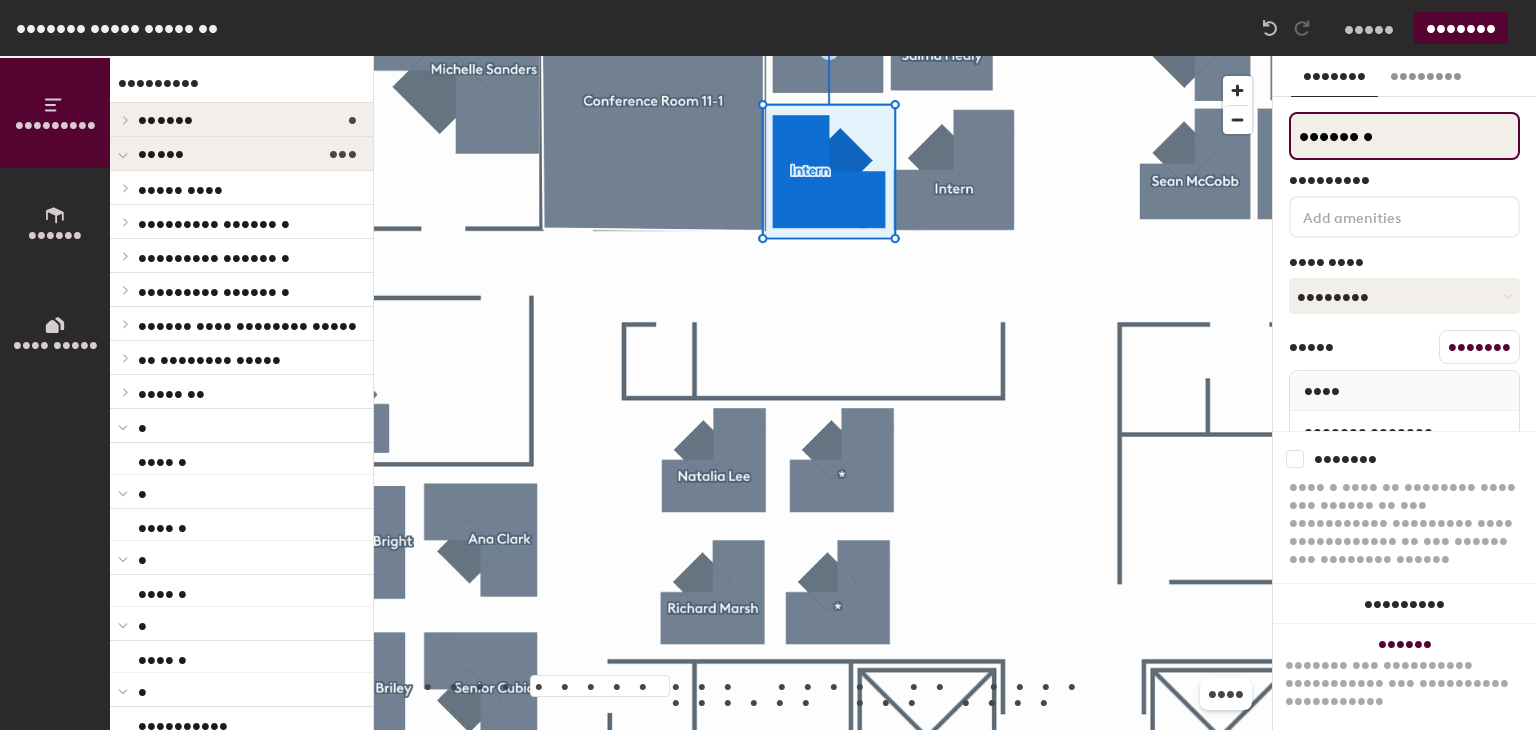 paste on "Sean Abellera" 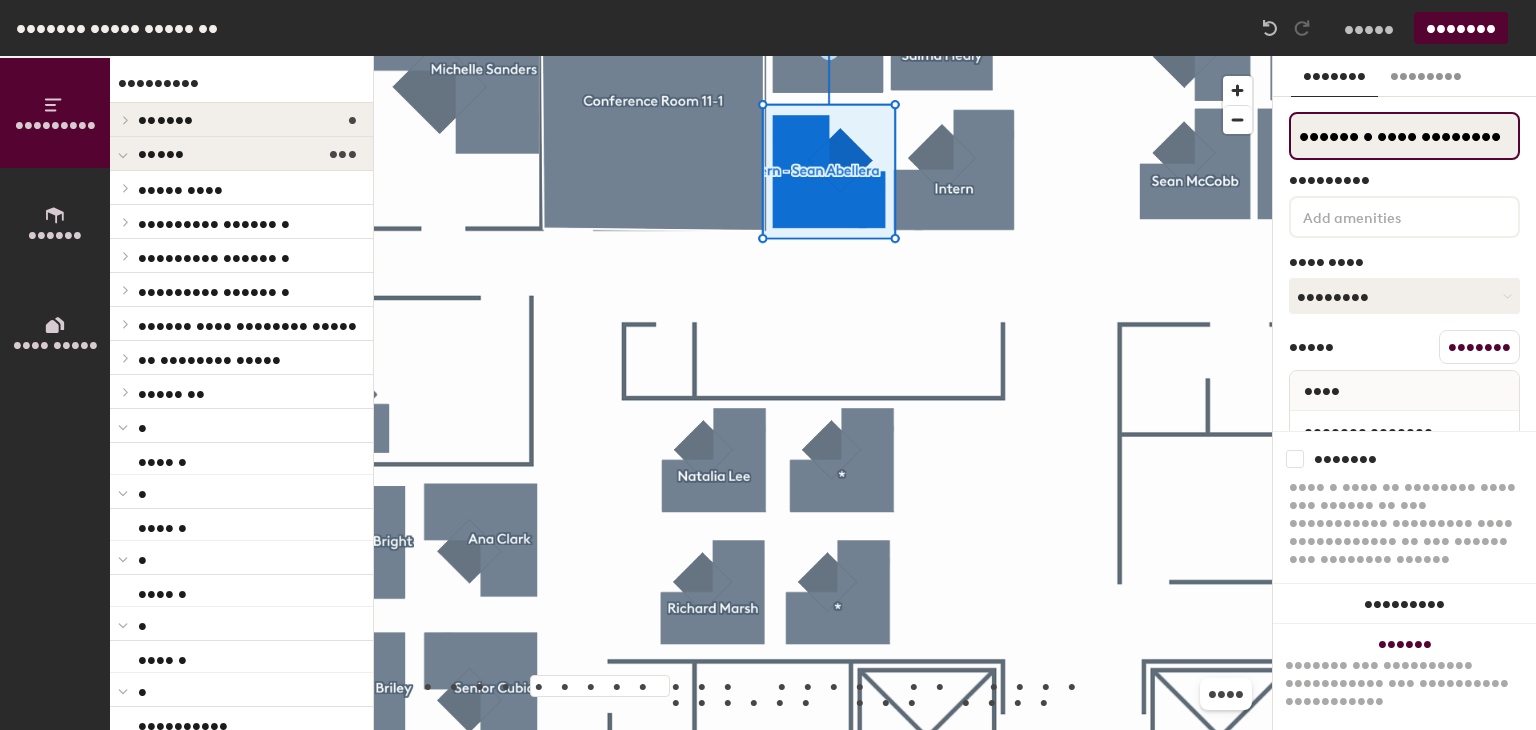 click on "Intern - Sean Abellera" at bounding box center (1404, 136) 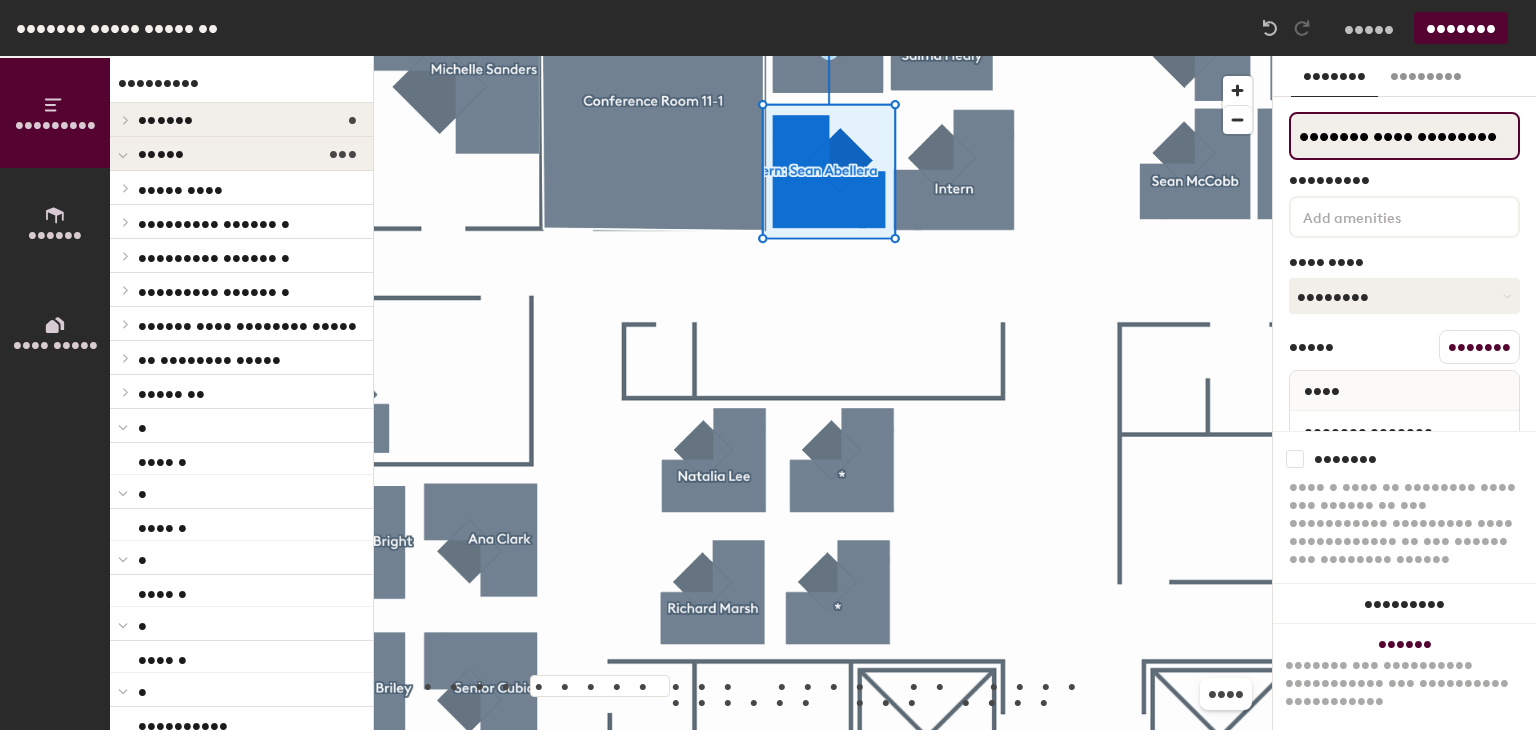 type on "Intern: Sean Abellera" 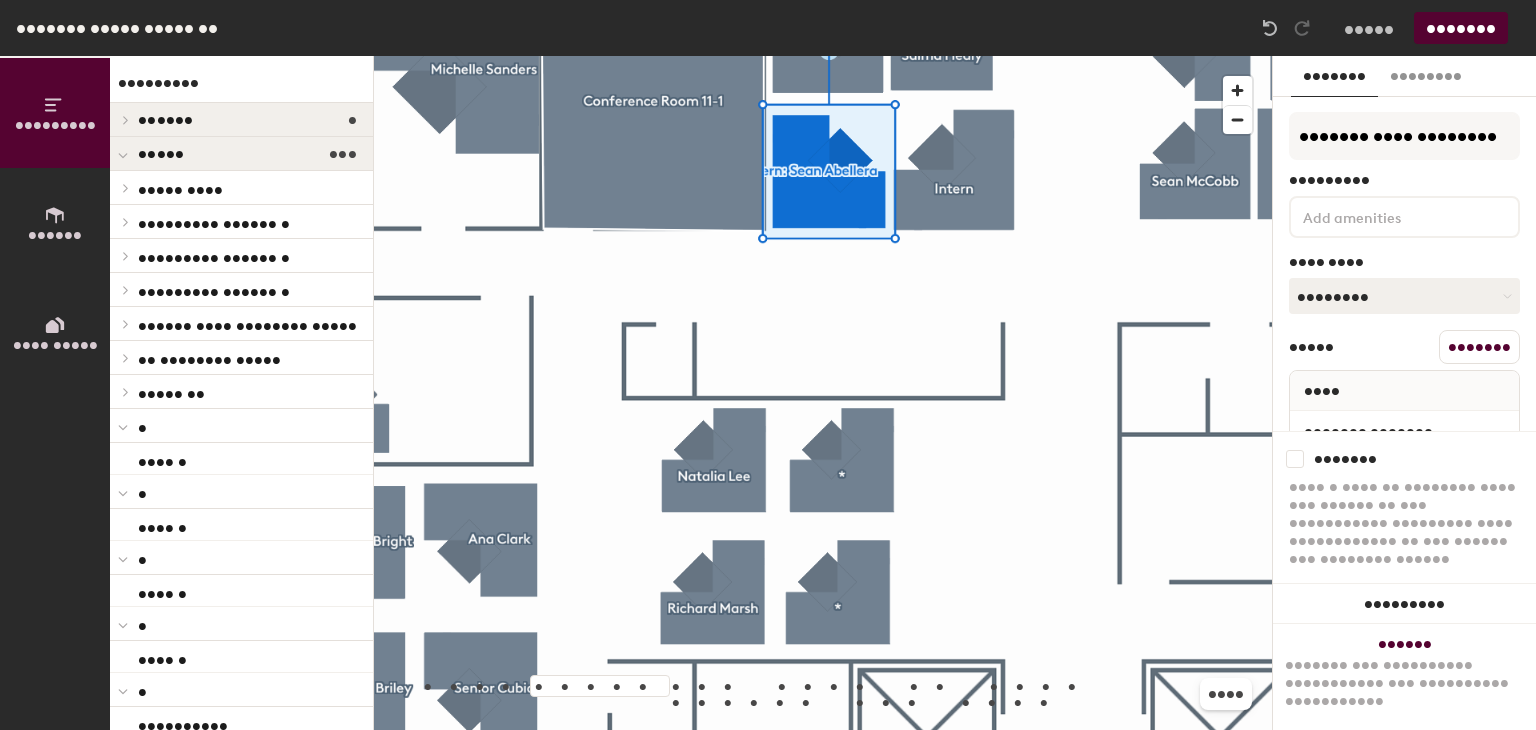 click on "[FIRST] [LAST]" at bounding box center [1404, 431] 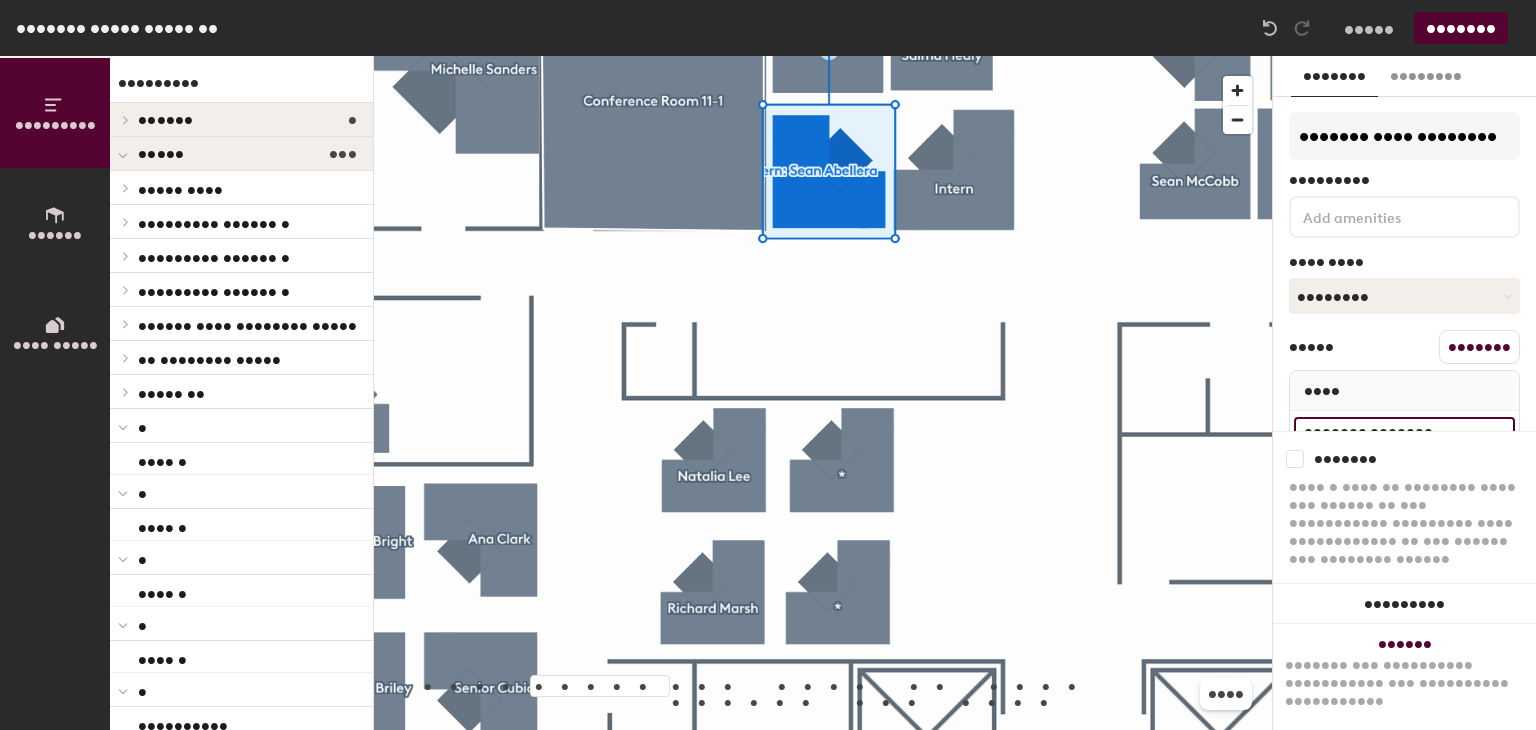 click on "[FIRST] [LAST]" at bounding box center (1404, 431) 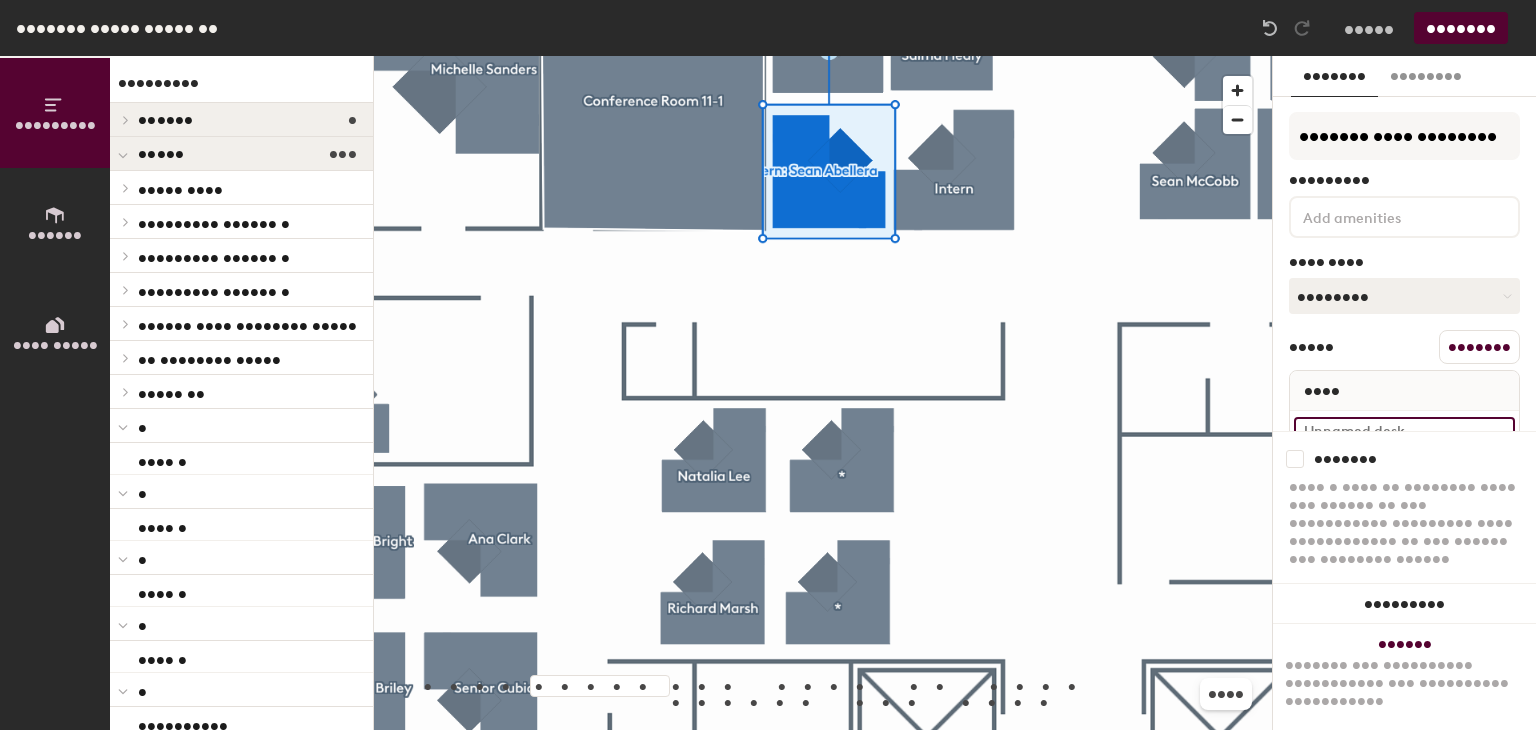 paste on "Sean Abellera" 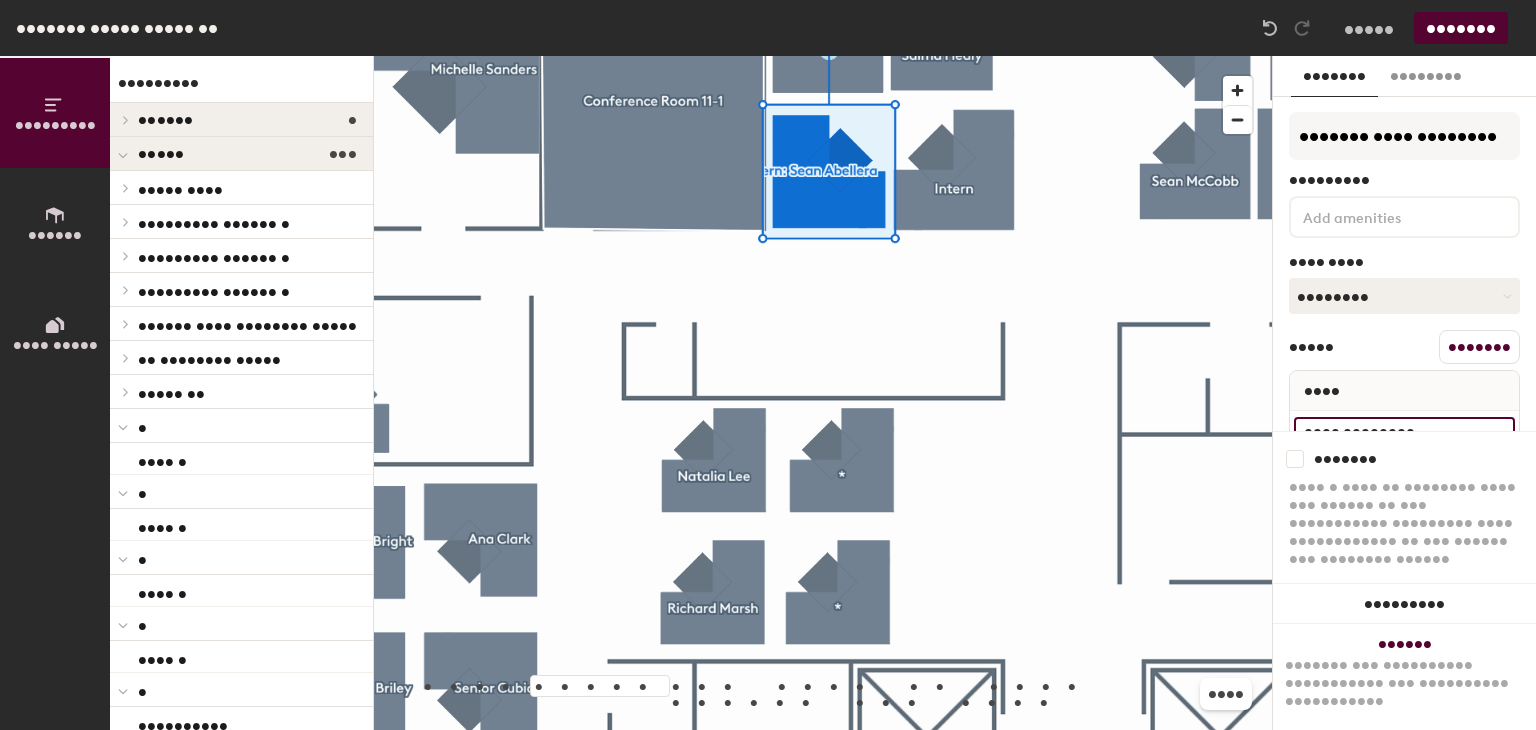 type on "Sean Abellera" 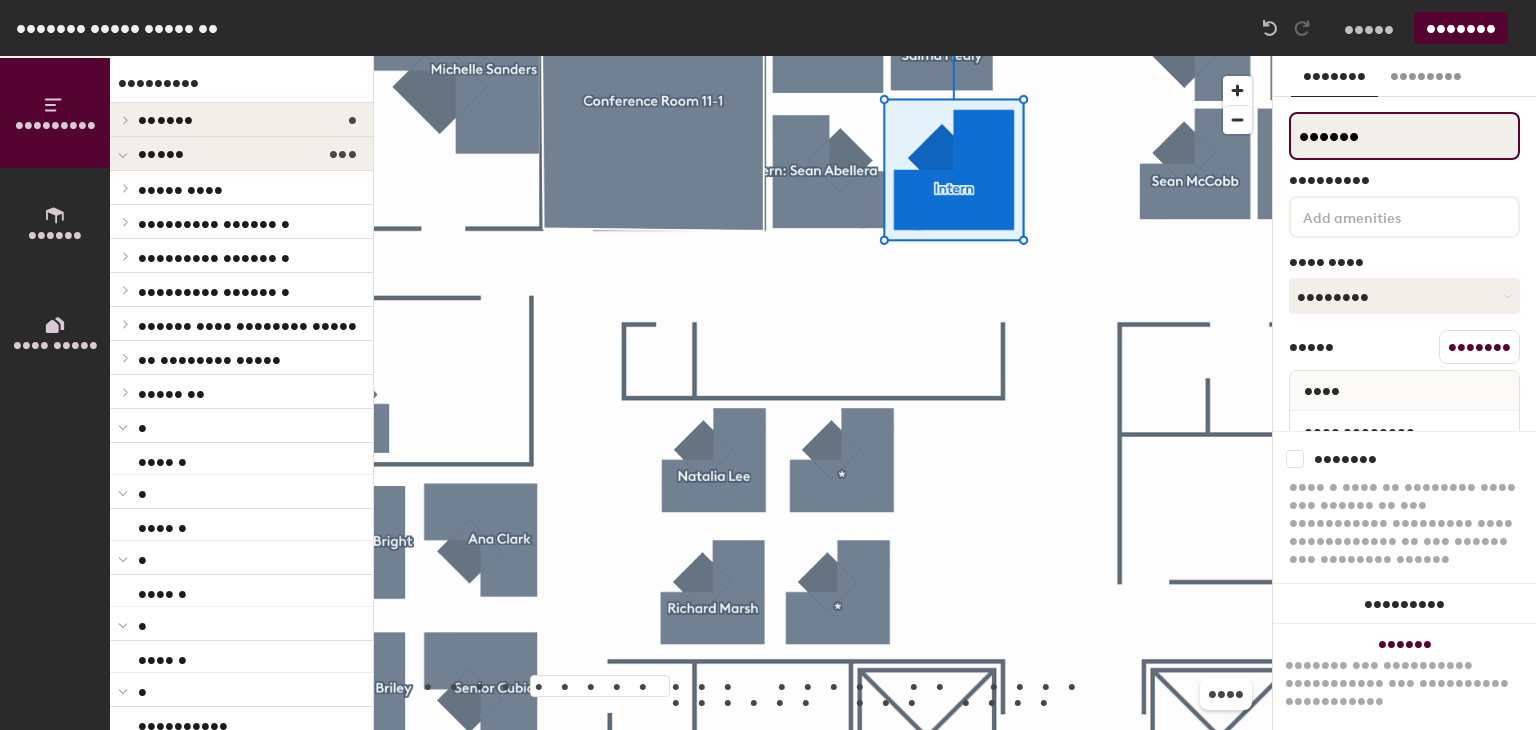 click on "Intern" at bounding box center [1404, 136] 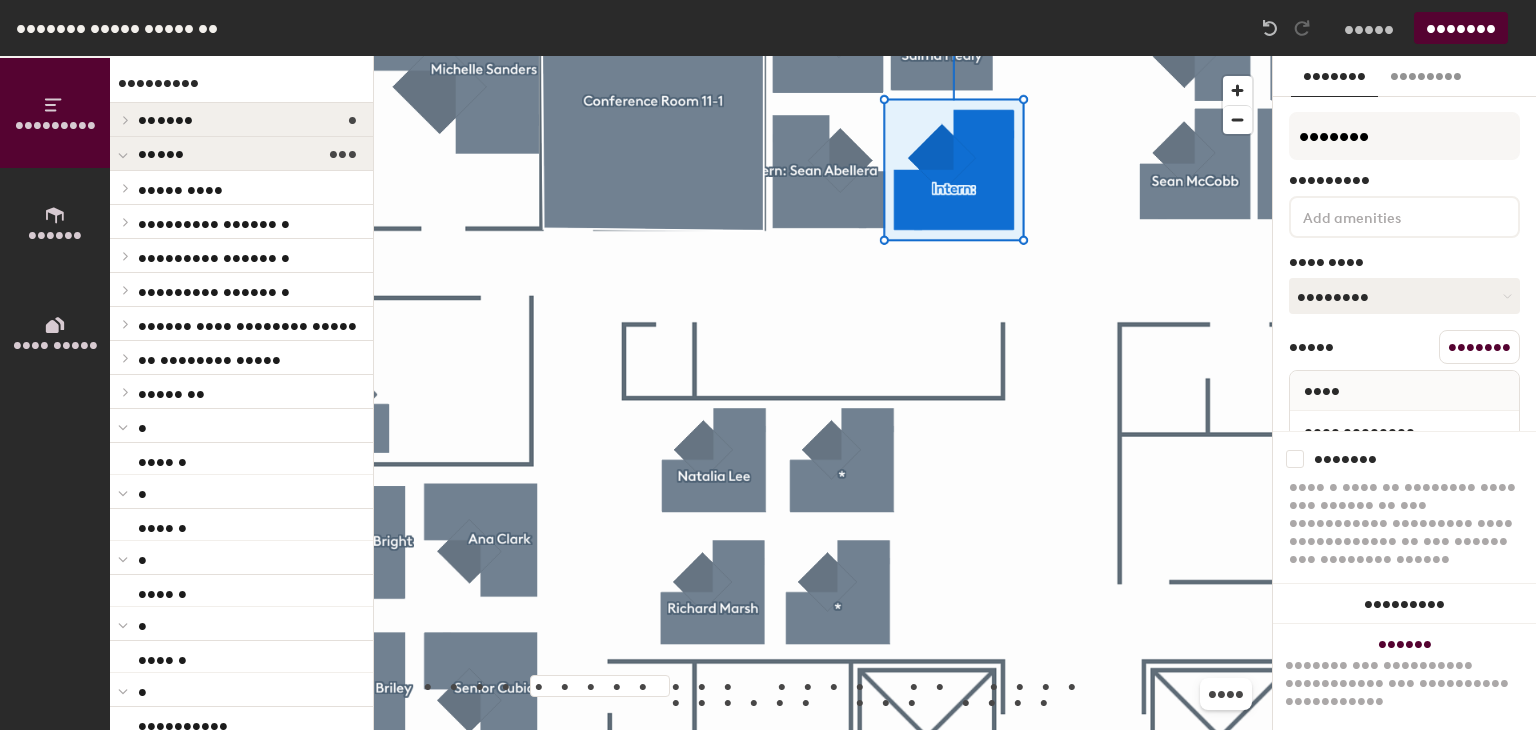 click at bounding box center [1389, 216] 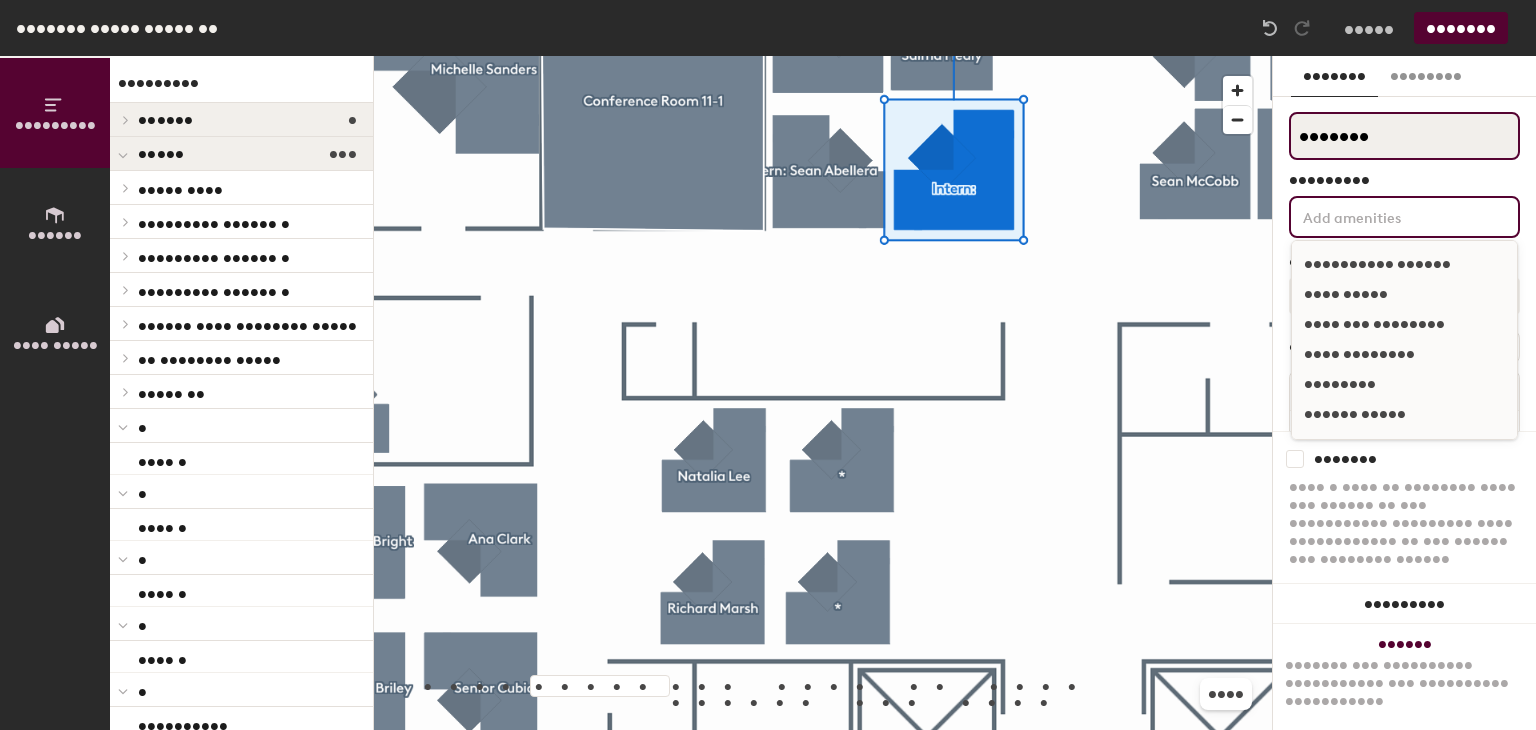 click on "Intern:" at bounding box center [1404, 136] 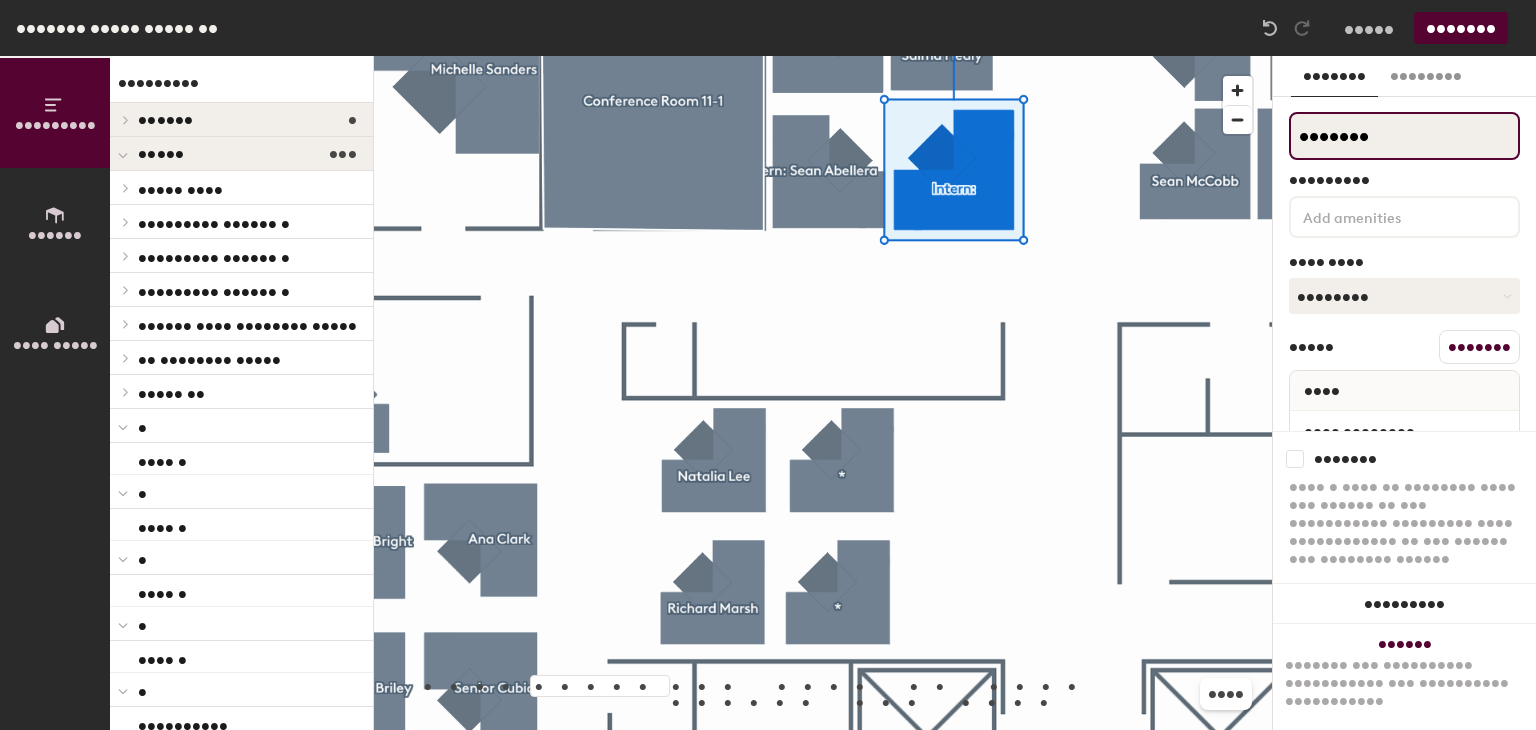 paste on "[FIRST] [LAST]" 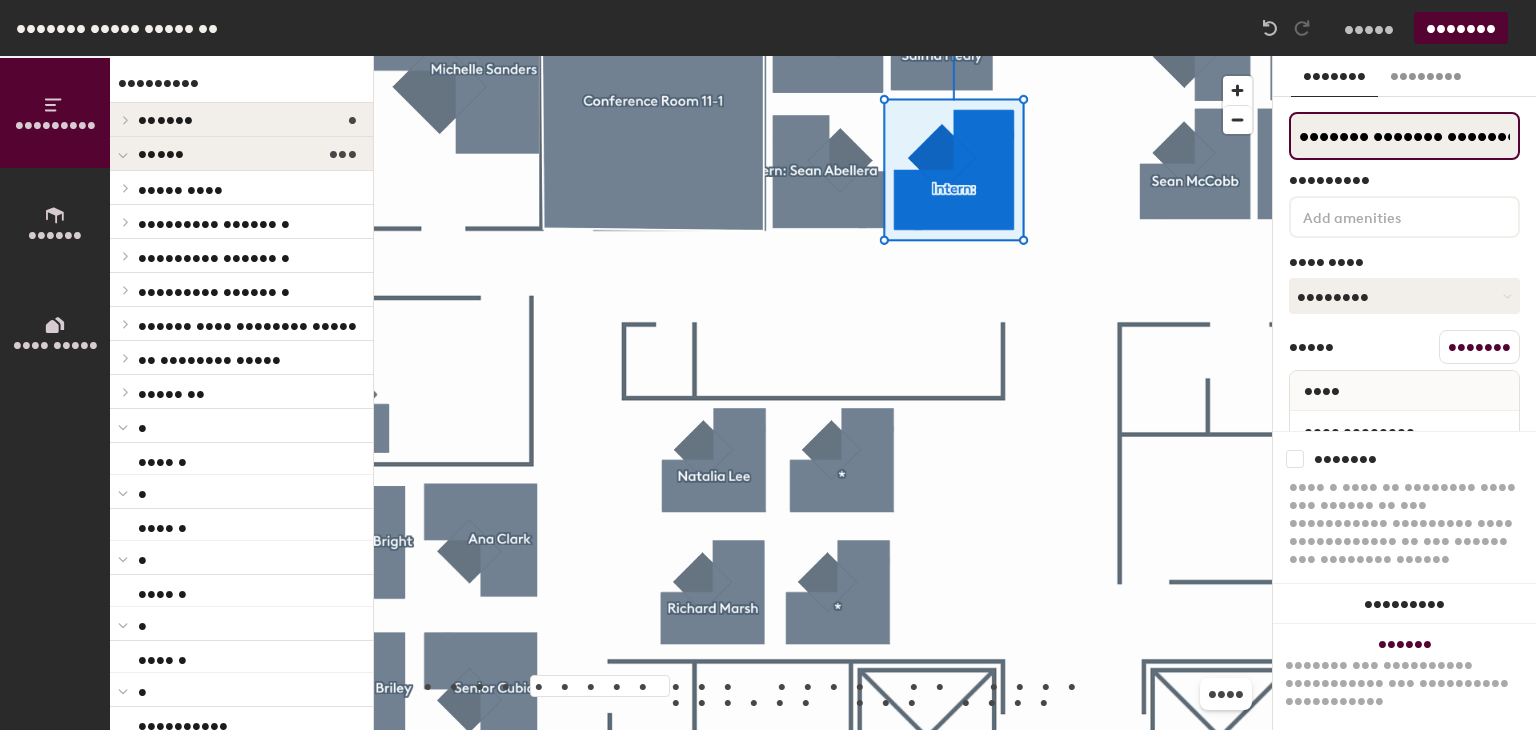scroll, scrollTop: 0, scrollLeft: 2, axis: horizontal 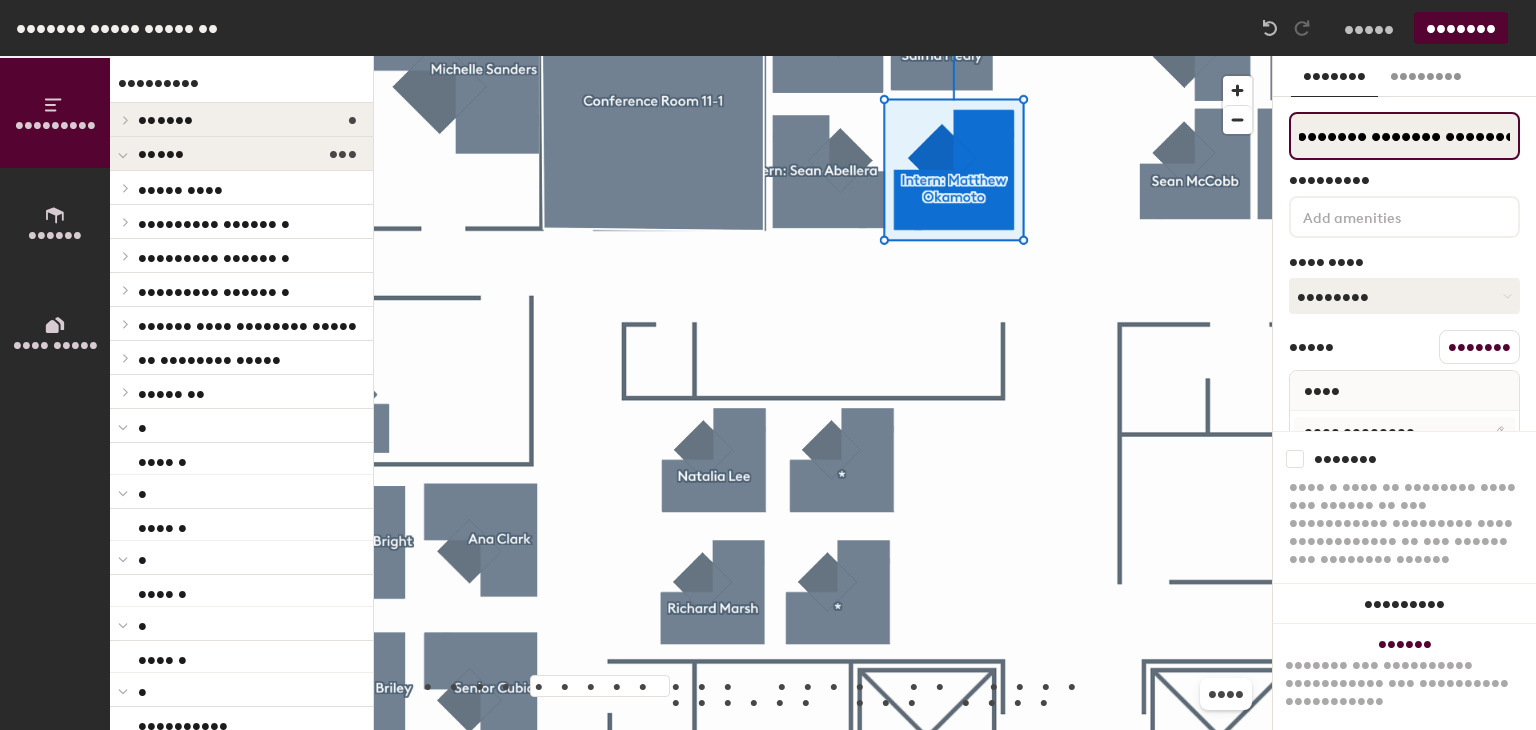type on "Intern: Matthew Okamoto" 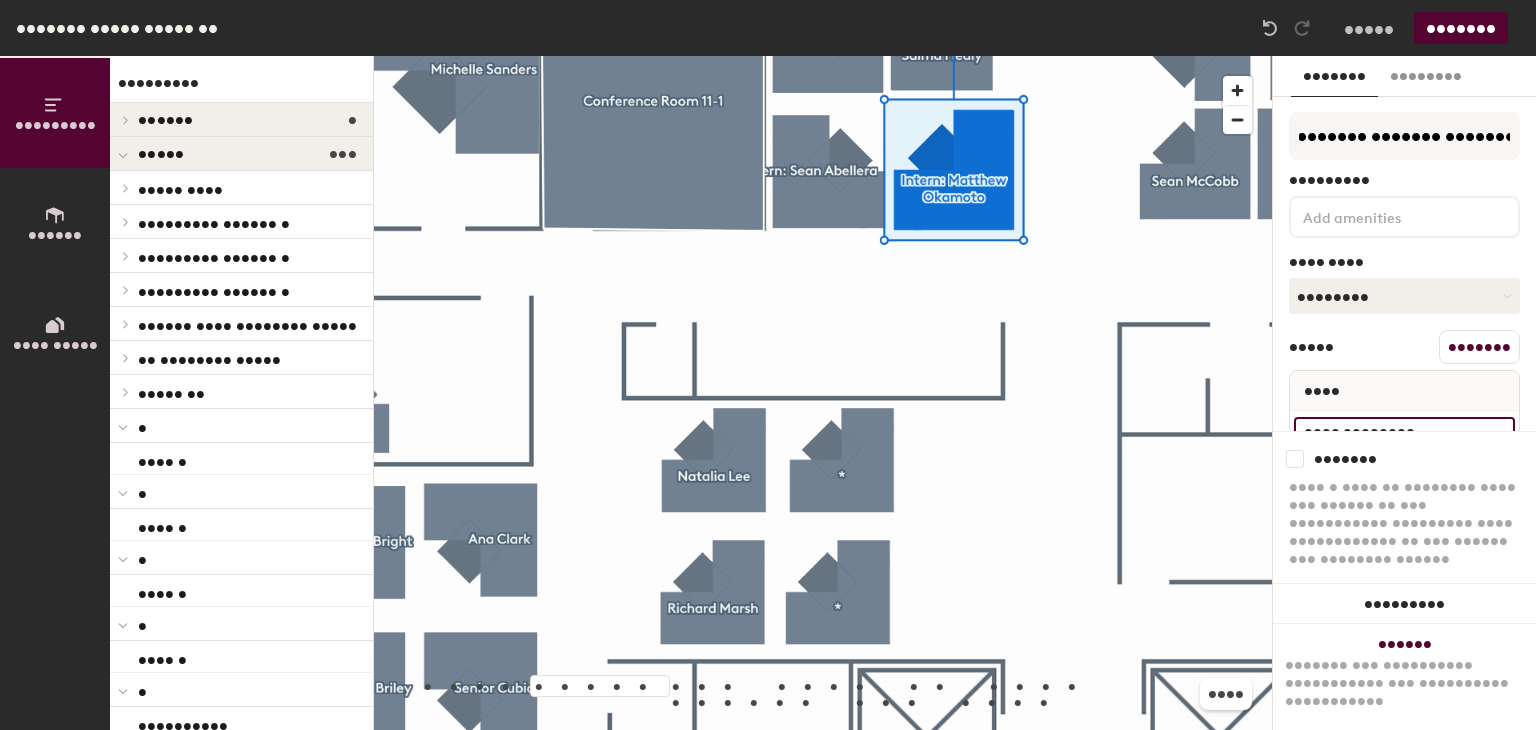 click on "[FIRST] [LAST]" at bounding box center (1404, 431) 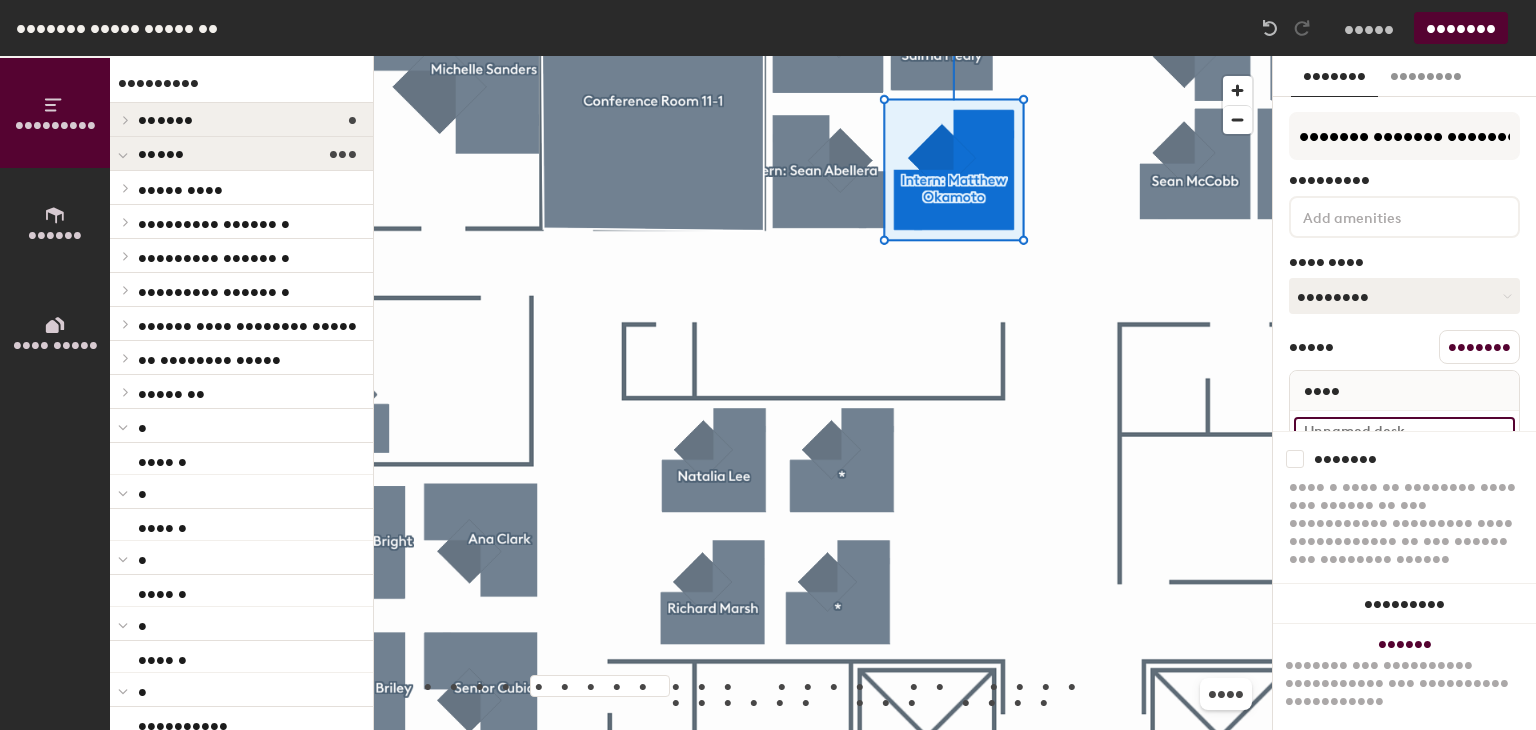 paste on "[FIRST] [LAST]" 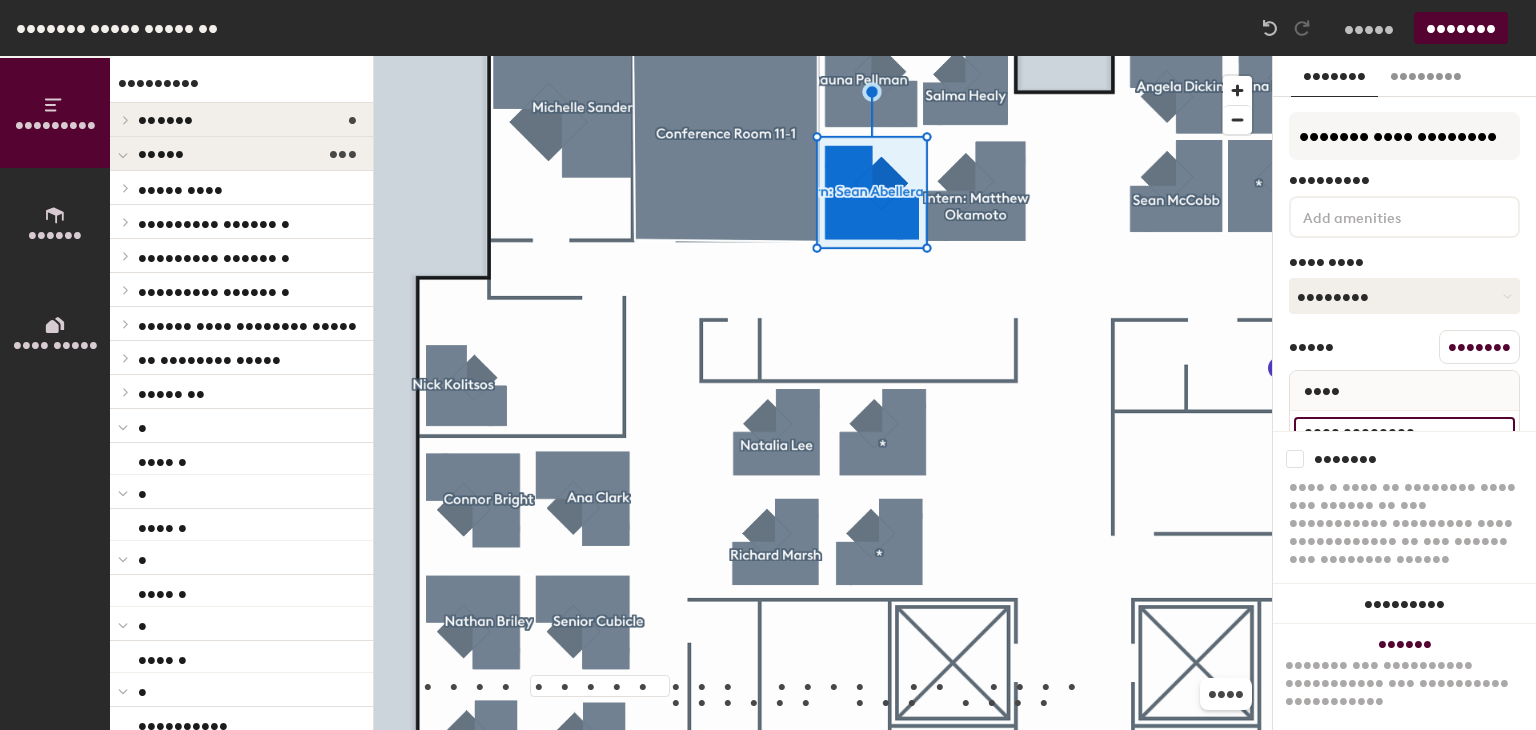 click on "Sean Abellera" at bounding box center (1404, 431) 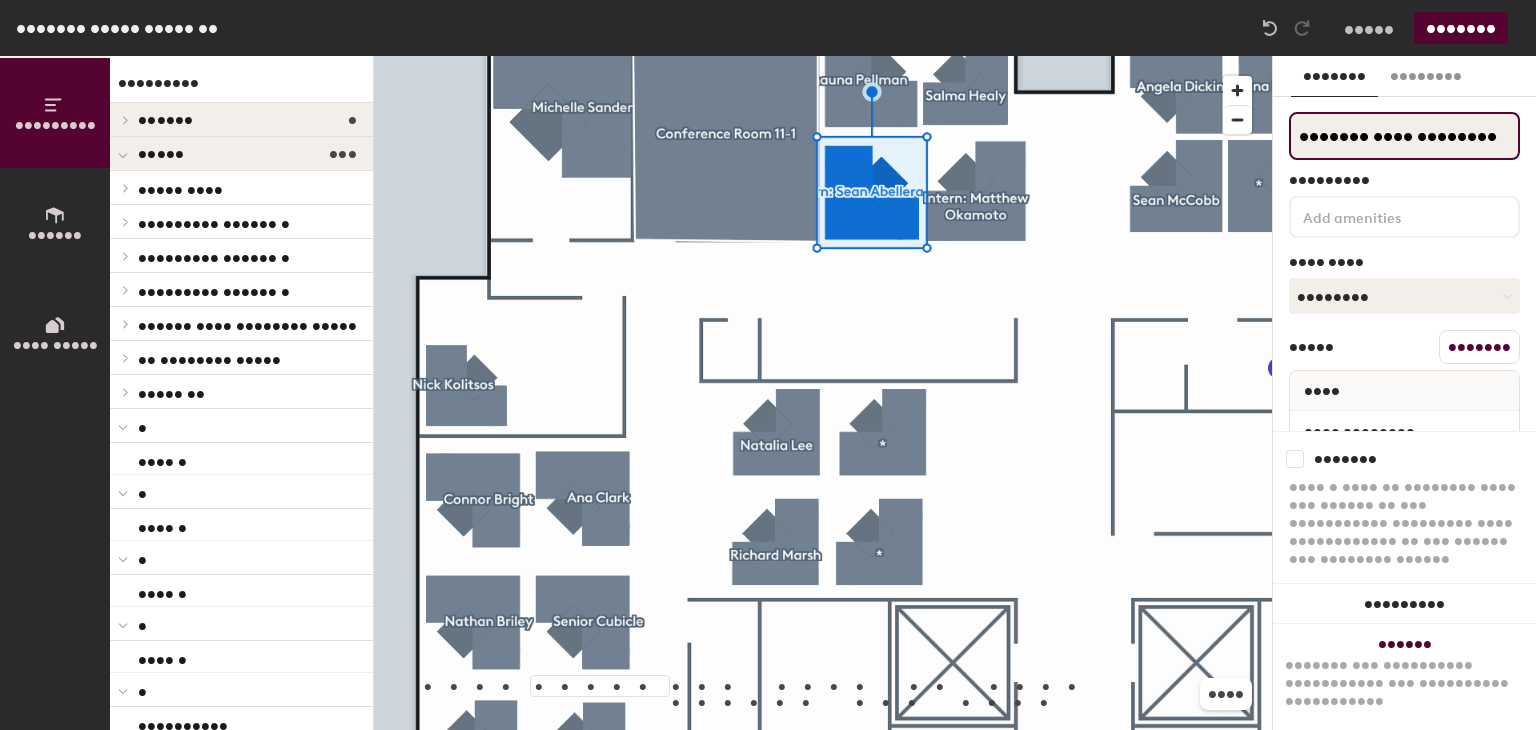 click on "Intern: Sean Abellera" at bounding box center [1404, 136] 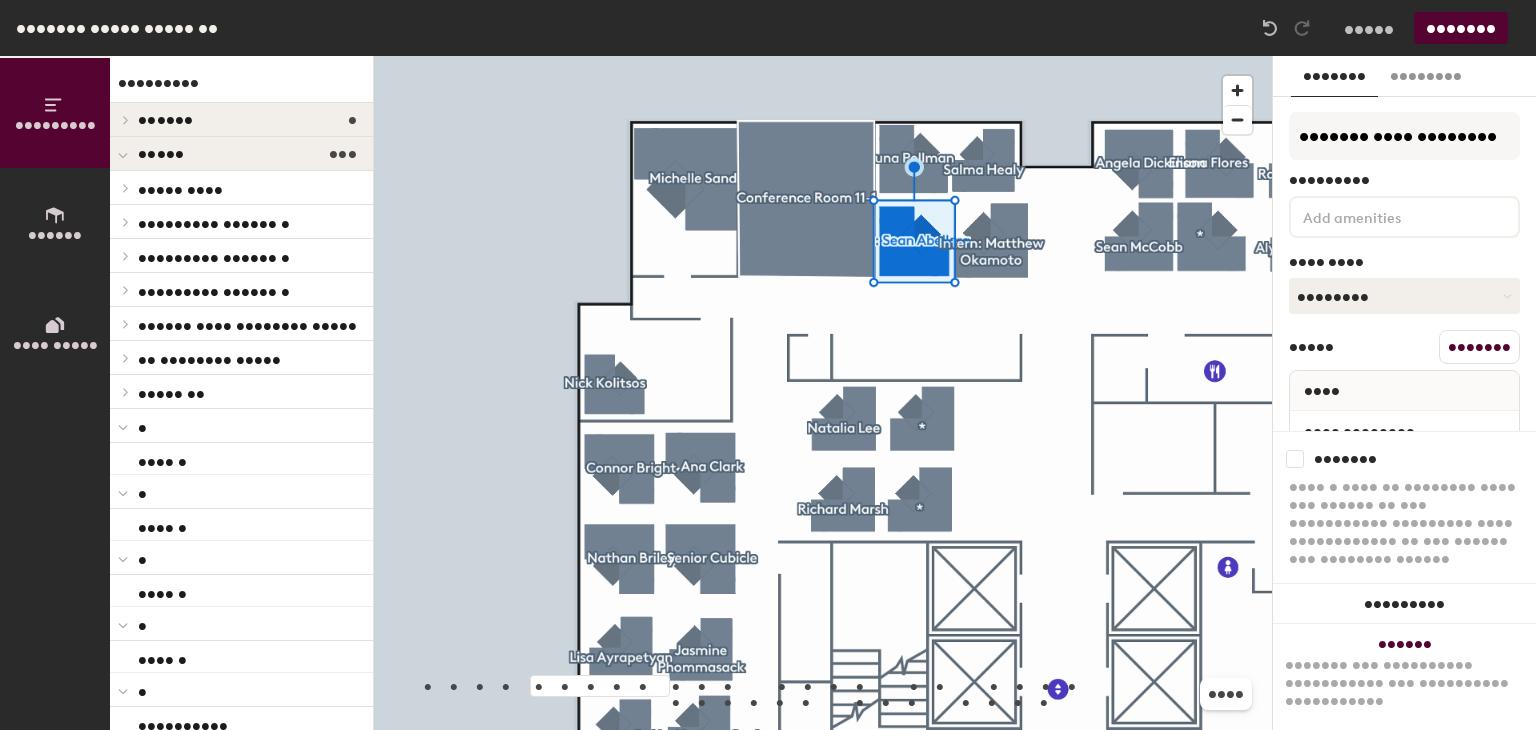 click at bounding box center [823, 56] 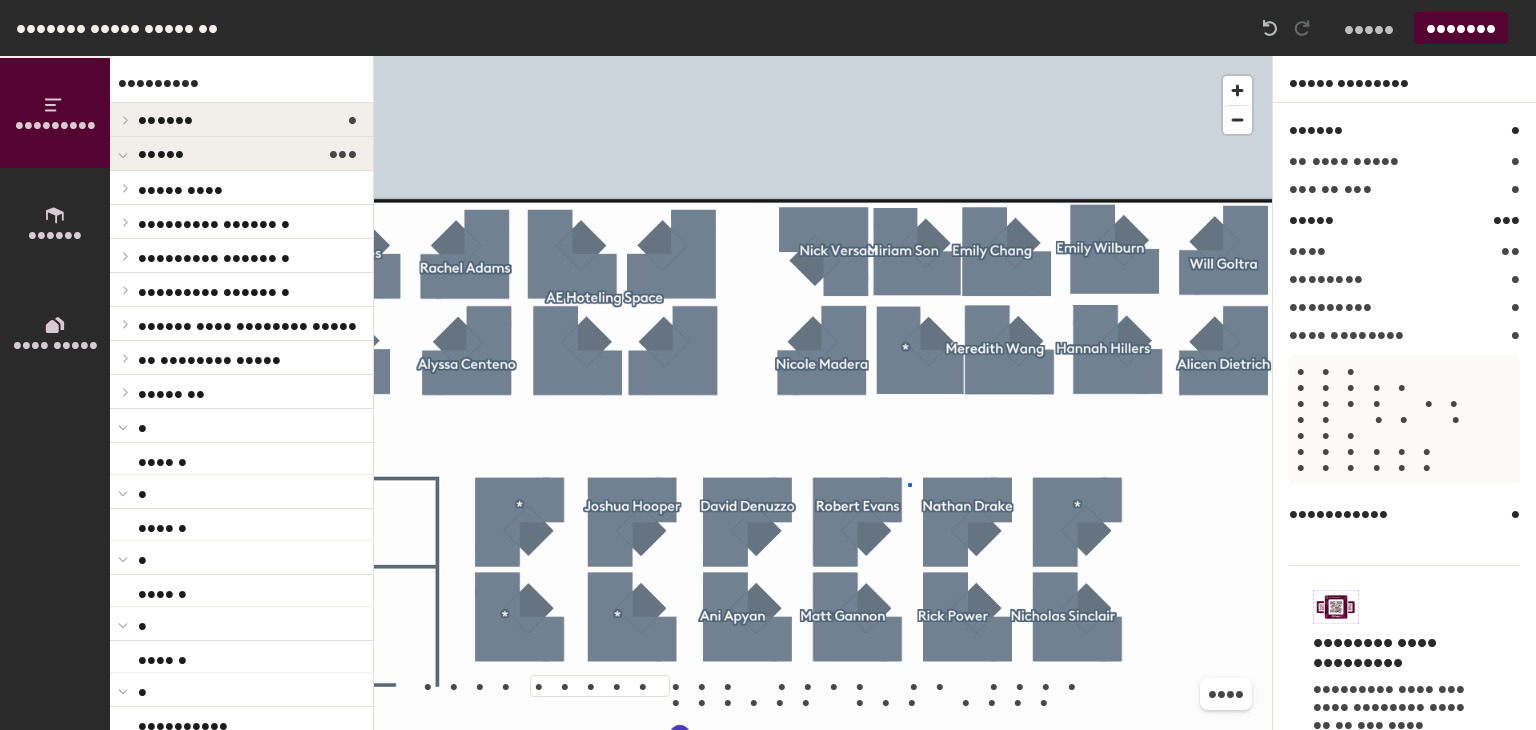 click at bounding box center (823, 56) 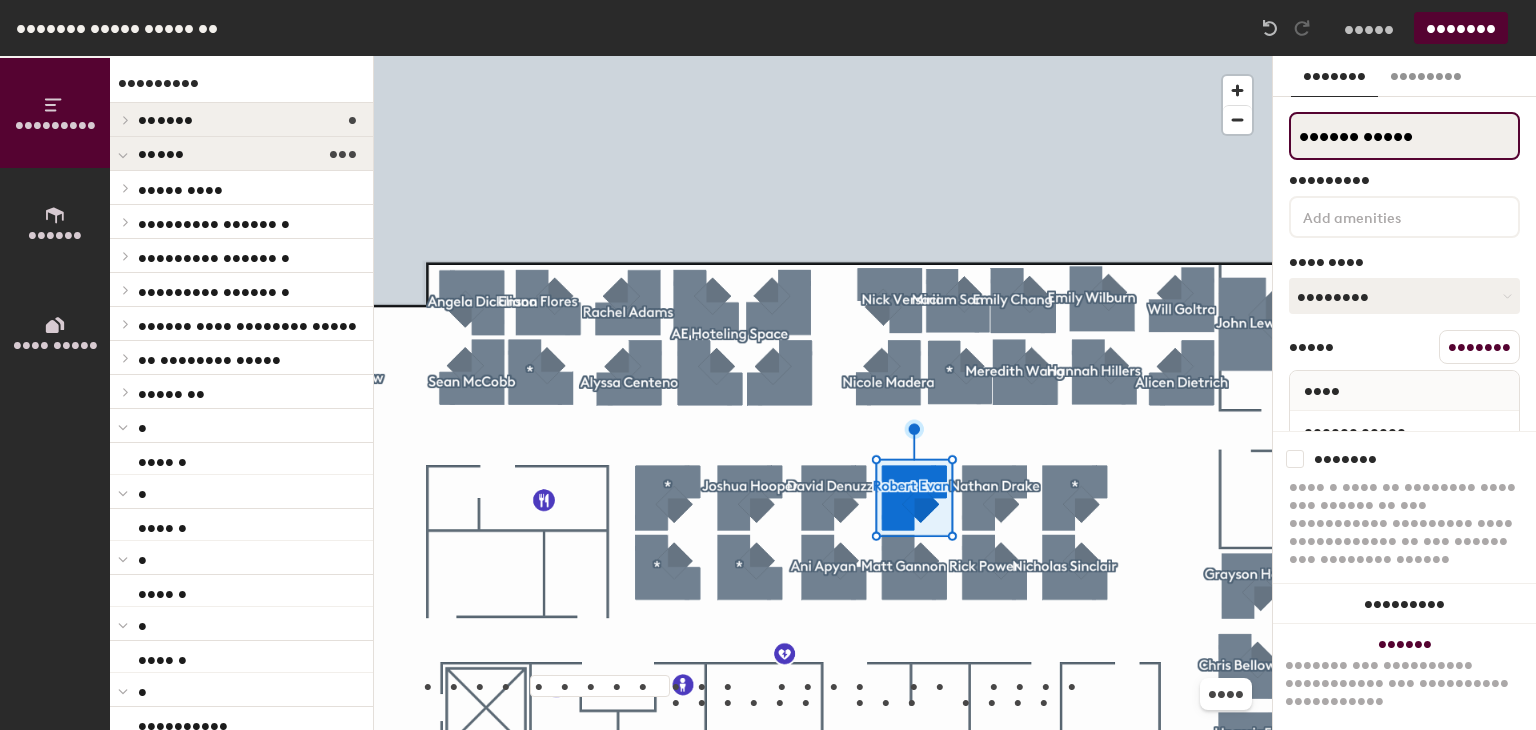 click on "Directory Layout Work Areas Directory Spaces 4 Conference Room 11-1 Conference Room 11-3 Team Room 11-A Team Room 11-B Desks 114 Brian Dunn Brian Dunn Principal Office 1 P1 Principal Office 2 P2 Principal Office 3 Principal Office 3 Senior Cube Hoteling Space S1 S2 S3 S4 S5 S6 S7 S8 AE Hoteling Space A1 A2 A3 A4 A5 A6 A7 A8 A9 A10 A11 A12 A13 A14 A15 A16 A17 A18 A19 A20 A21 A22 A23 A24 A25 A26 A27 A28 A29 A30 A31 A32 A33 A34 A35 Linus Li Linus Li * Desk 1 * Desk 1 * Desk 1 * Desk 1 * Unassigned Nicholas Sinclair Nicholas Sinclair Rick Power Rick Power Nathan Drake Nathan Drake Robert Evans Robert Evans Matt Gannon Matt Gannon David Denuzzo David Denuzzo Ani Apyan Anu Apyan * Unassigned Joshua Hooper Joshua Hooper * Desk 1 * Desk 1 Unassigned Desk 1 Unassigned Desk 1 Alicen Dietrich Alicen Dietrich * Desk 1 * Desk 1 * Desk 1 * Desk 1 BoiAn Nguyen-Sanh BoiAn Nguyen-Sanh Jasmine Phommasack Jasmine Phommasack Richard Marsh Richard Marsh Natalia Lee Laura Kearney Laura Kearney Laura Kearney Rebecca McNeil Desk 1 *" at bounding box center [768, 393] 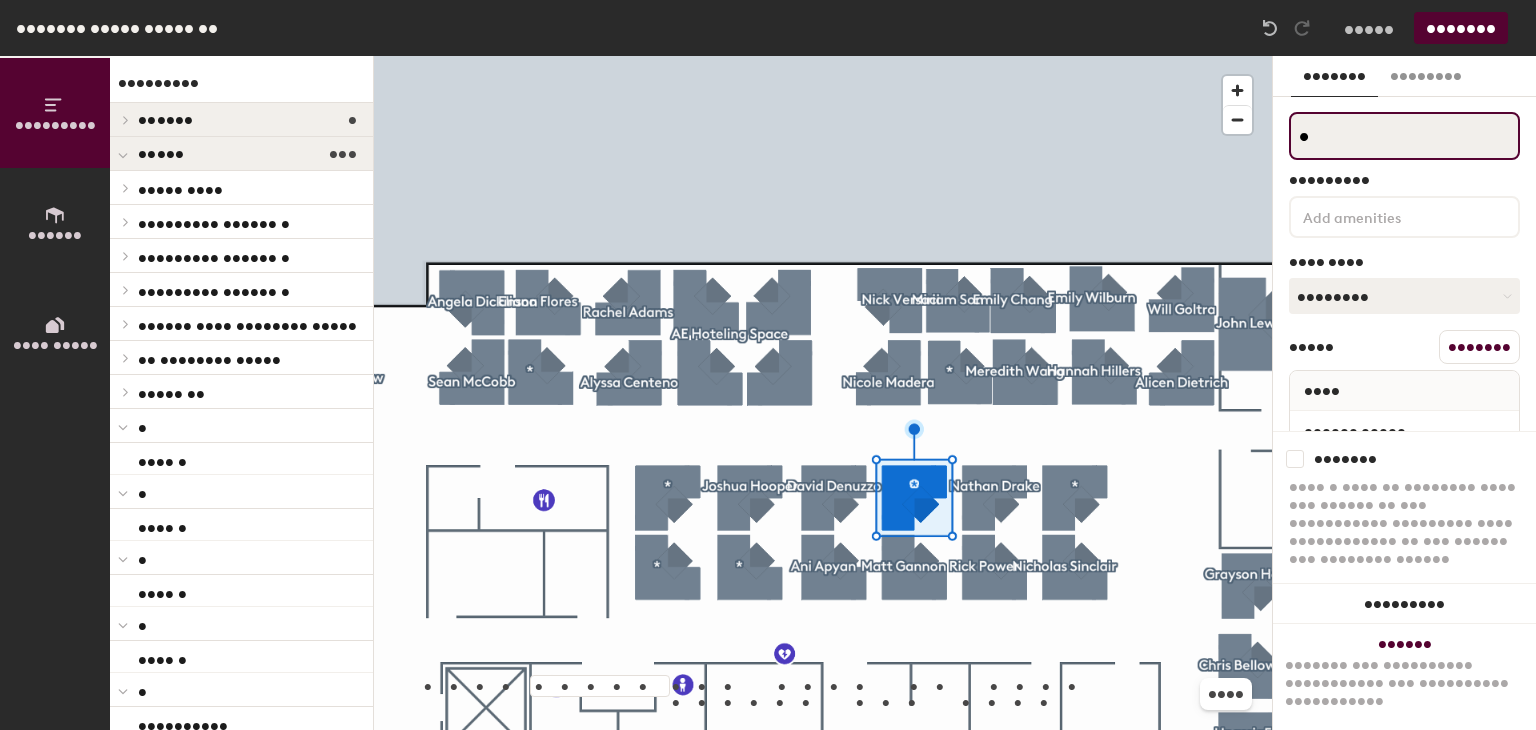 type on "*" 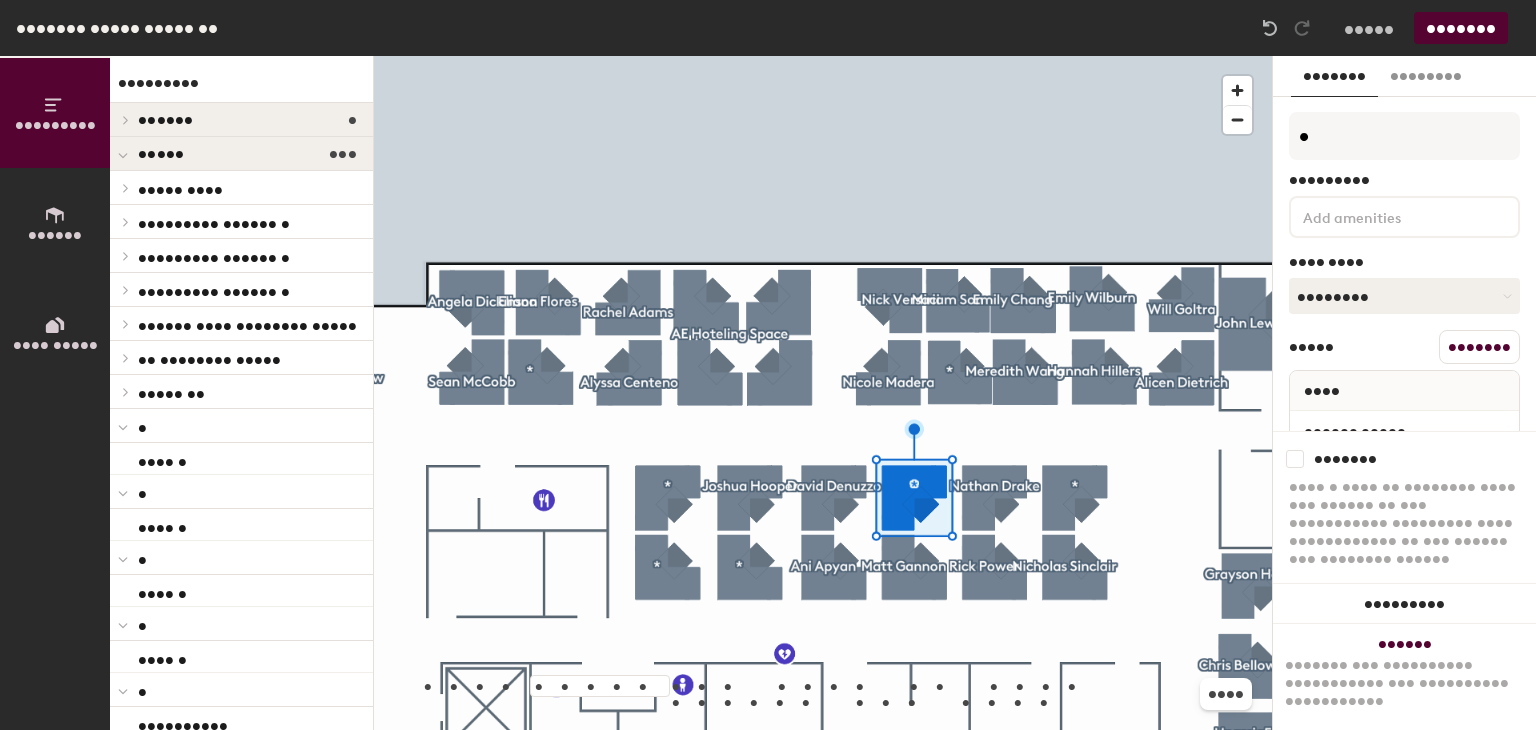 click on "[FIRST] [LAST]" at bounding box center (1404, 431) 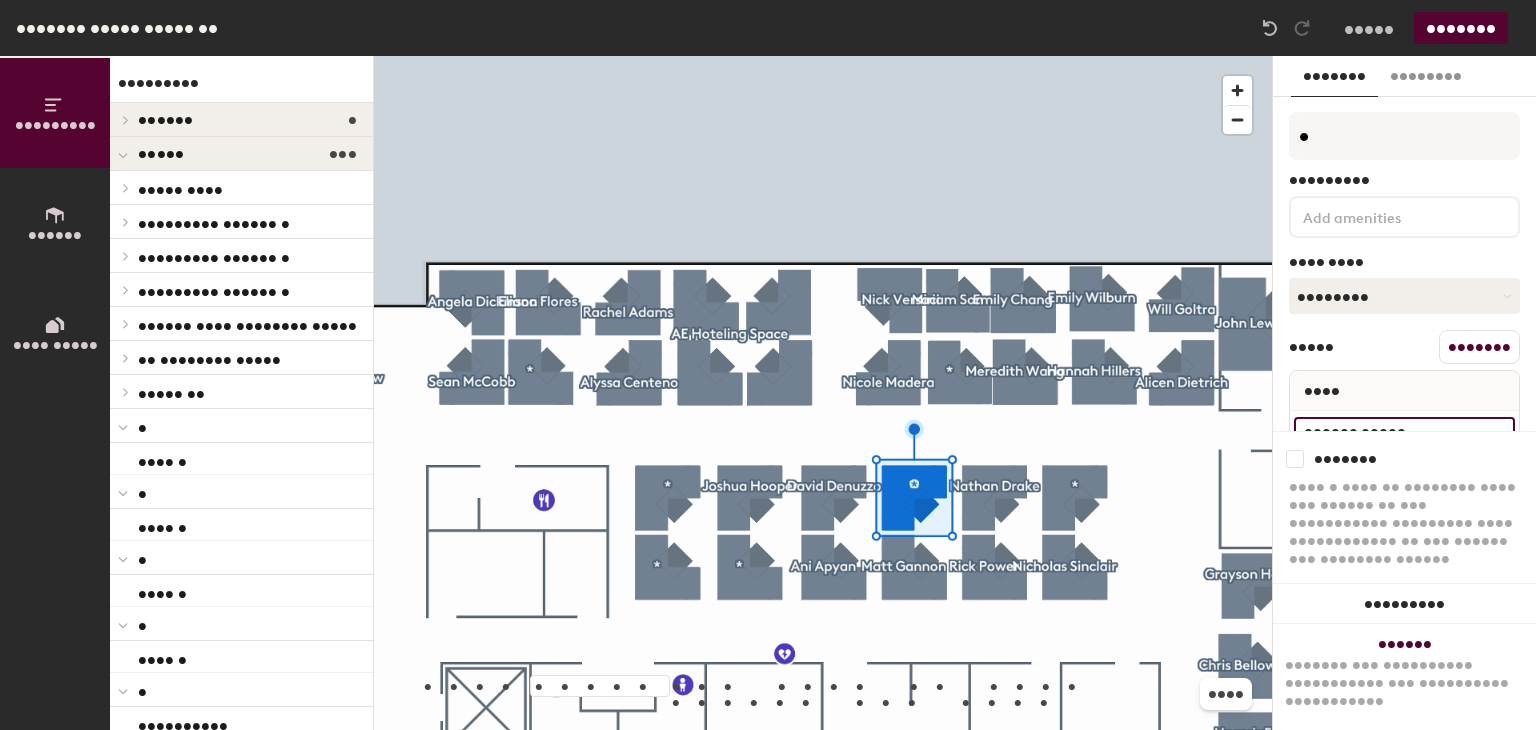 click on "[FIRST] [LAST]" at bounding box center (1404, 431) 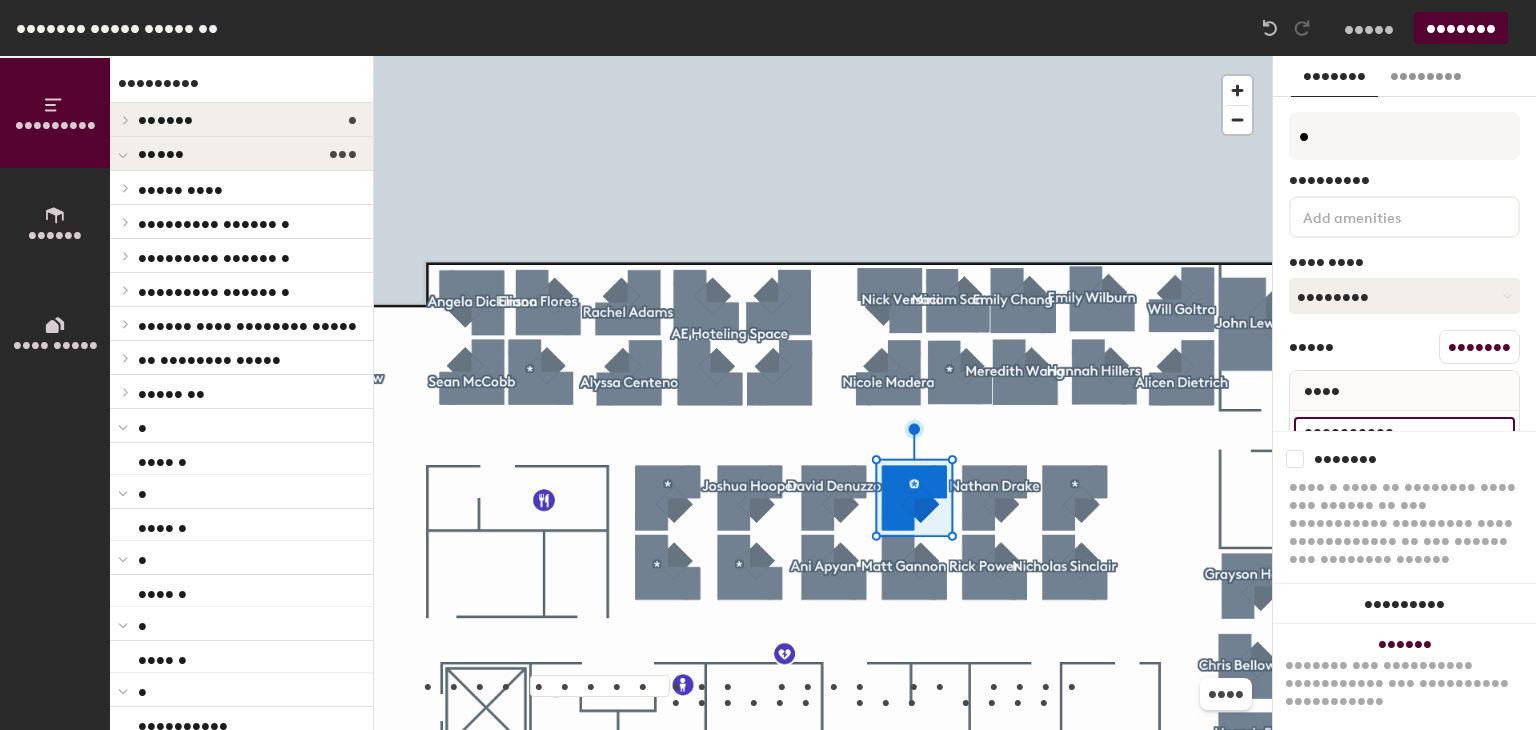 type on "Unassigned" 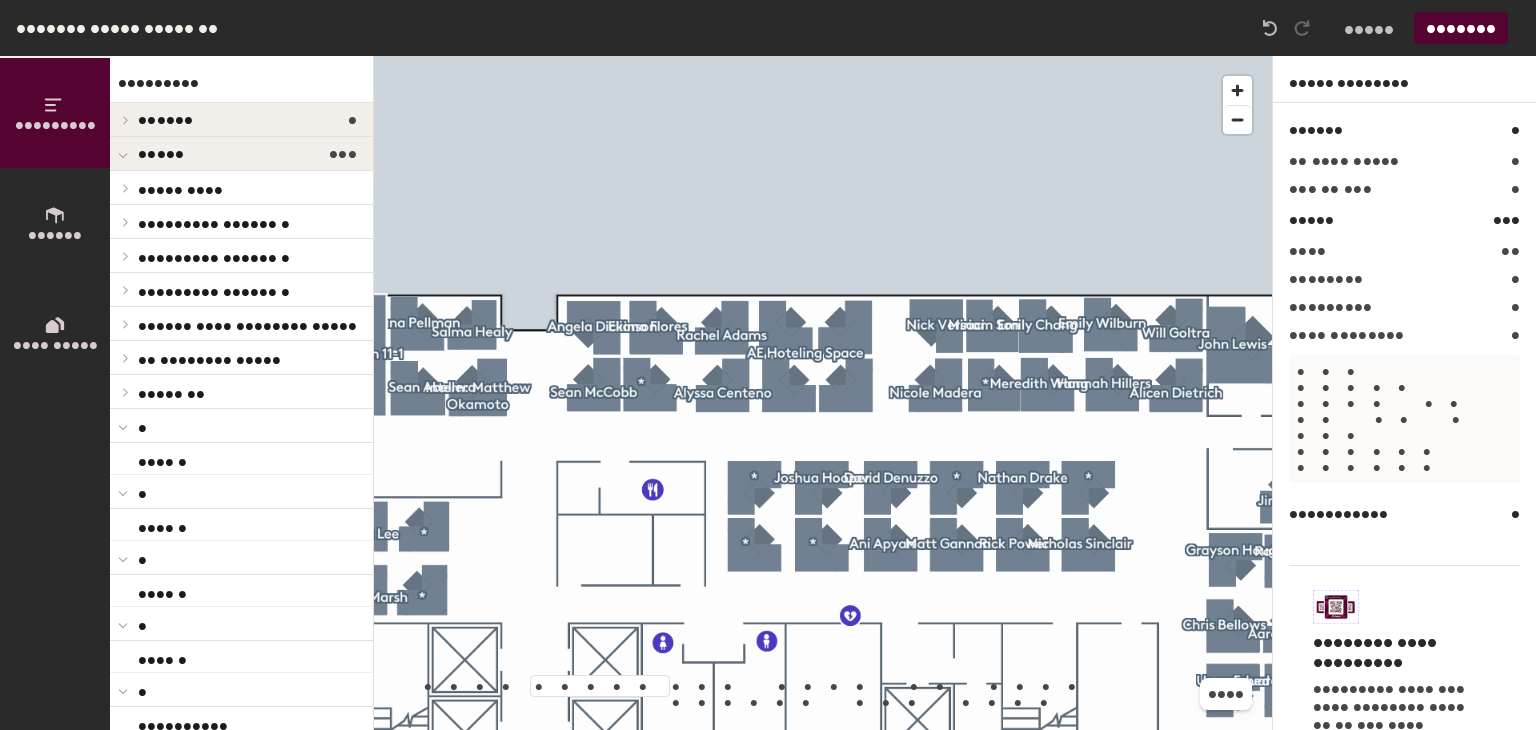 click at bounding box center [823, 56] 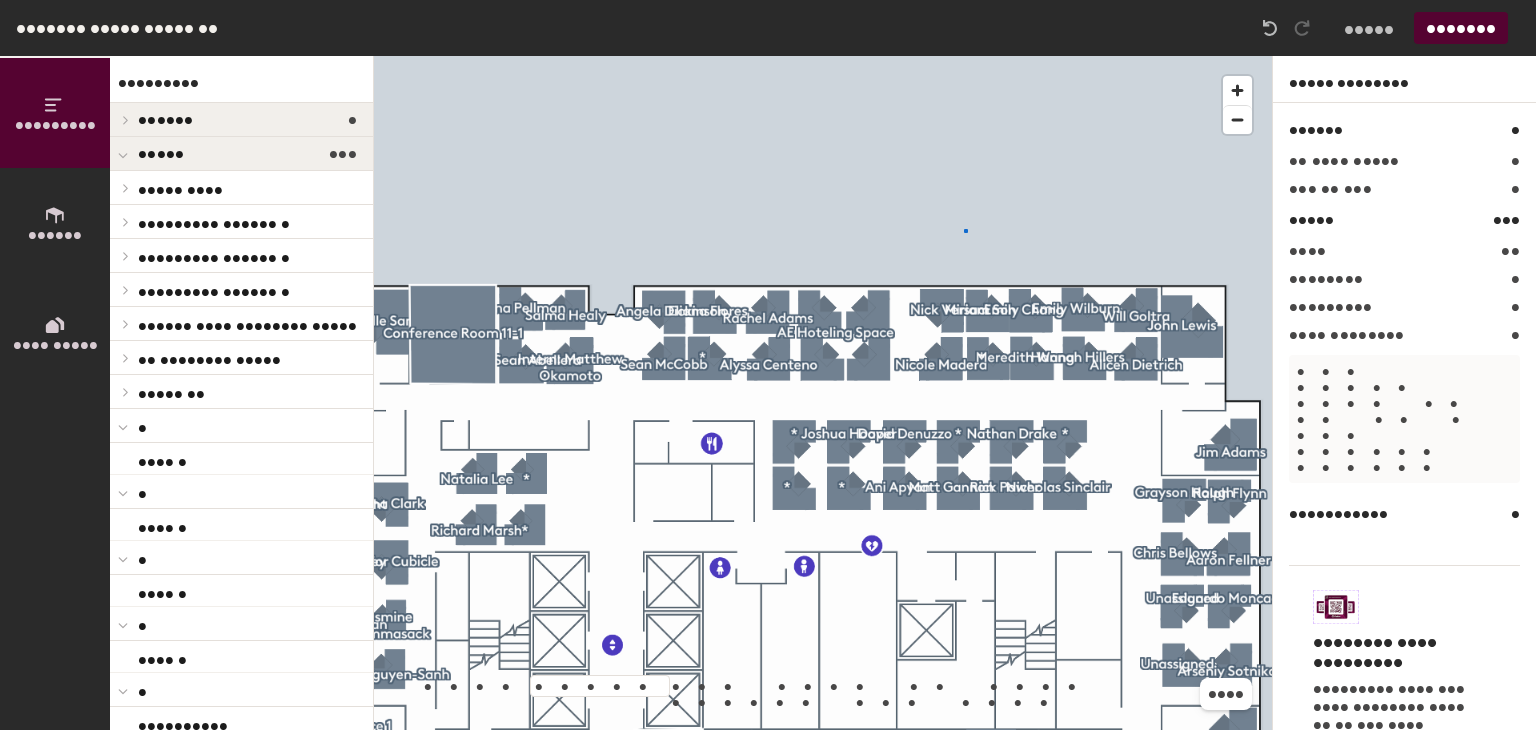 click at bounding box center [823, 56] 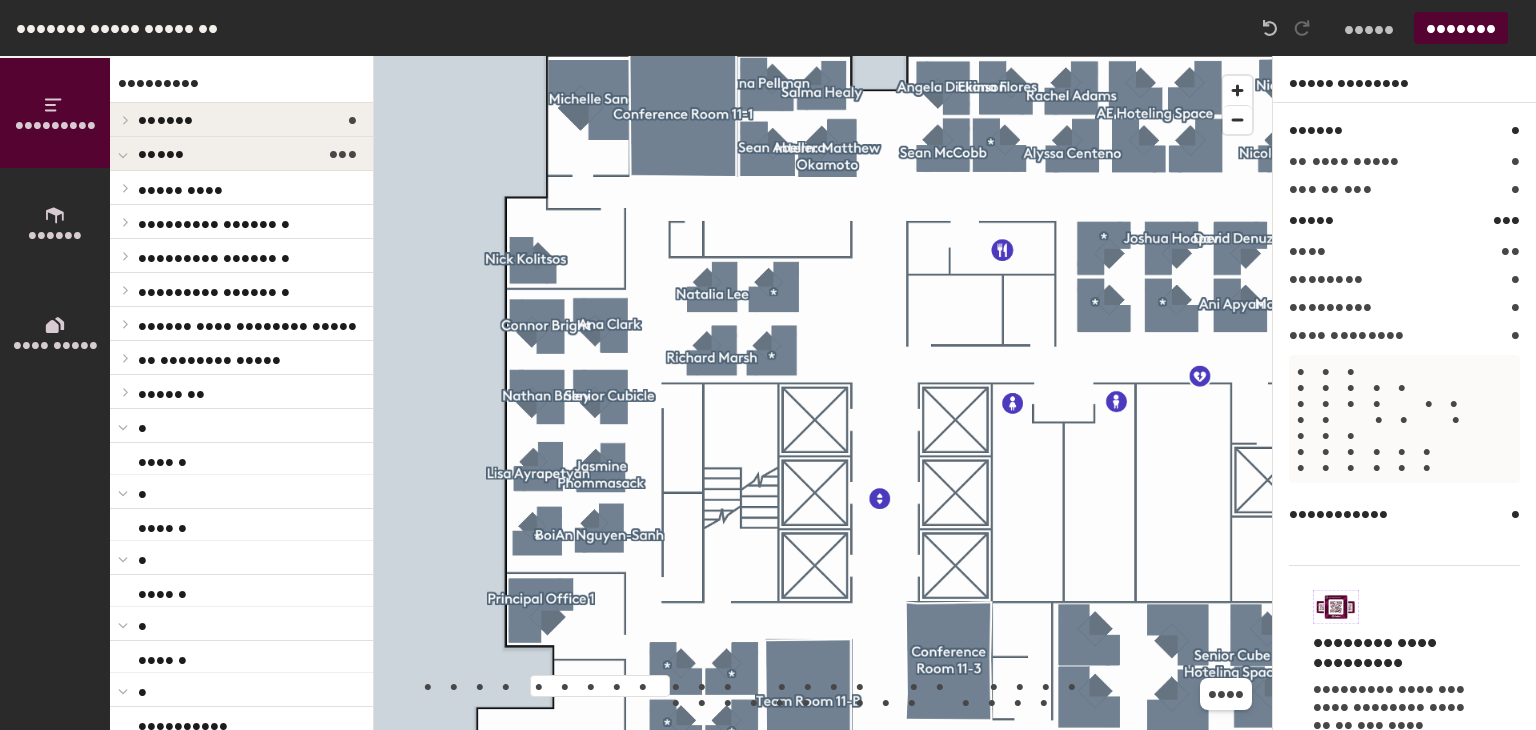 click on "Publish" at bounding box center [1461, 28] 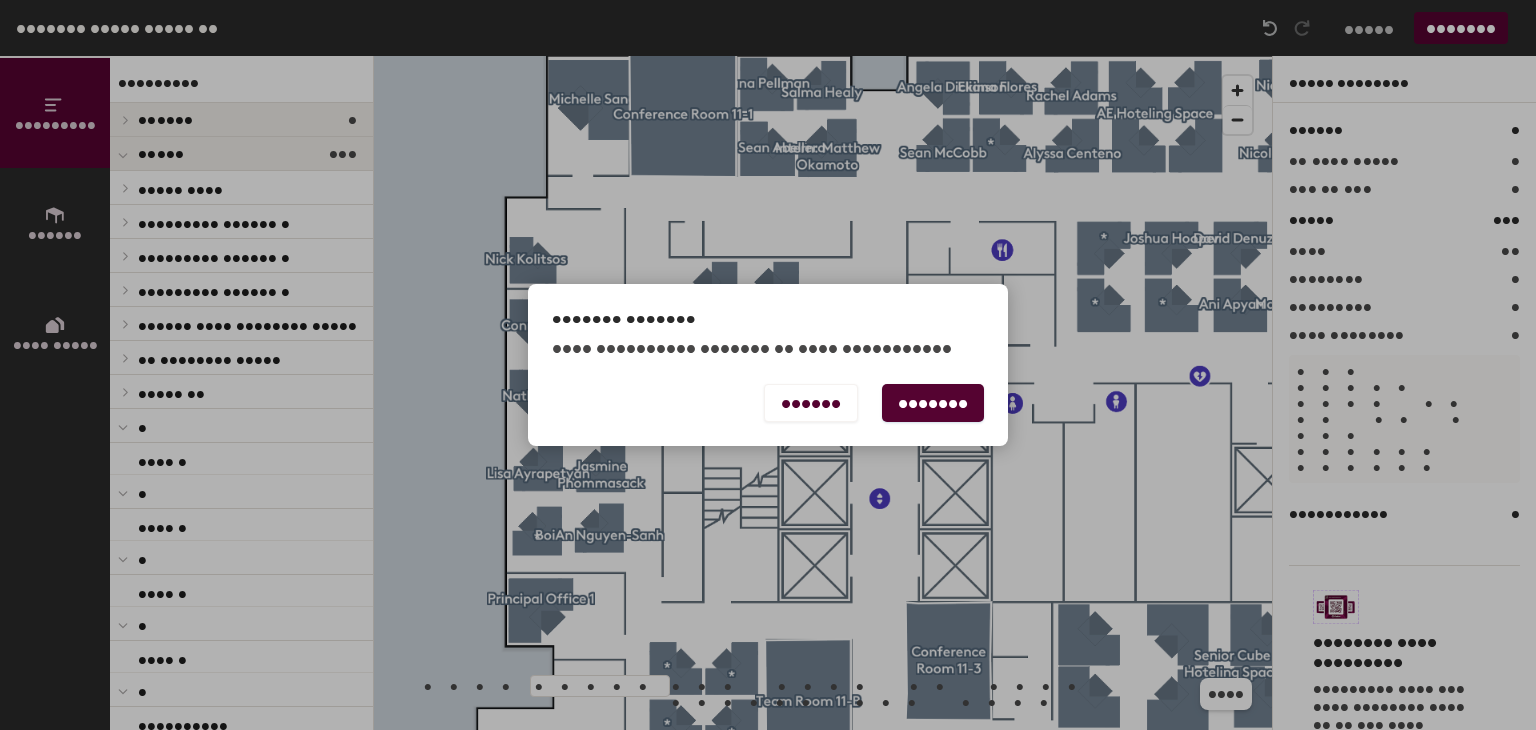 click on "Publish" at bounding box center (933, 403) 